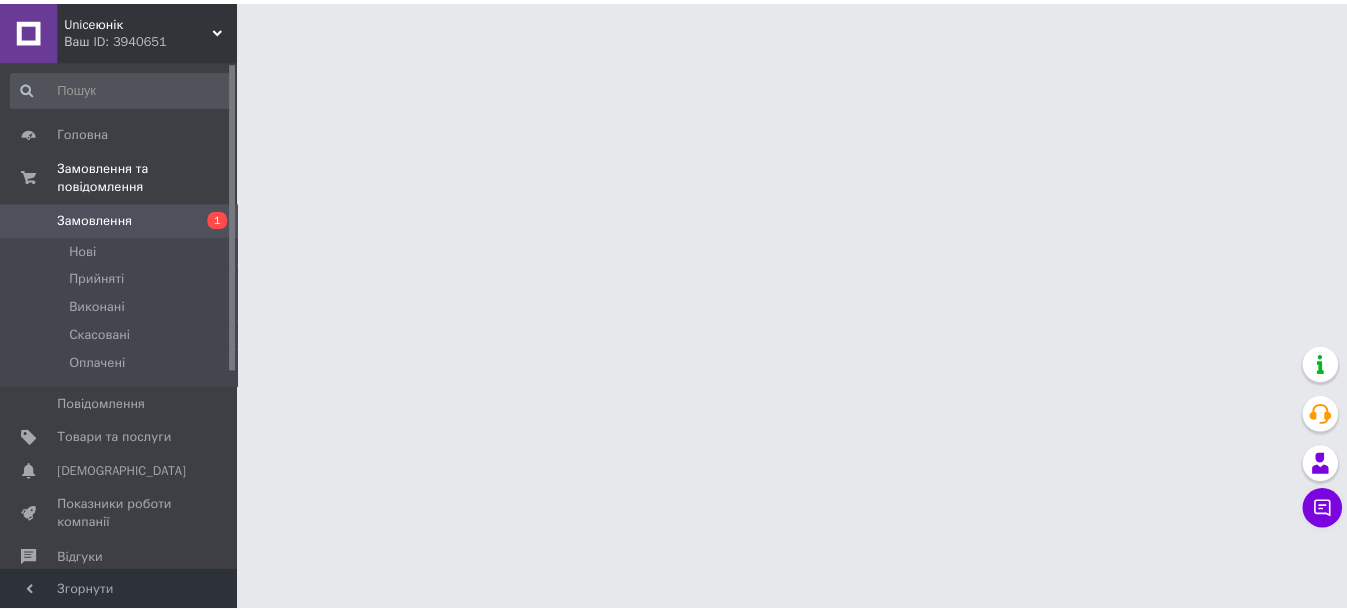 scroll, scrollTop: 0, scrollLeft: 0, axis: both 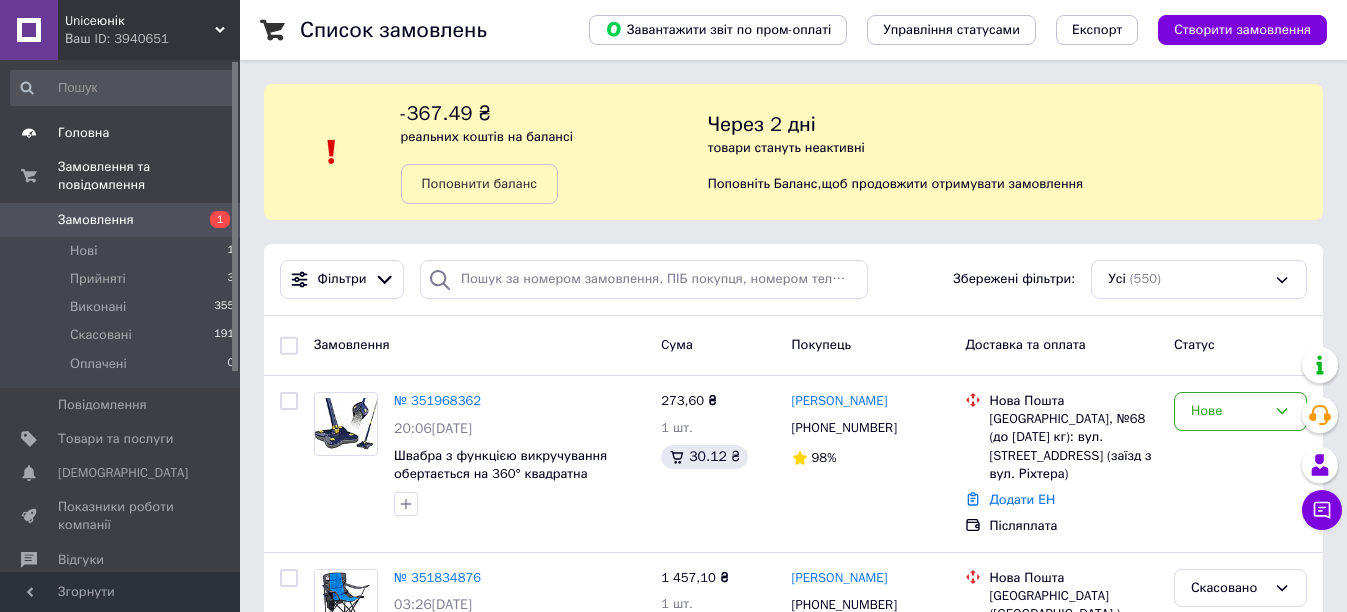 click on "Головна" at bounding box center [121, 133] 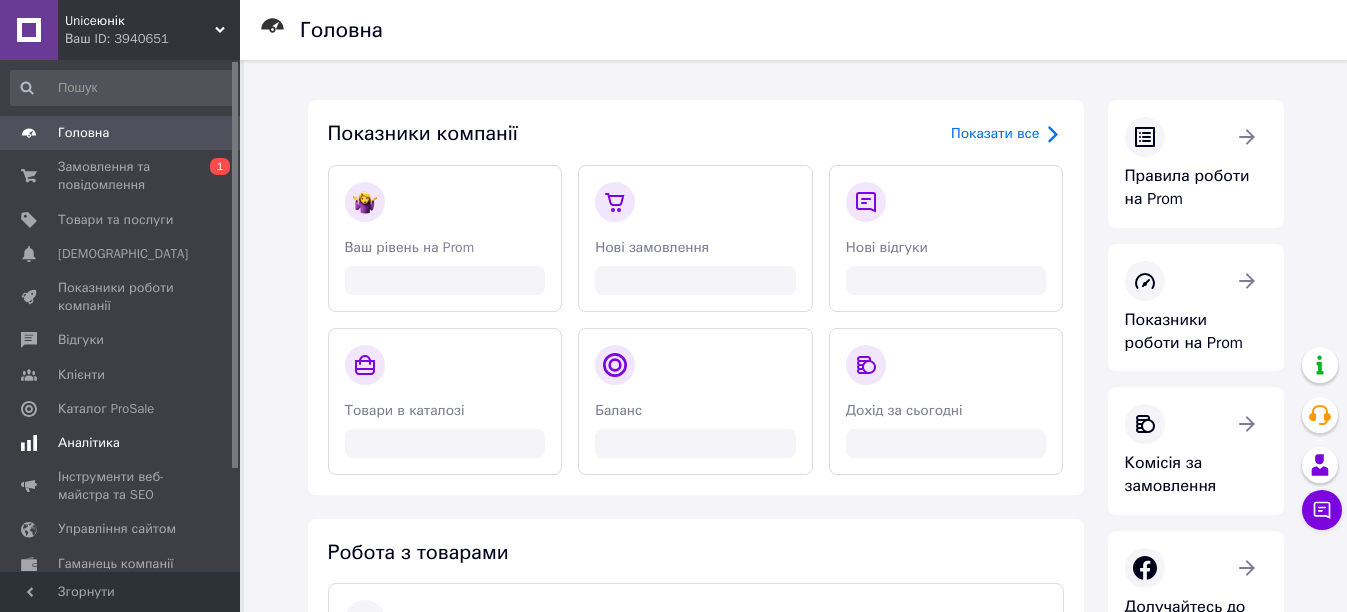 click on "Аналітика" at bounding box center (89, 443) 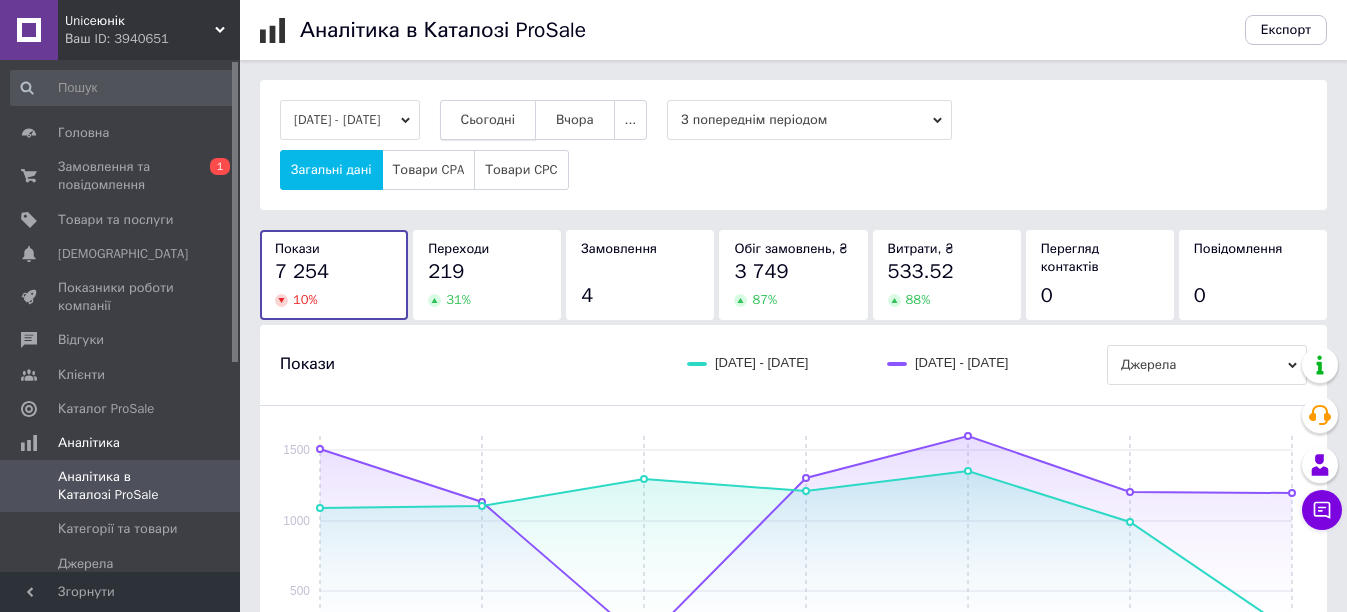 click on "Сьогодні" at bounding box center (488, 120) 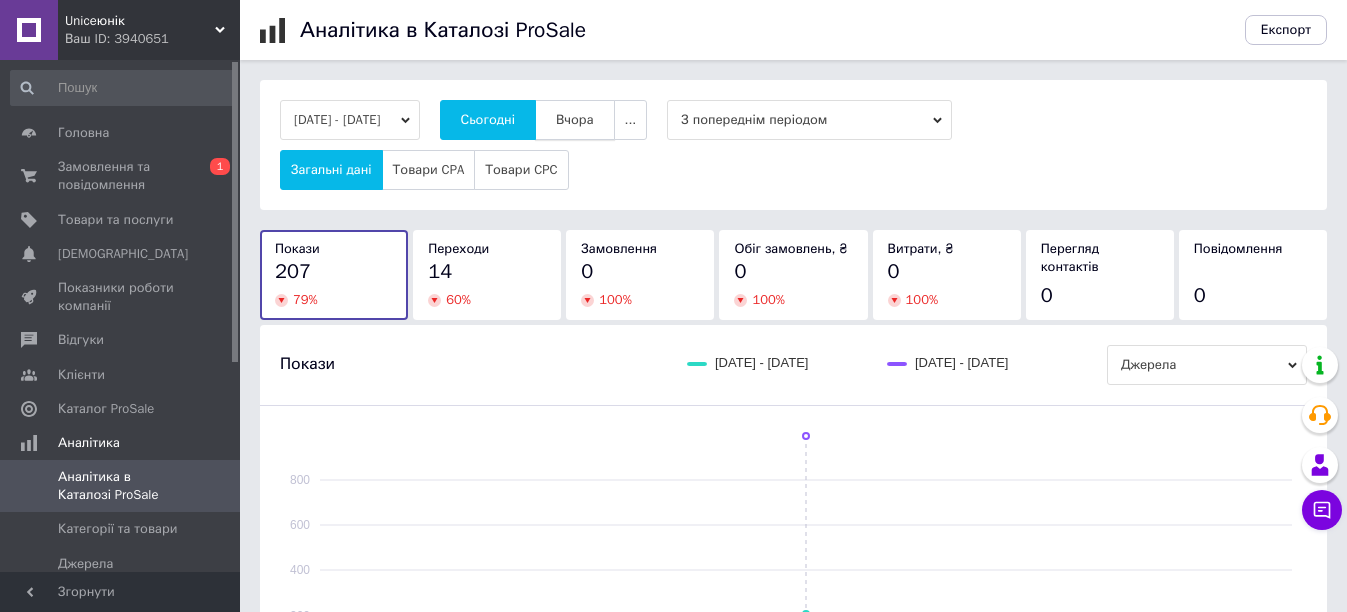 click on "Вчора" at bounding box center (575, 120) 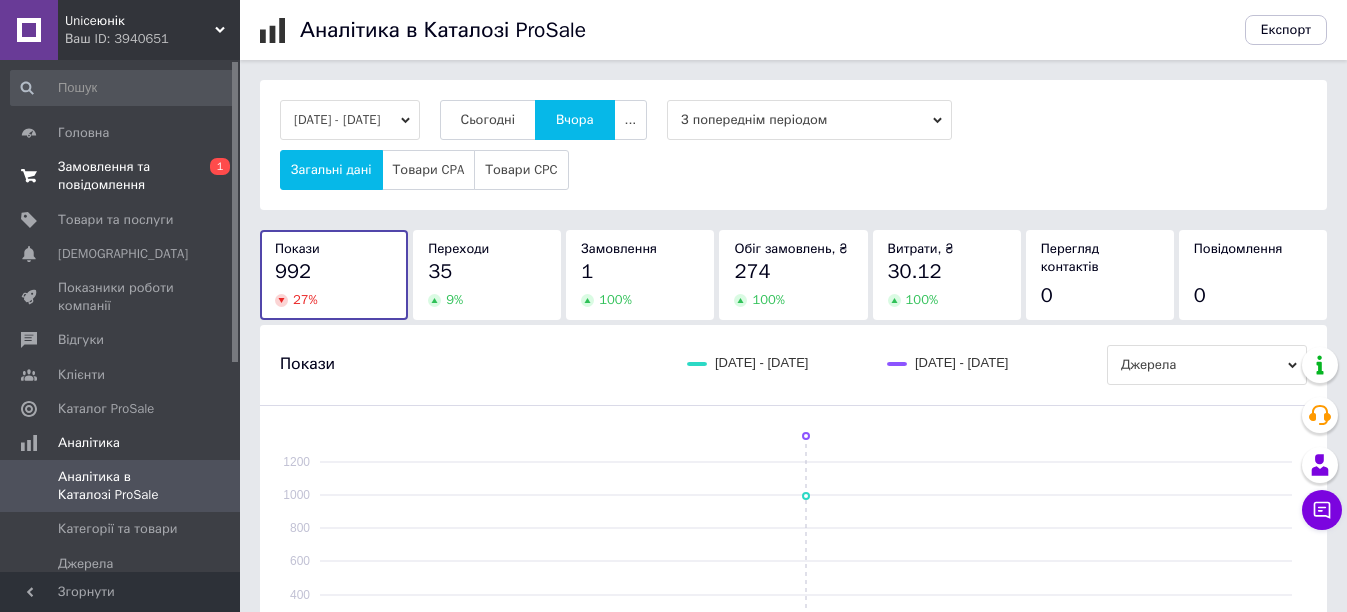 click on "Замовлення та повідомлення" at bounding box center [121, 176] 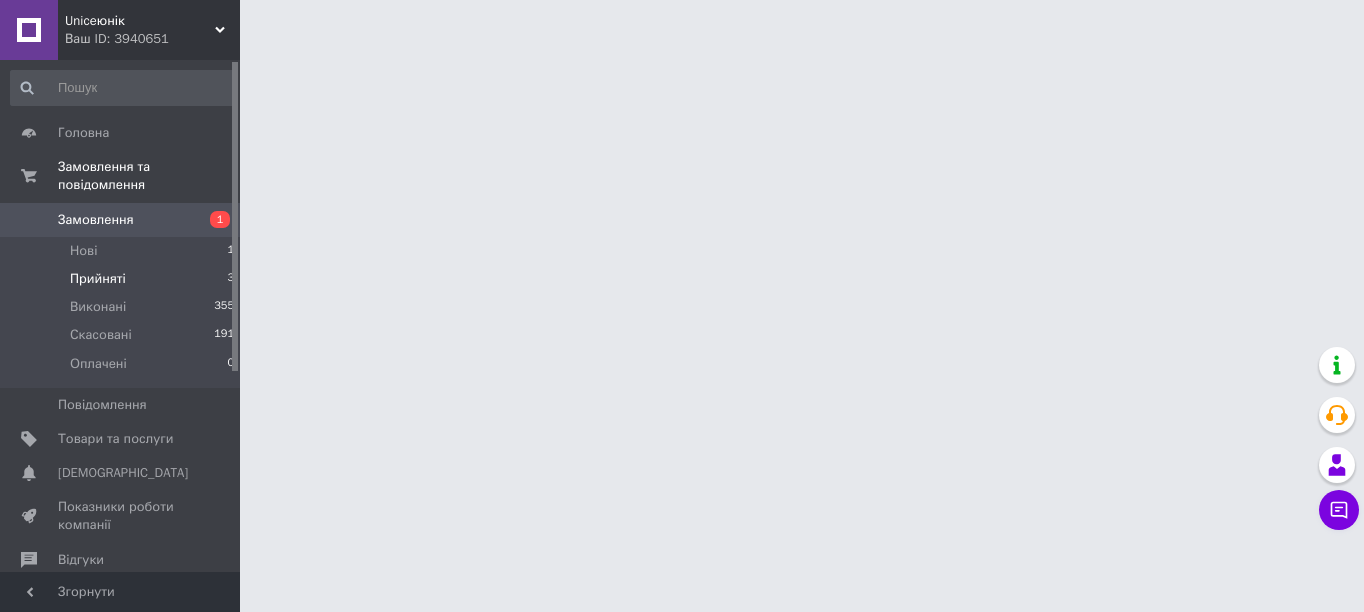 click on "Прийняті 3" at bounding box center [123, 279] 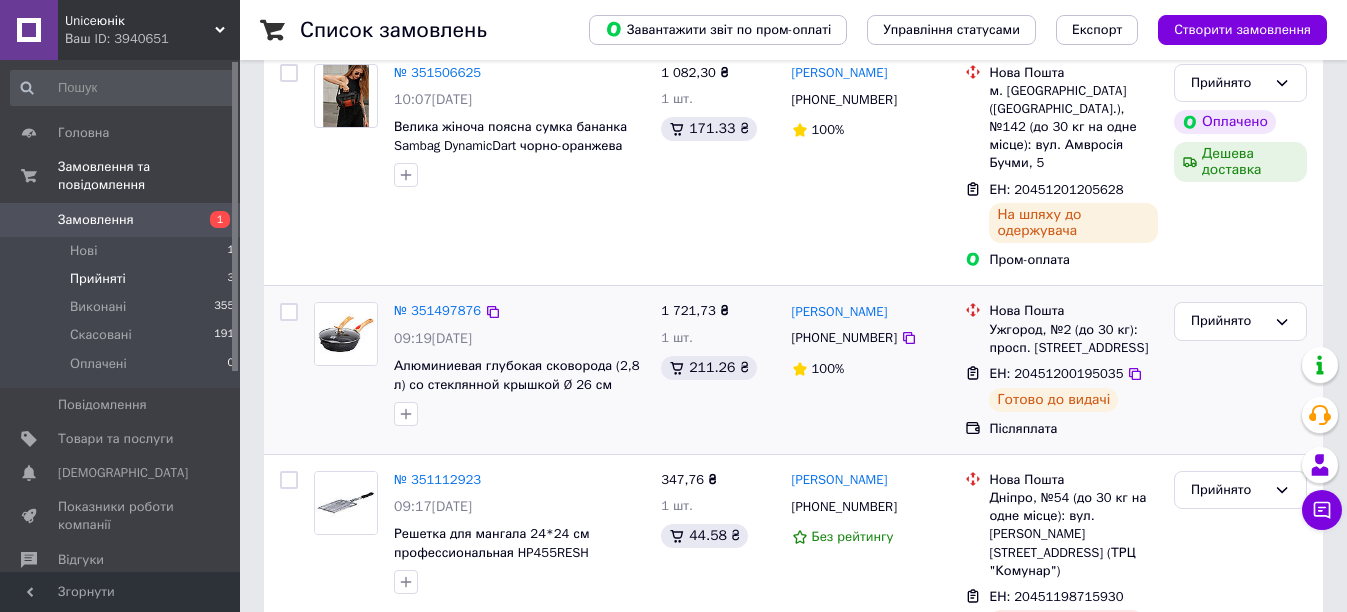 scroll, scrollTop: 452, scrollLeft: 0, axis: vertical 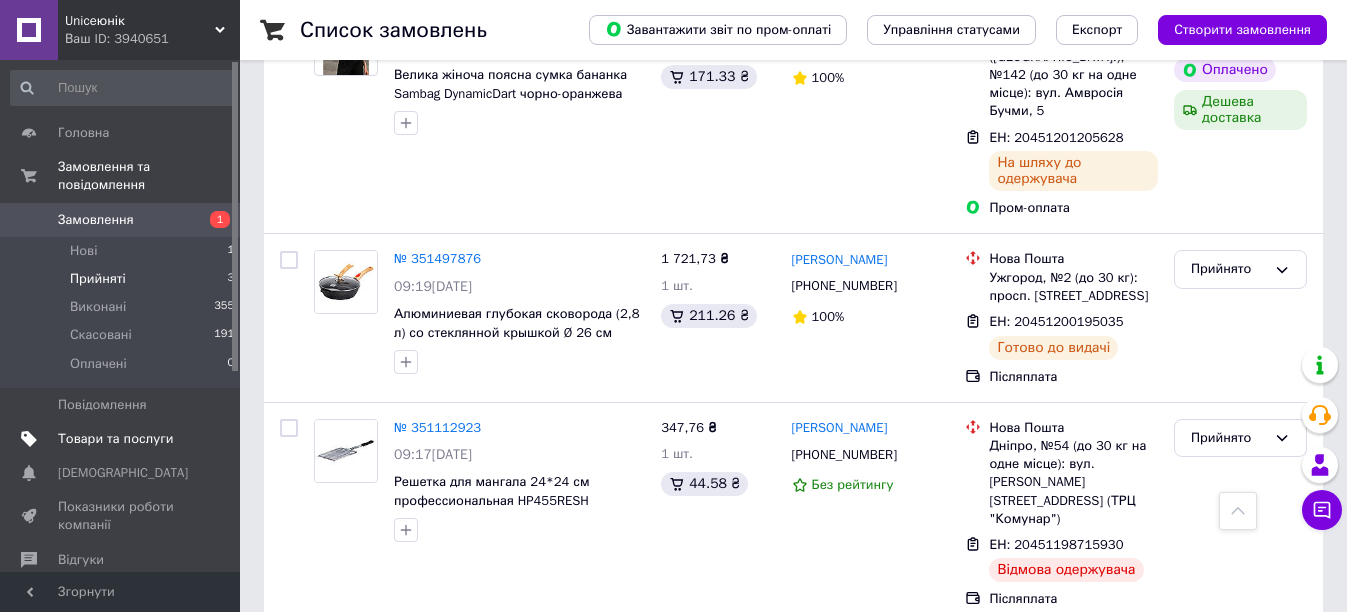 click on "Товари та послуги" at bounding box center [123, 439] 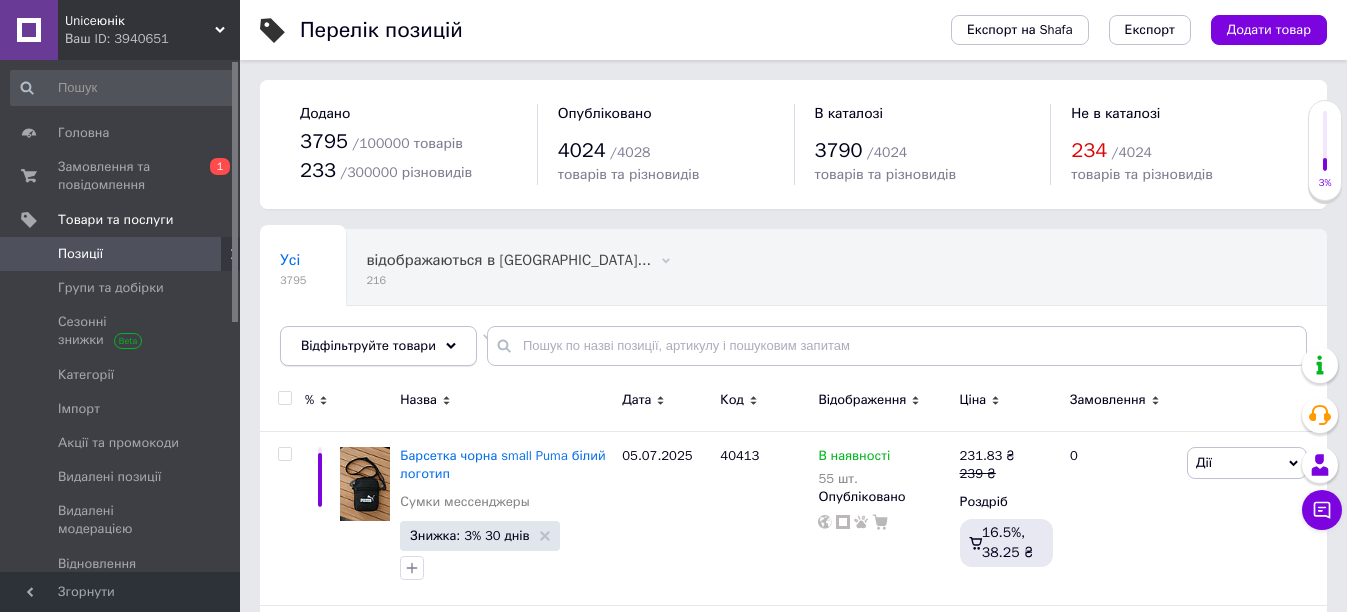 click on "Відфільтруйте товари" at bounding box center [368, 345] 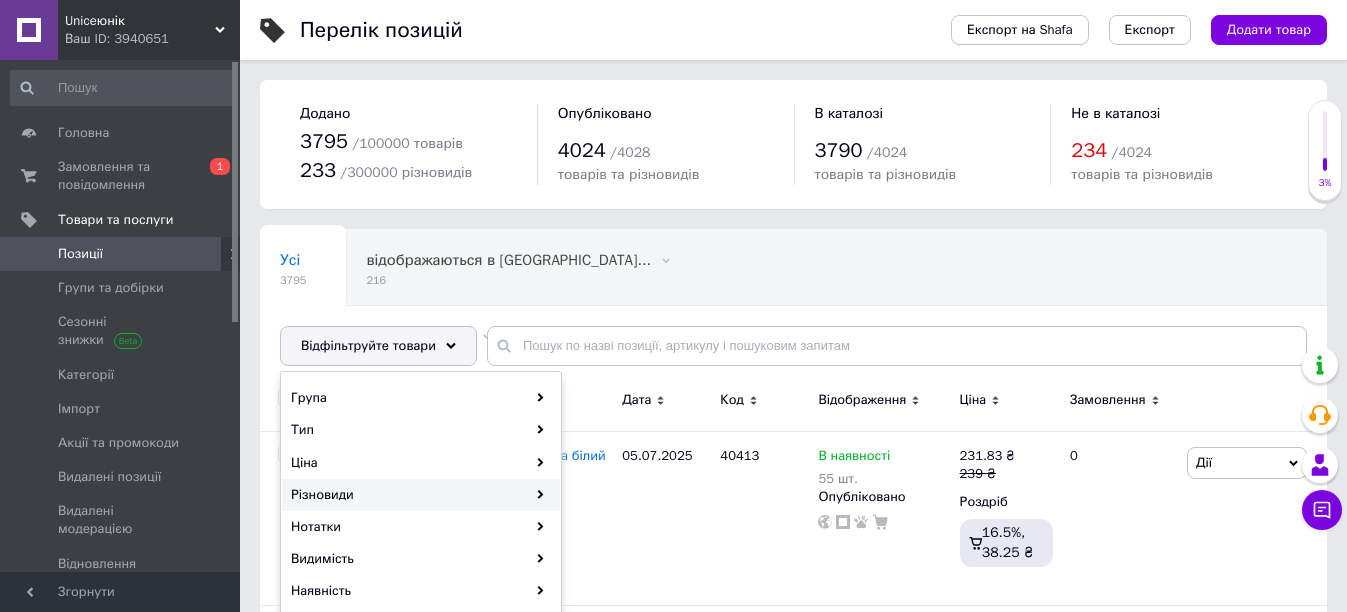 scroll, scrollTop: 100, scrollLeft: 0, axis: vertical 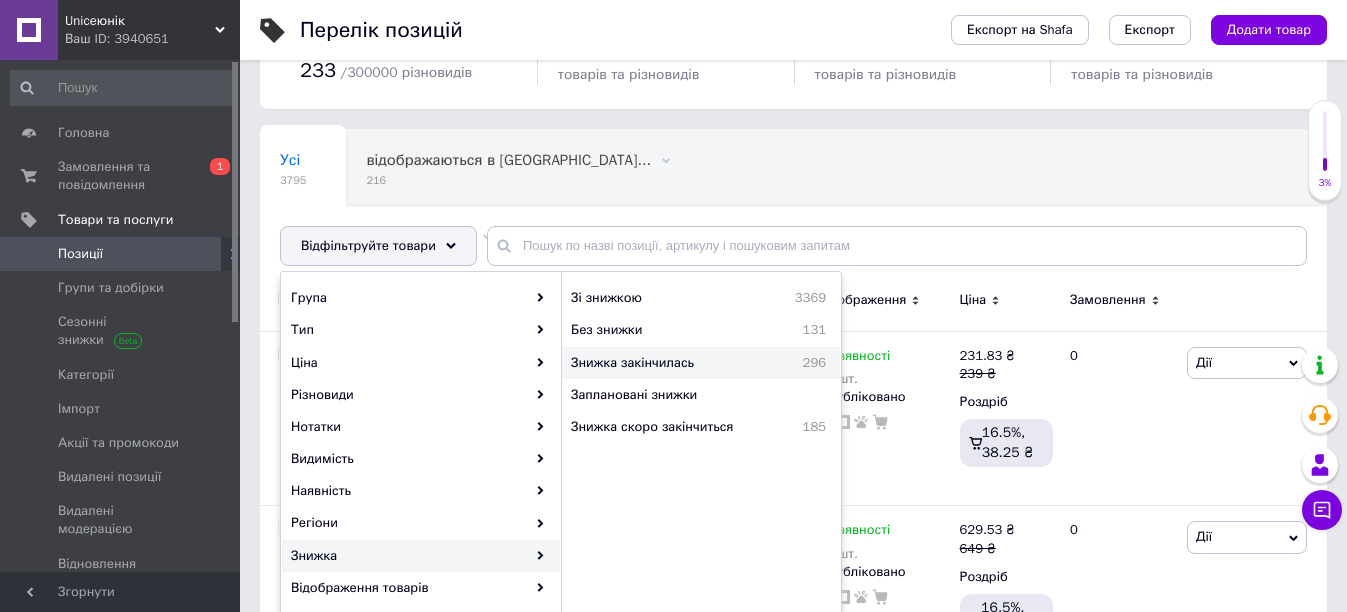click on "Знижка закінчилась" at bounding box center (671, 363) 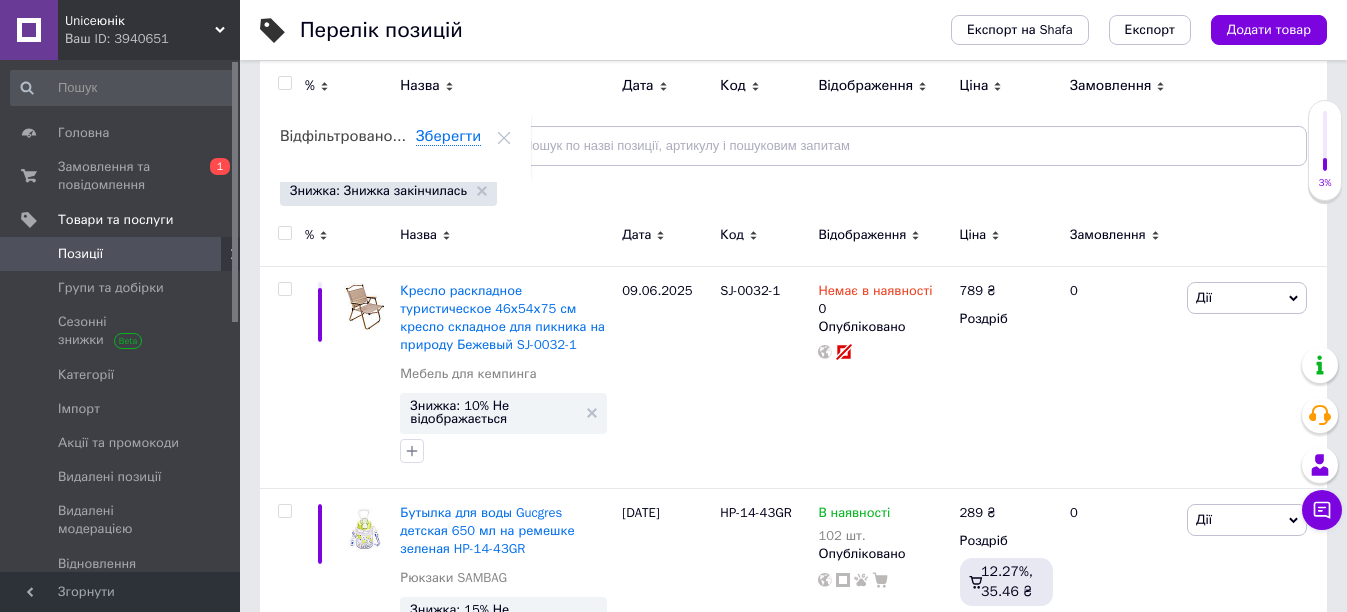 scroll, scrollTop: 100, scrollLeft: 0, axis: vertical 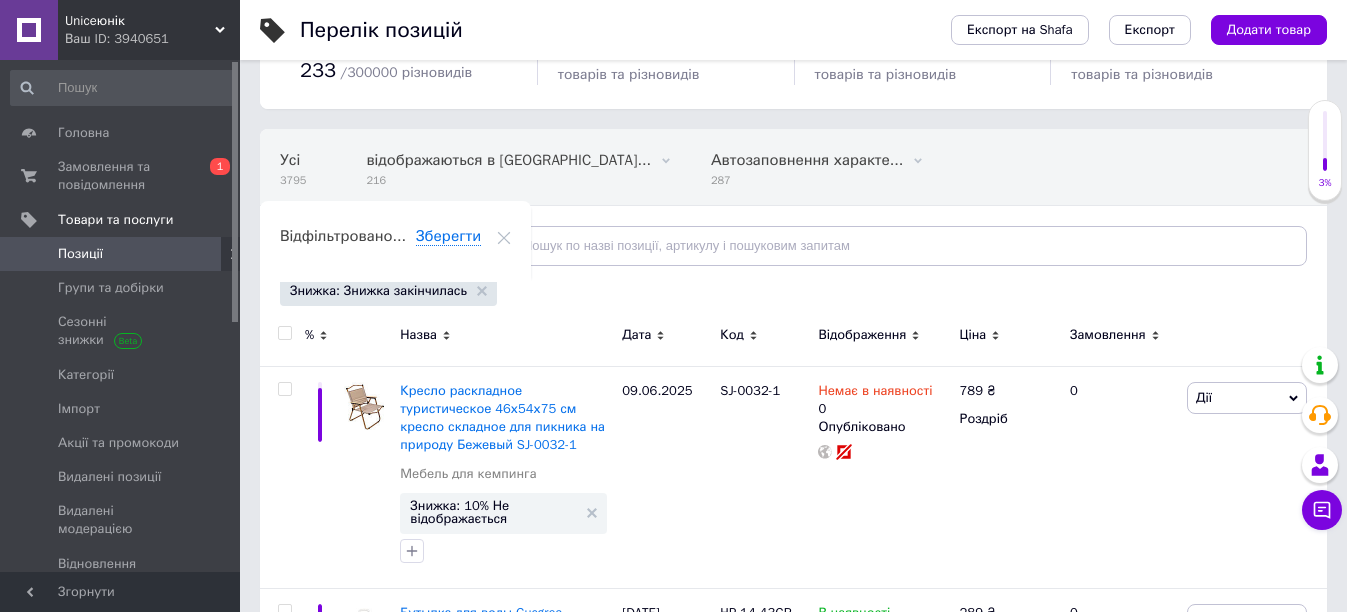 click at bounding box center [284, 333] 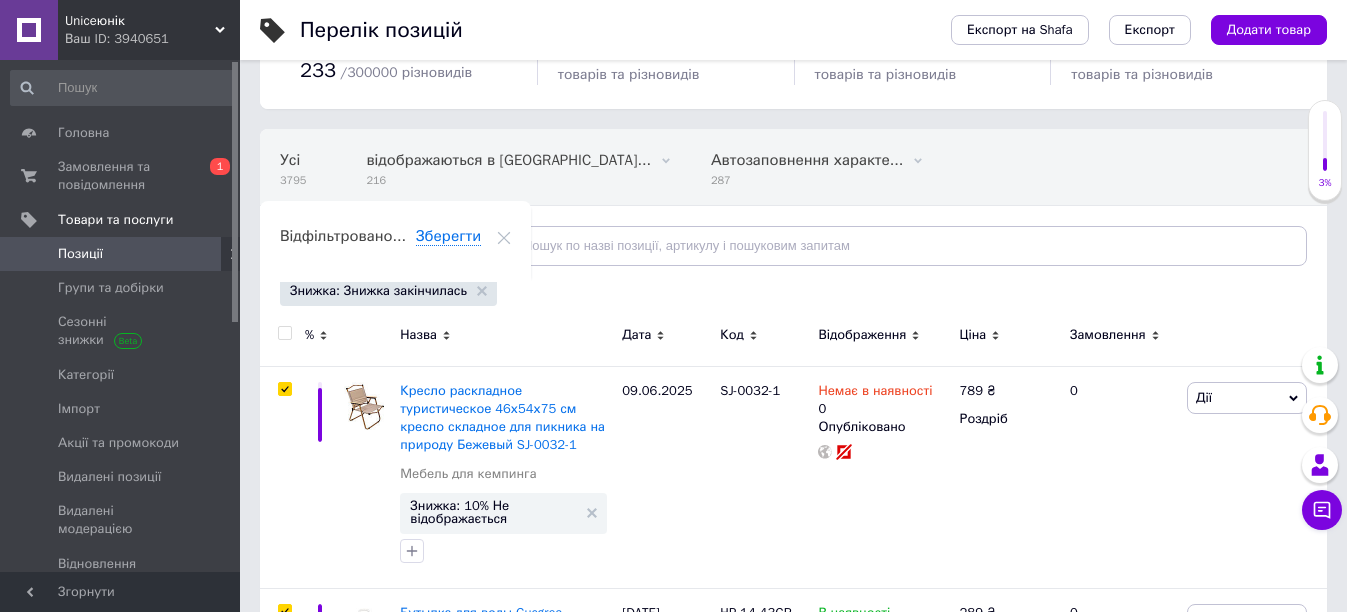 checkbox on "true" 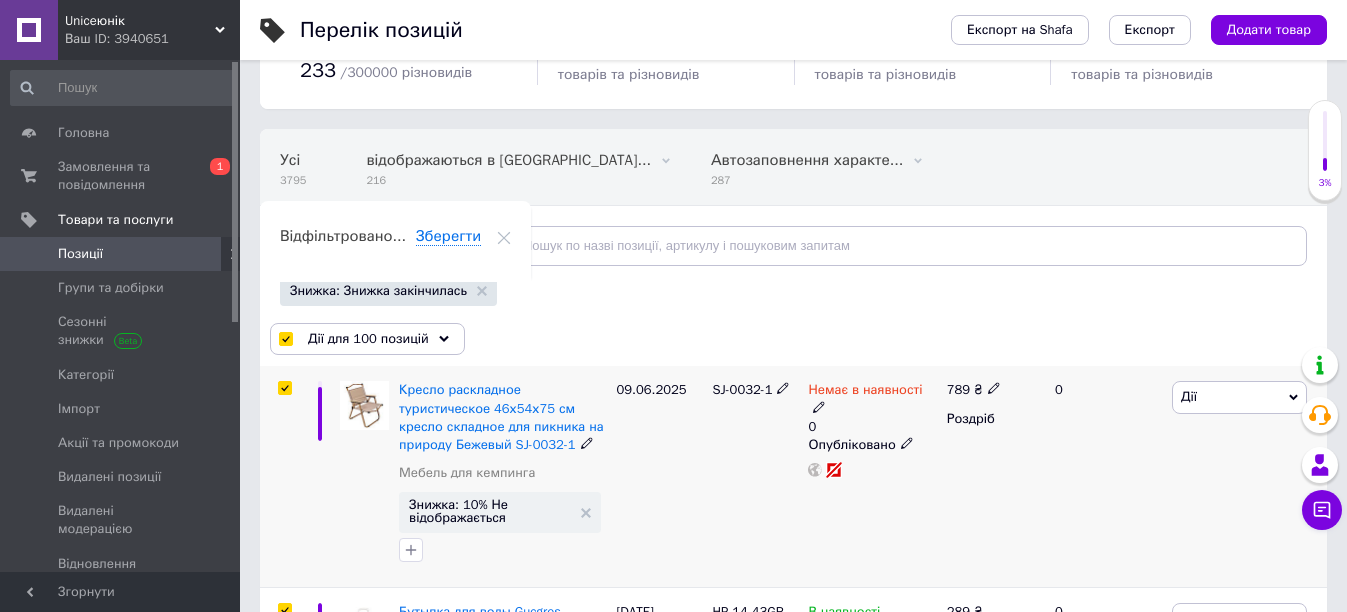 click at bounding box center (284, 388) 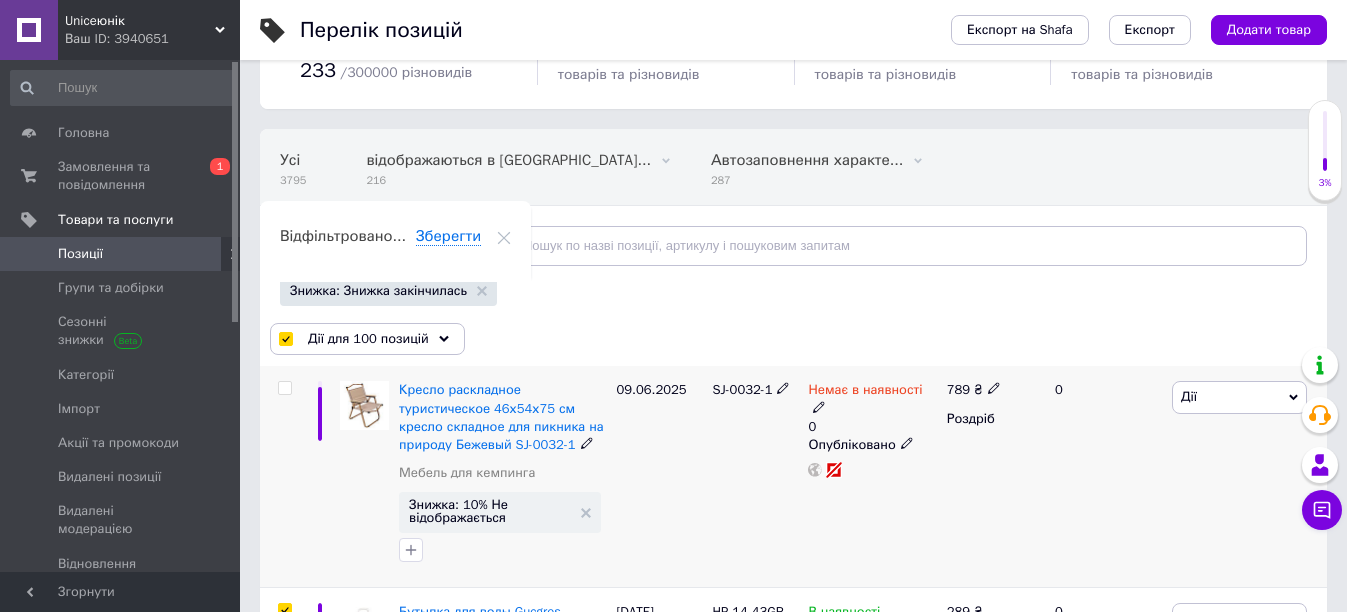 checkbox on "false" 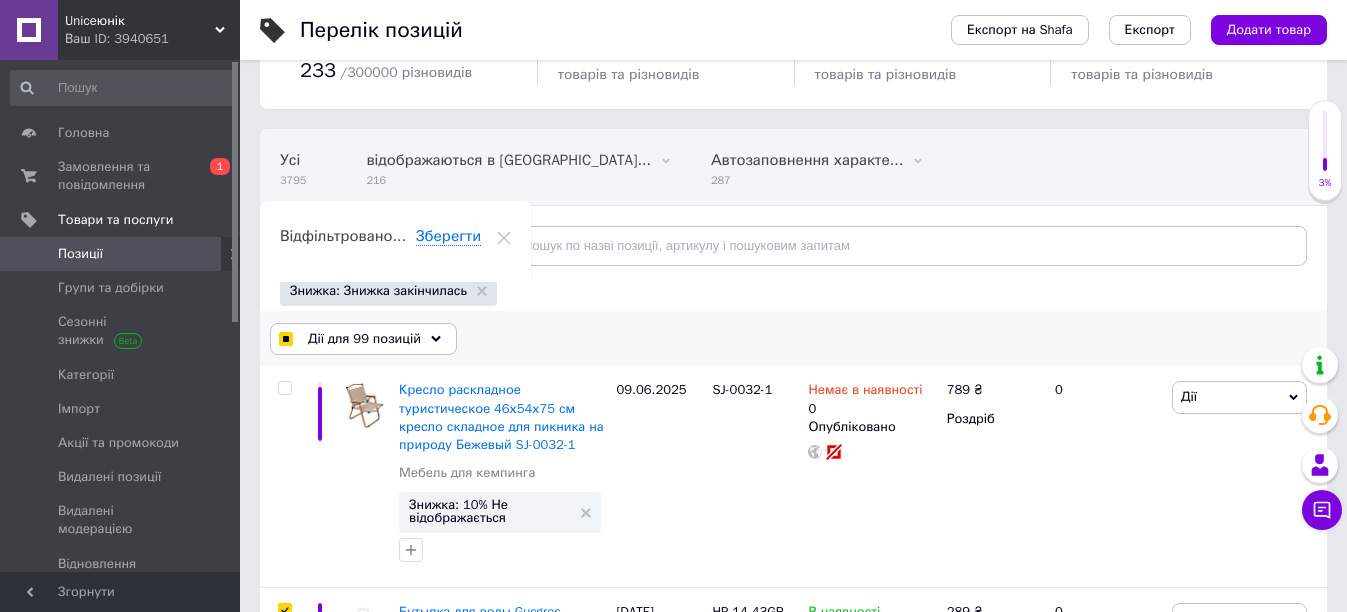 click on "Дії для 99 позицій" at bounding box center [364, 339] 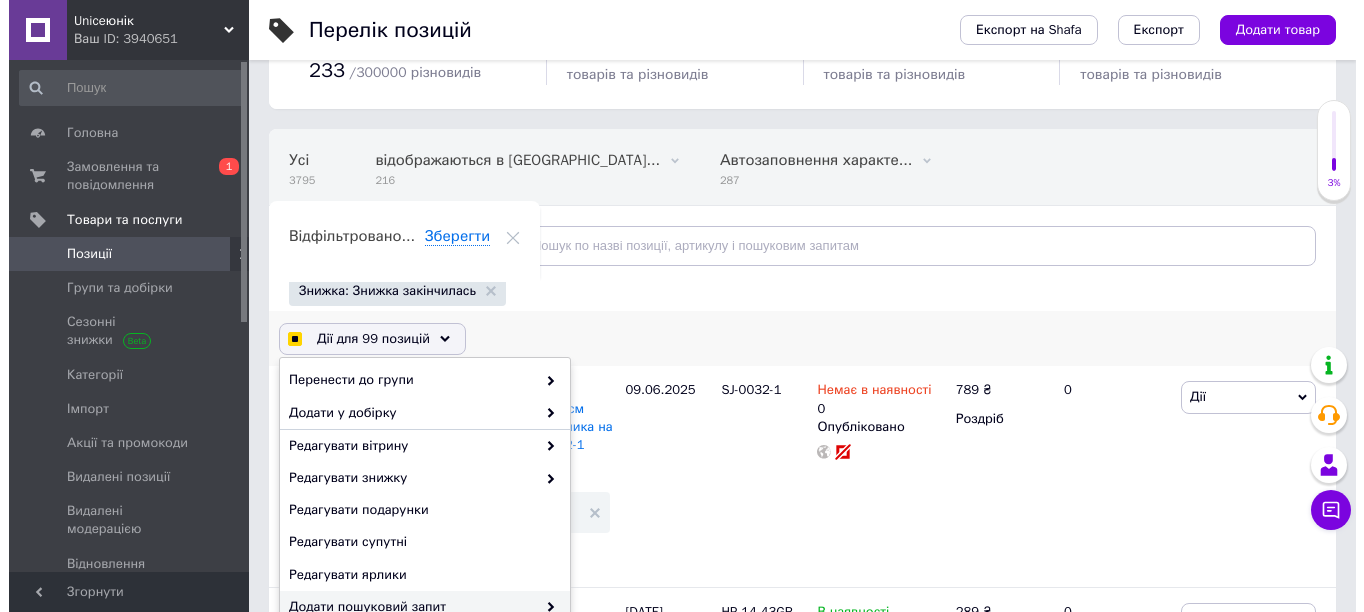 scroll, scrollTop: 200, scrollLeft: 0, axis: vertical 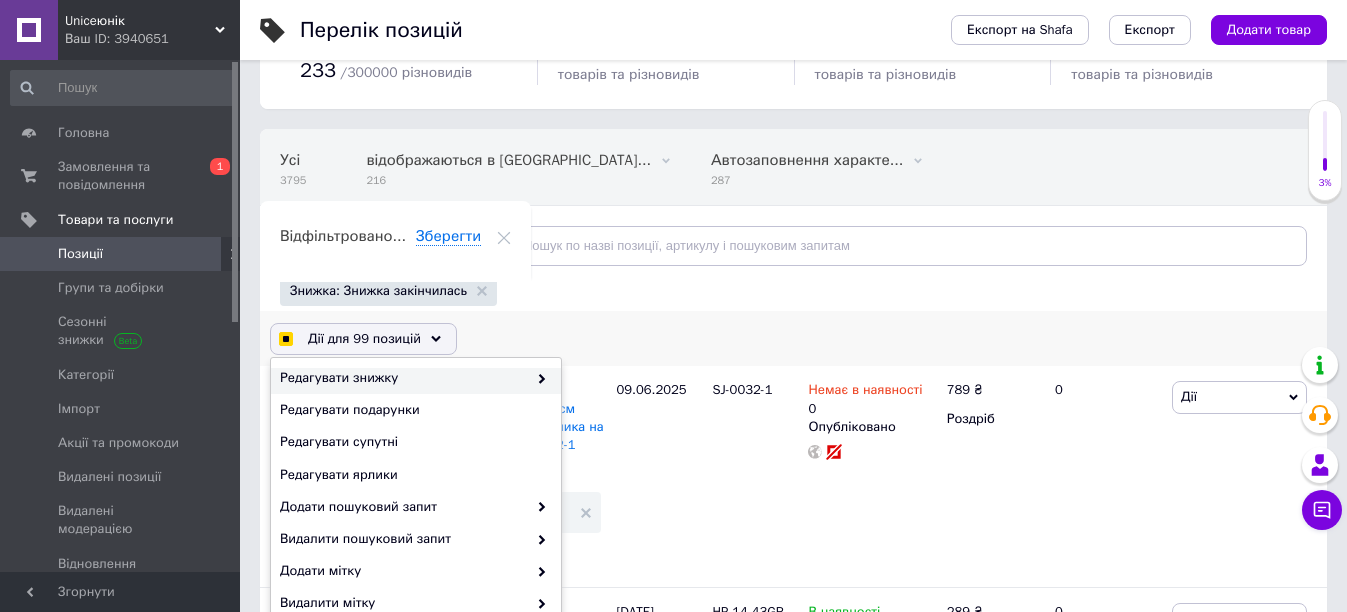 click on "Редагувати знижку" at bounding box center (403, 378) 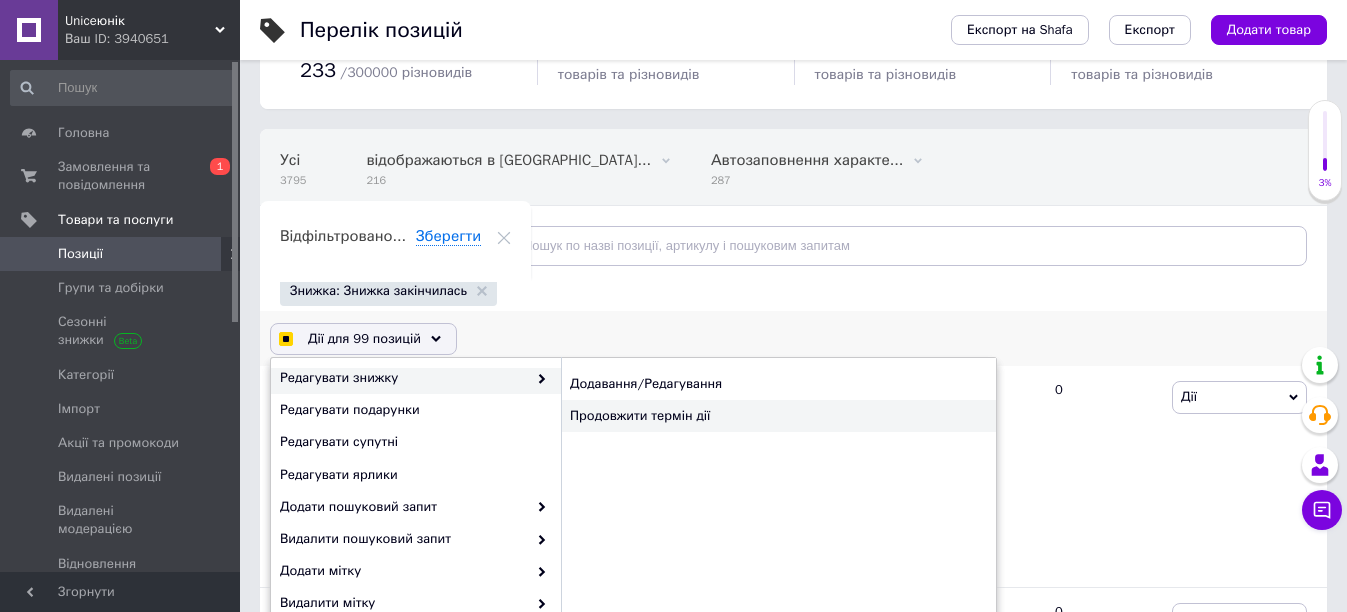 click on "Продовжити термін дії" at bounding box center (778, 416) 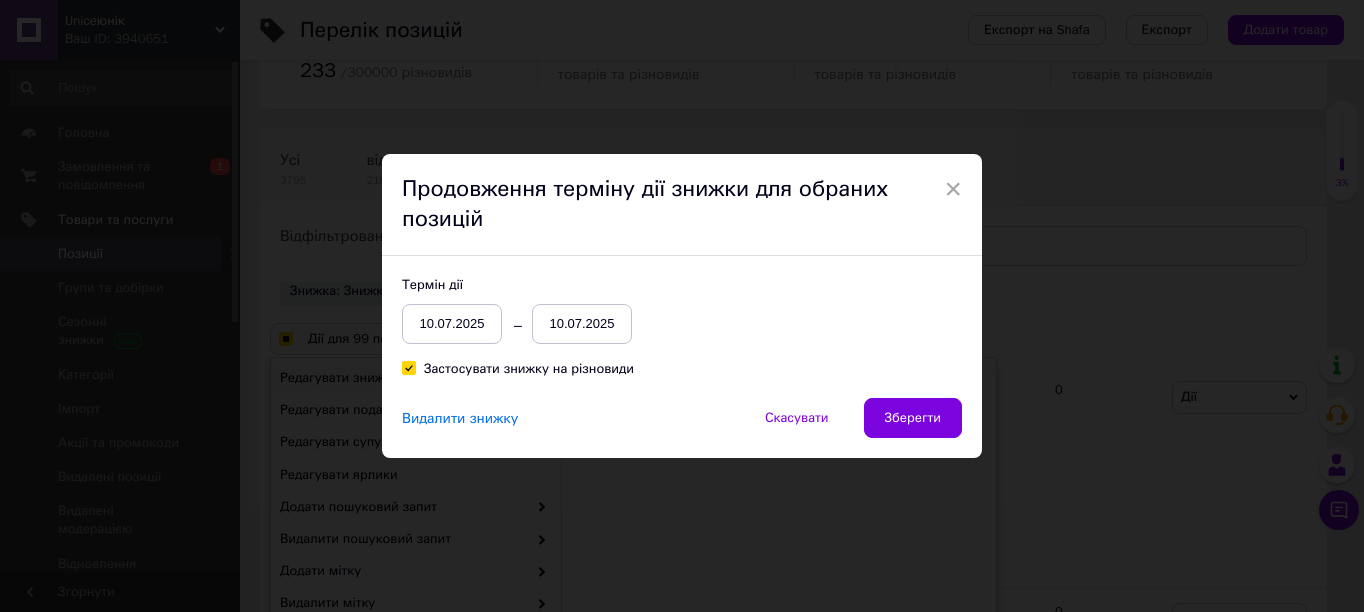 click on "Термін дії 10.07.2025 10.07.2025 Застосувати знижку на різновиди" at bounding box center (682, 327) 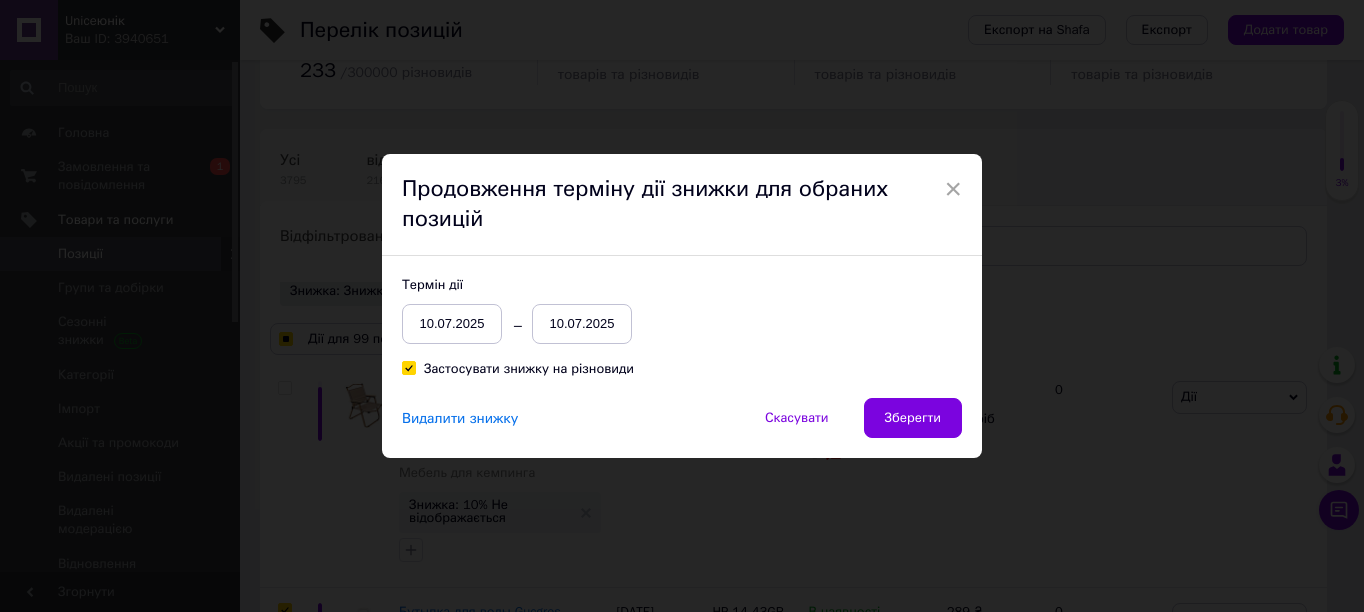 click on "10.07.2025" at bounding box center [582, 324] 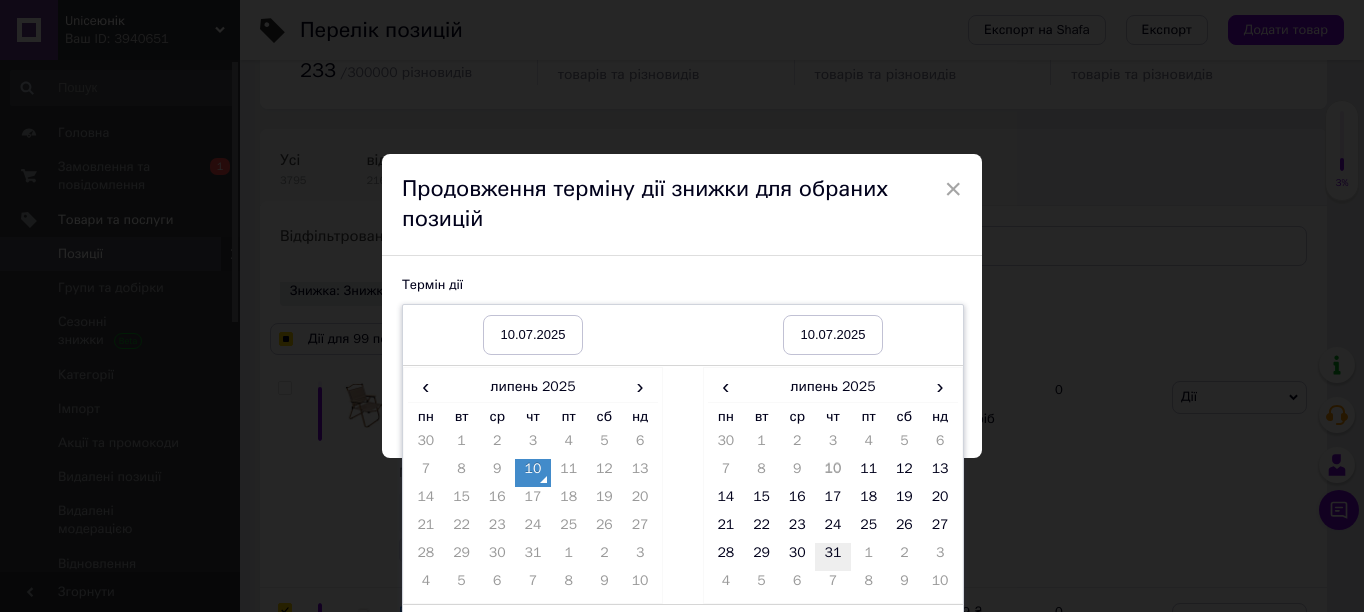 click on "31" at bounding box center (833, 557) 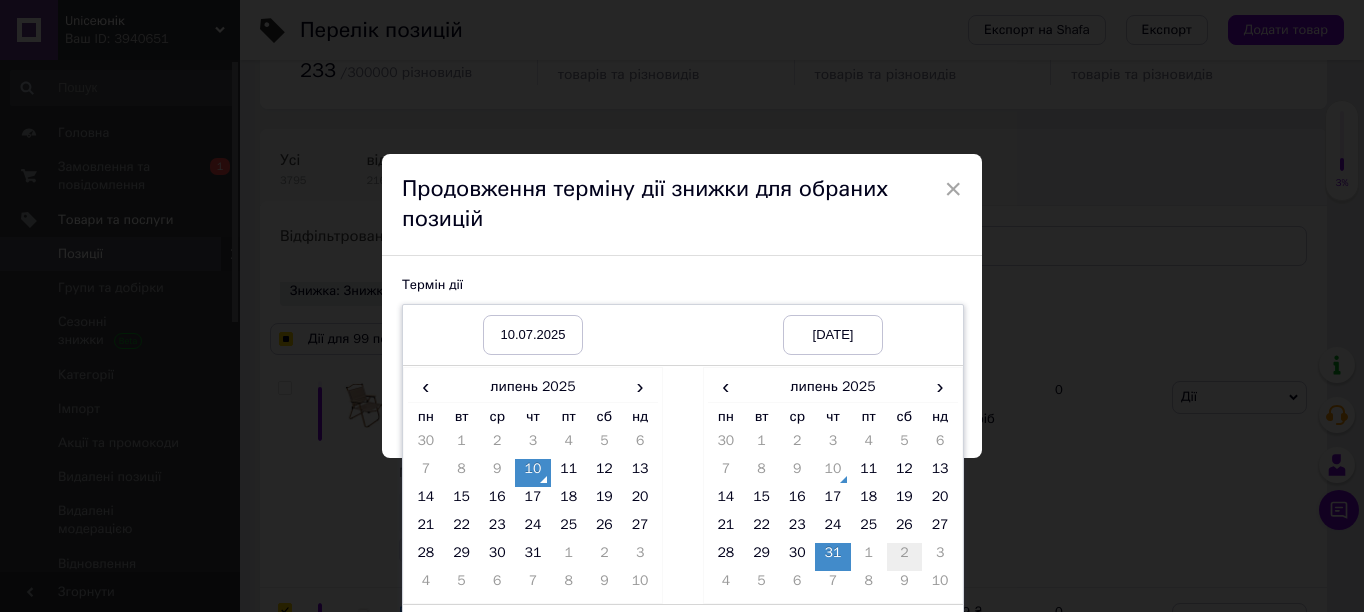 scroll, scrollTop: 53, scrollLeft: 0, axis: vertical 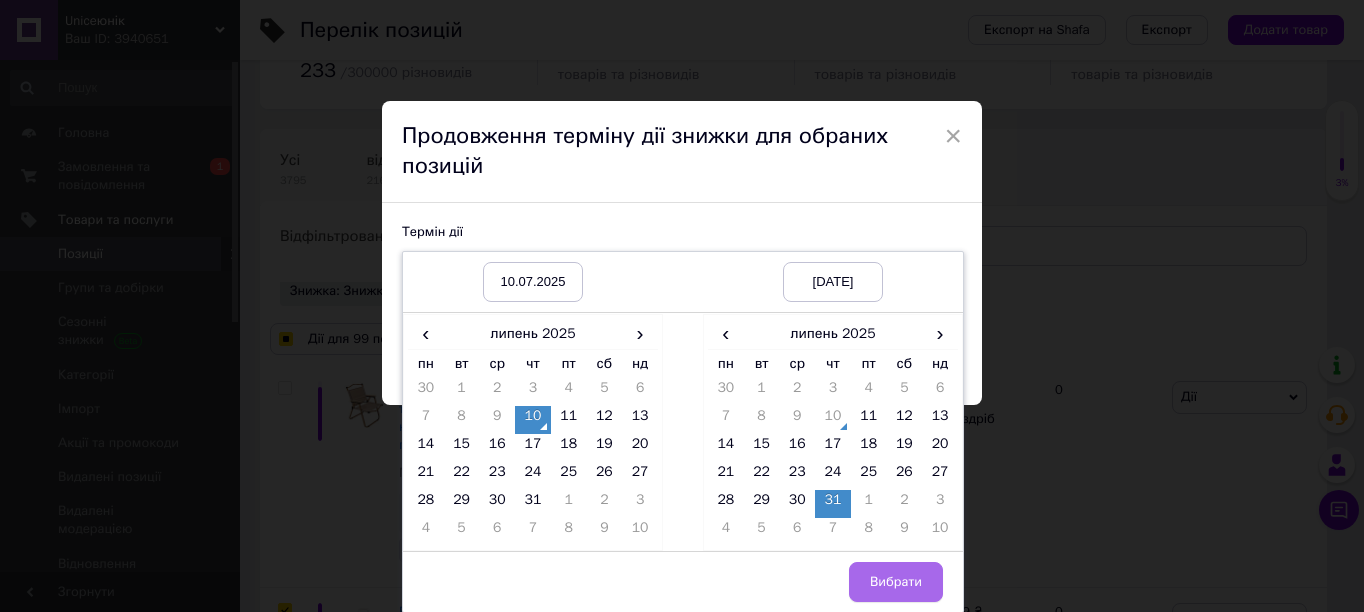 click on "Вибрати" at bounding box center [896, 582] 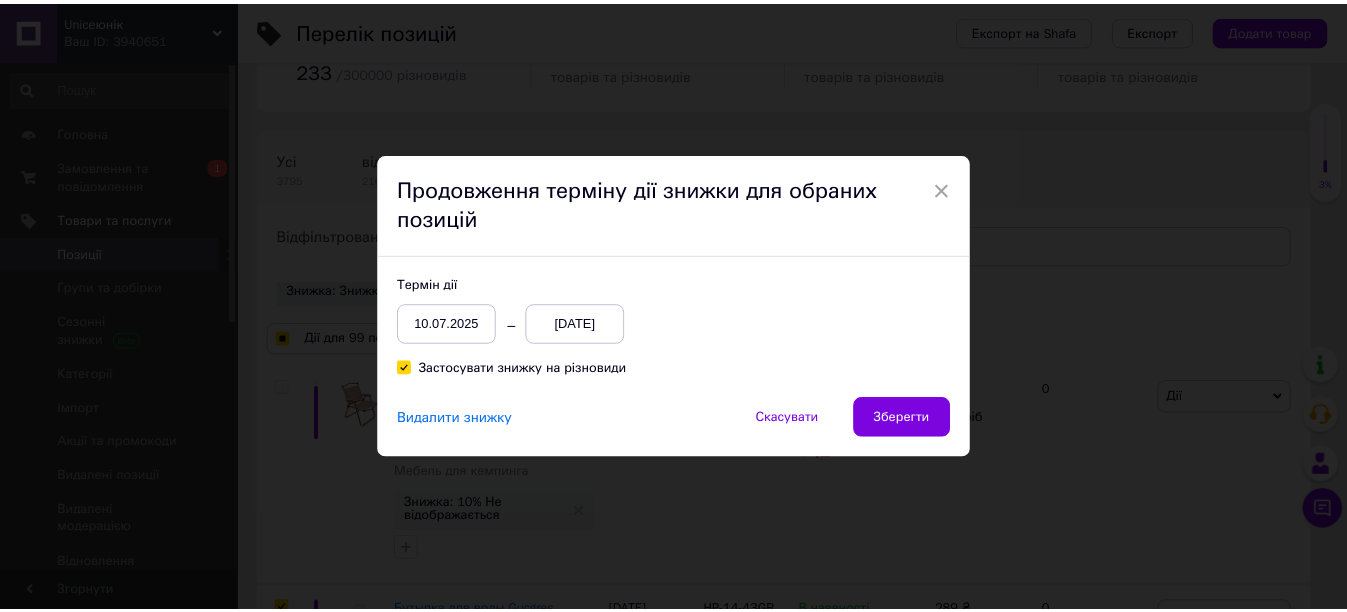 scroll, scrollTop: 0, scrollLeft: 0, axis: both 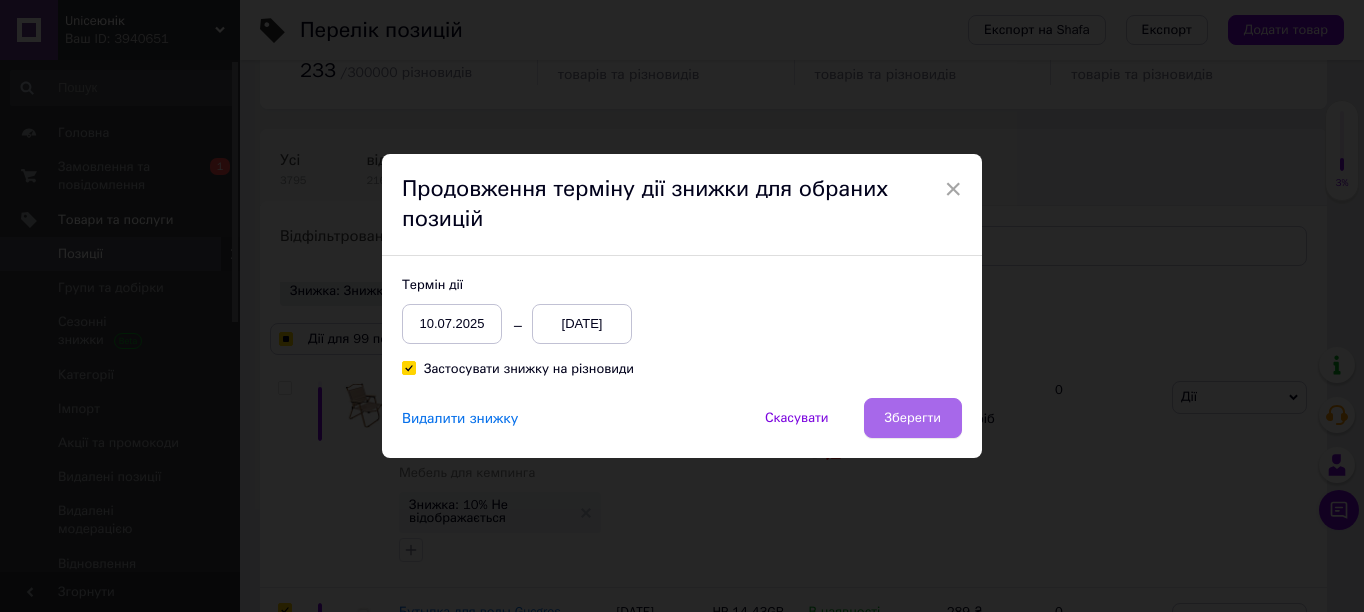 click on "Зберегти" at bounding box center [913, 418] 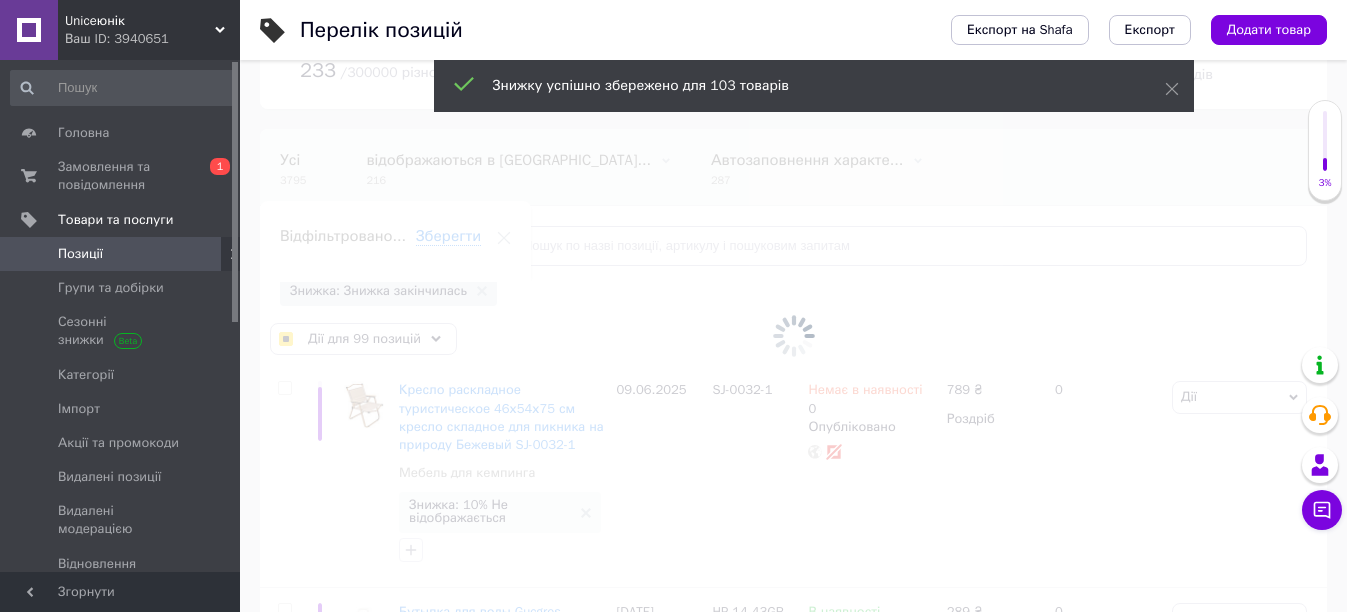 checkbox on "false" 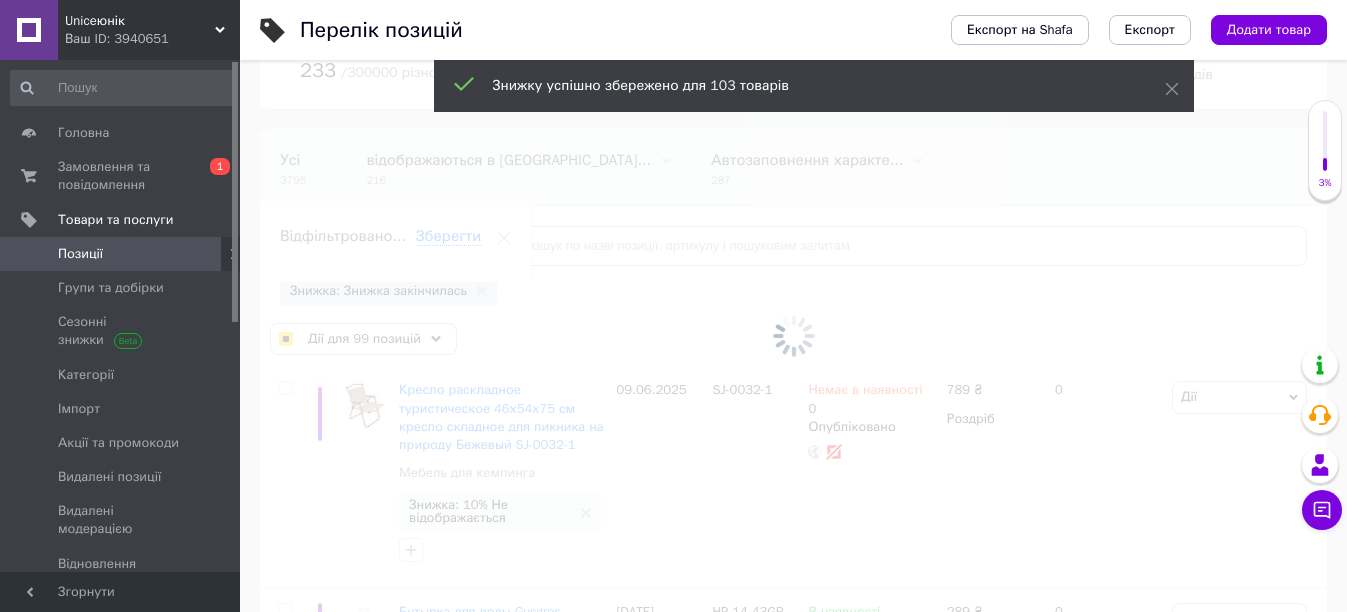 checkbox on "false" 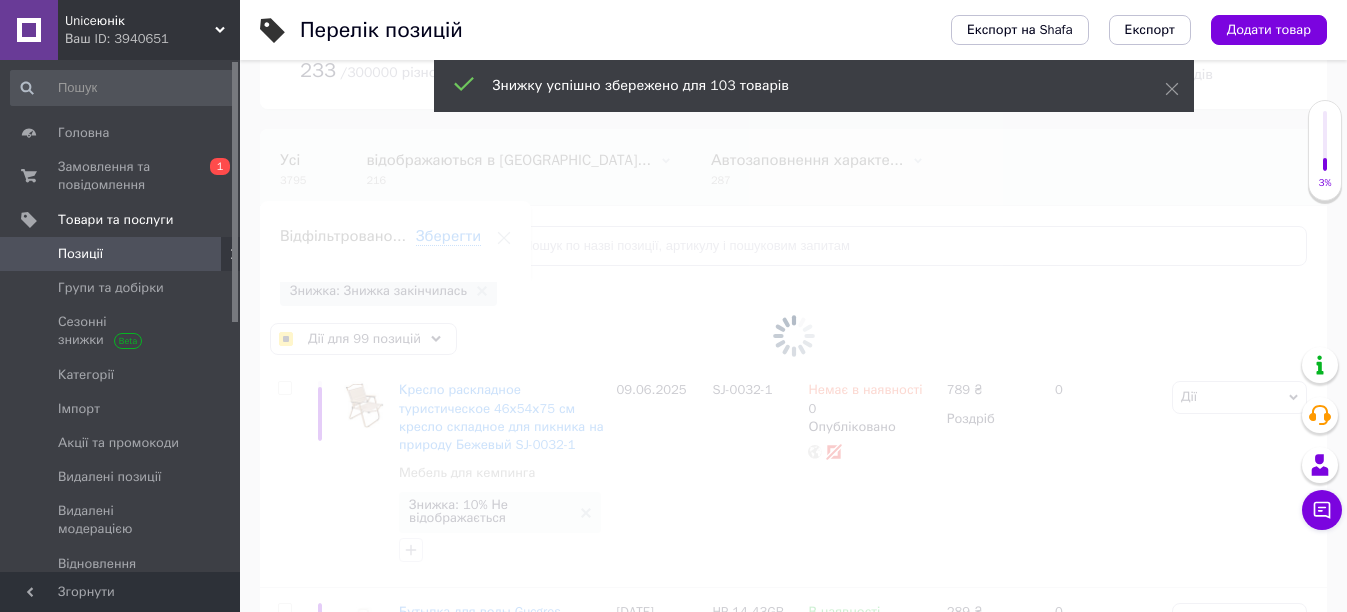 checkbox on "false" 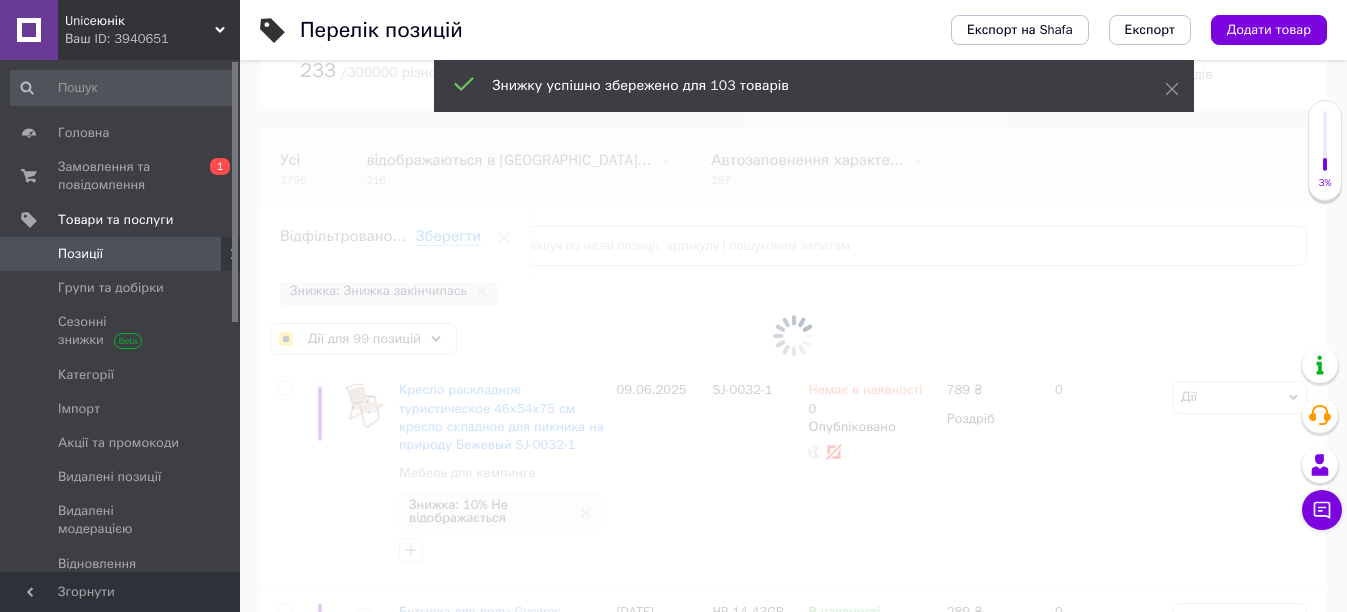 checkbox on "false" 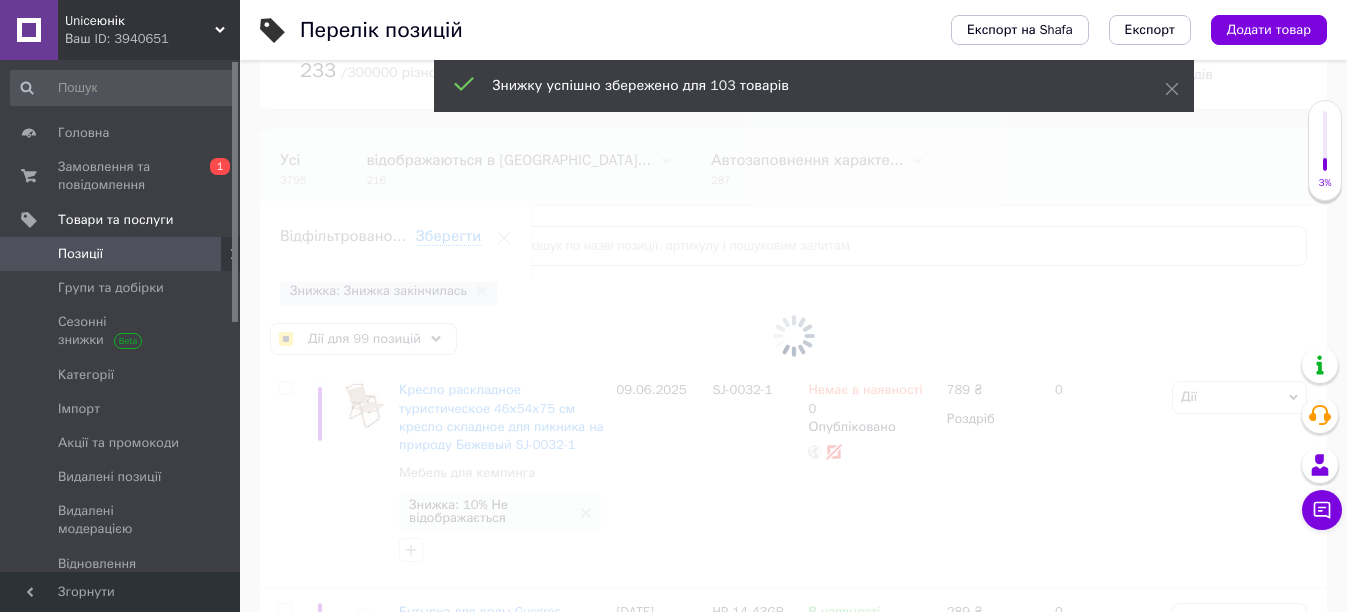 checkbox on "false" 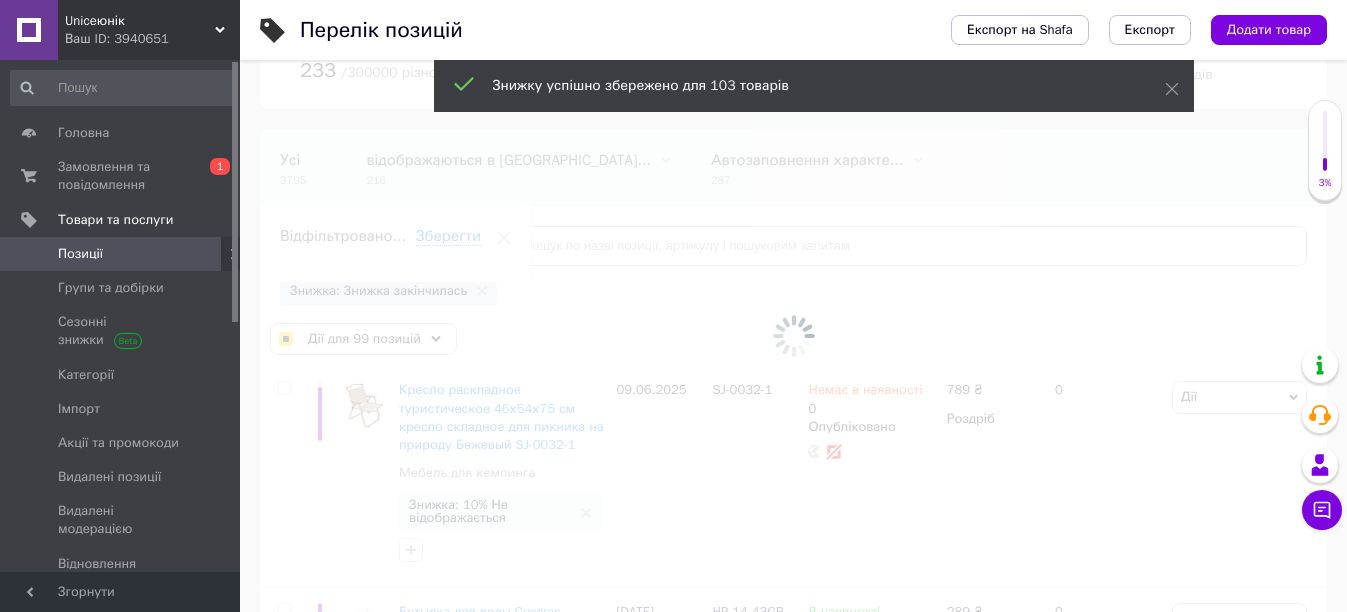 checkbox on "false" 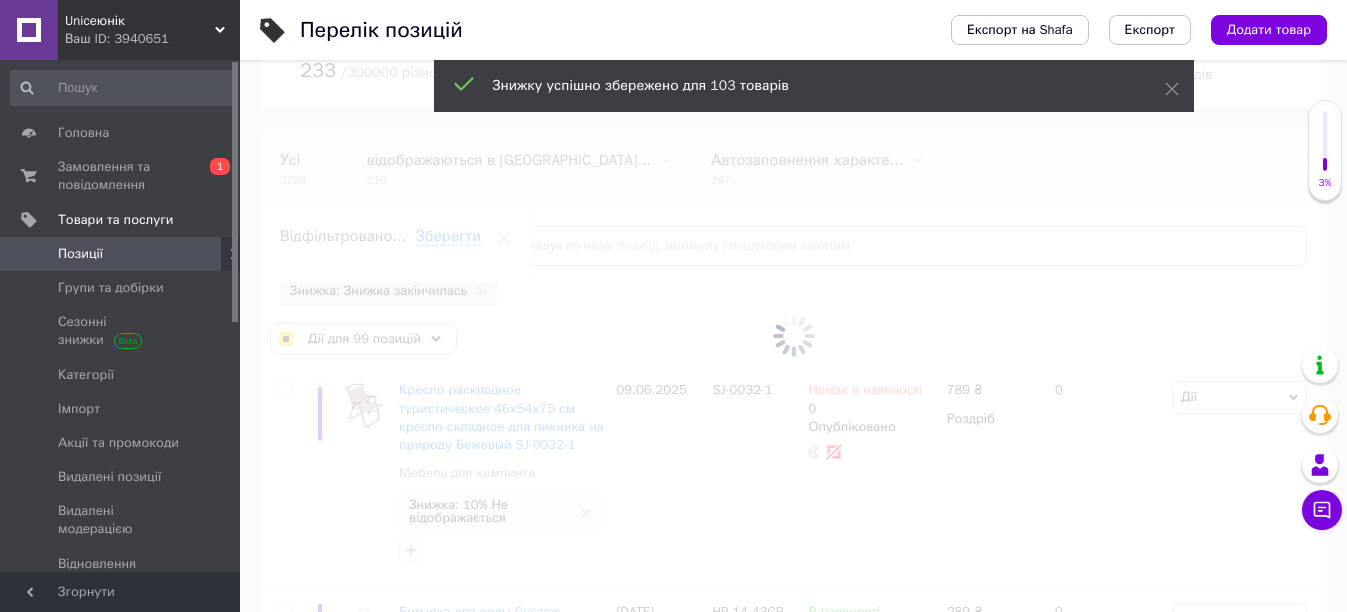 checkbox on "false" 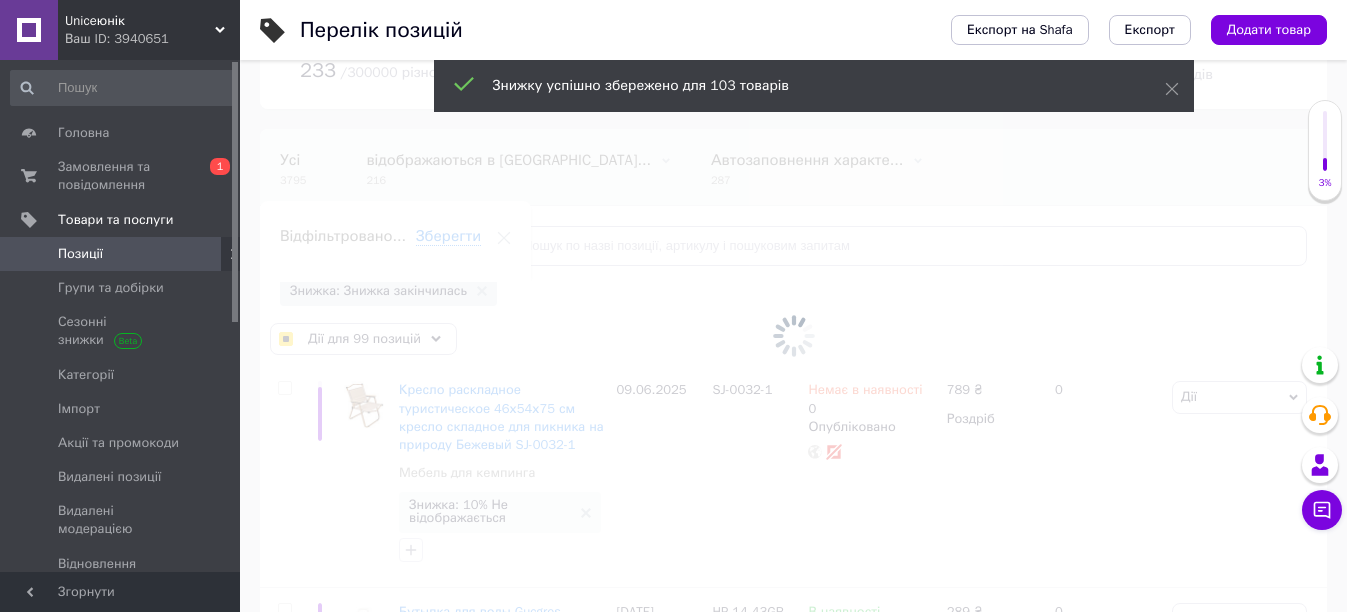 checkbox on "false" 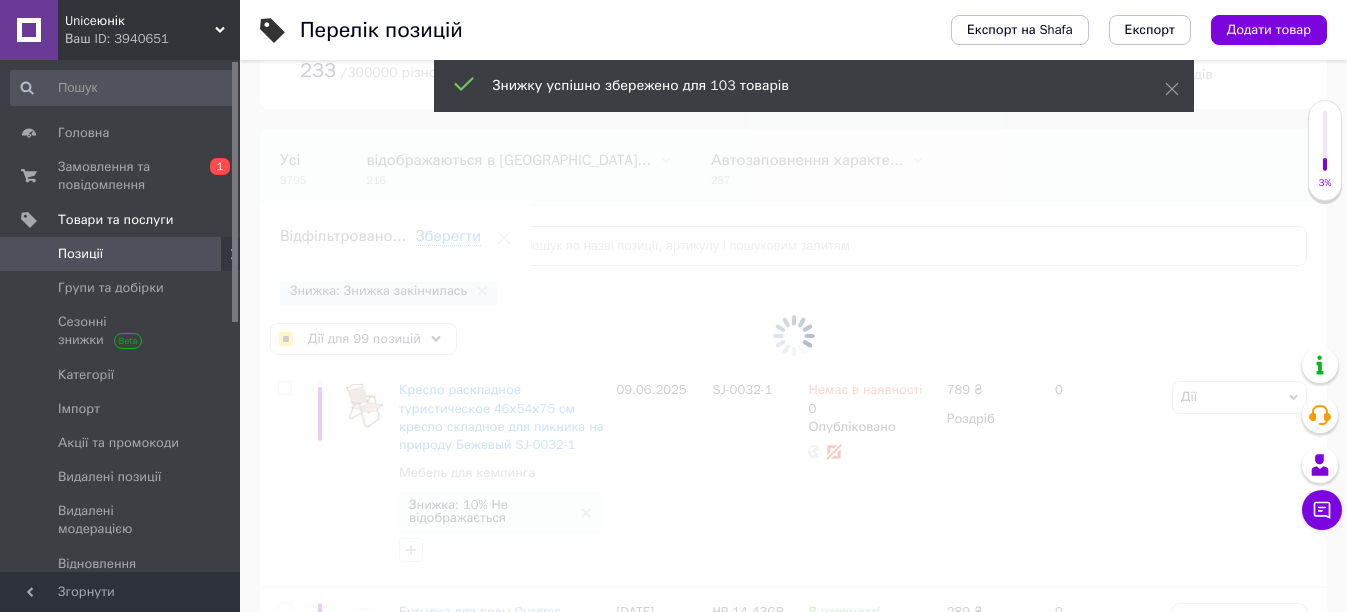 checkbox on "false" 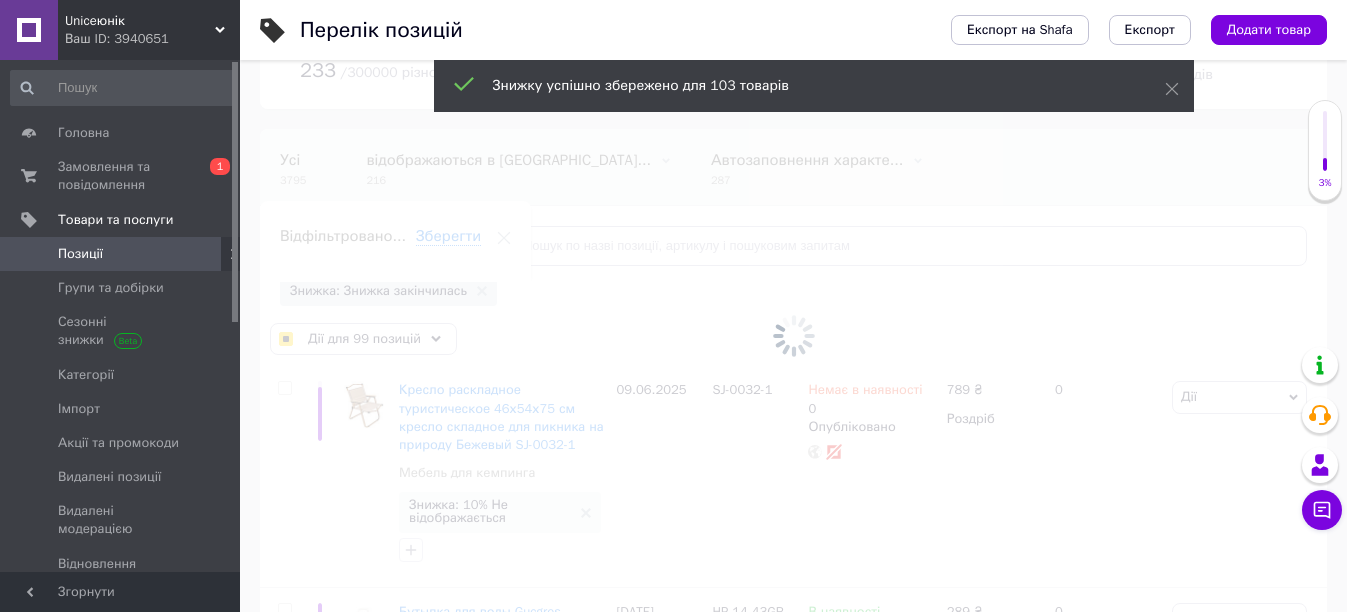 checkbox on "false" 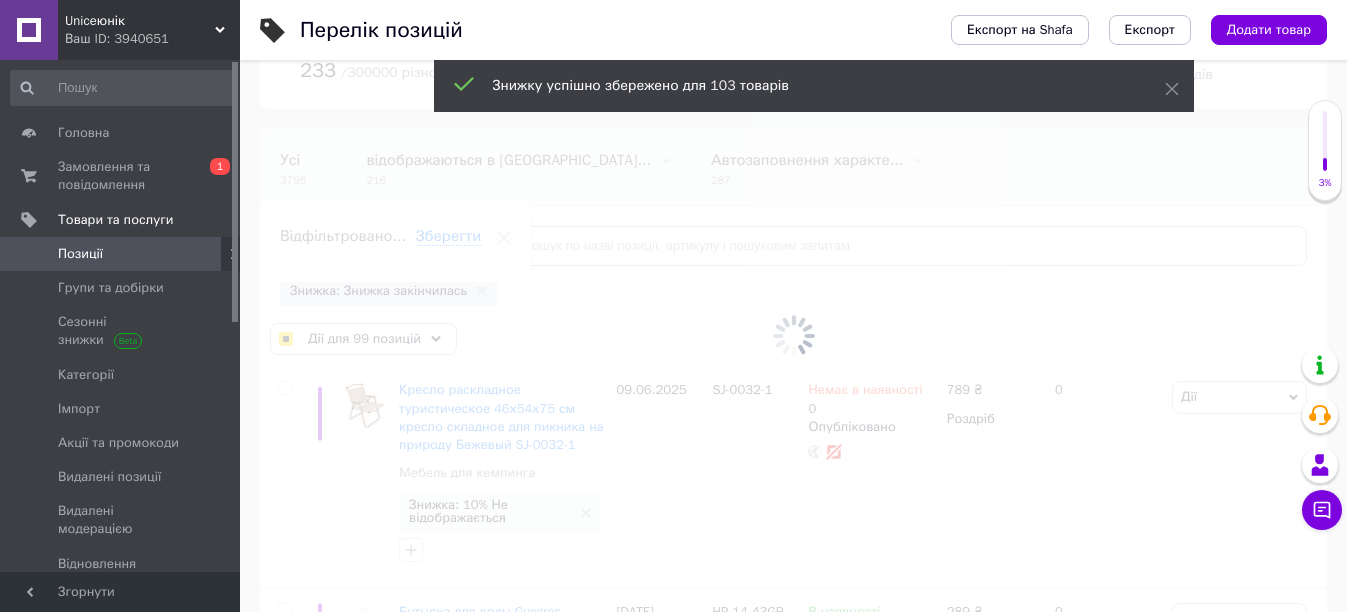checkbox on "false" 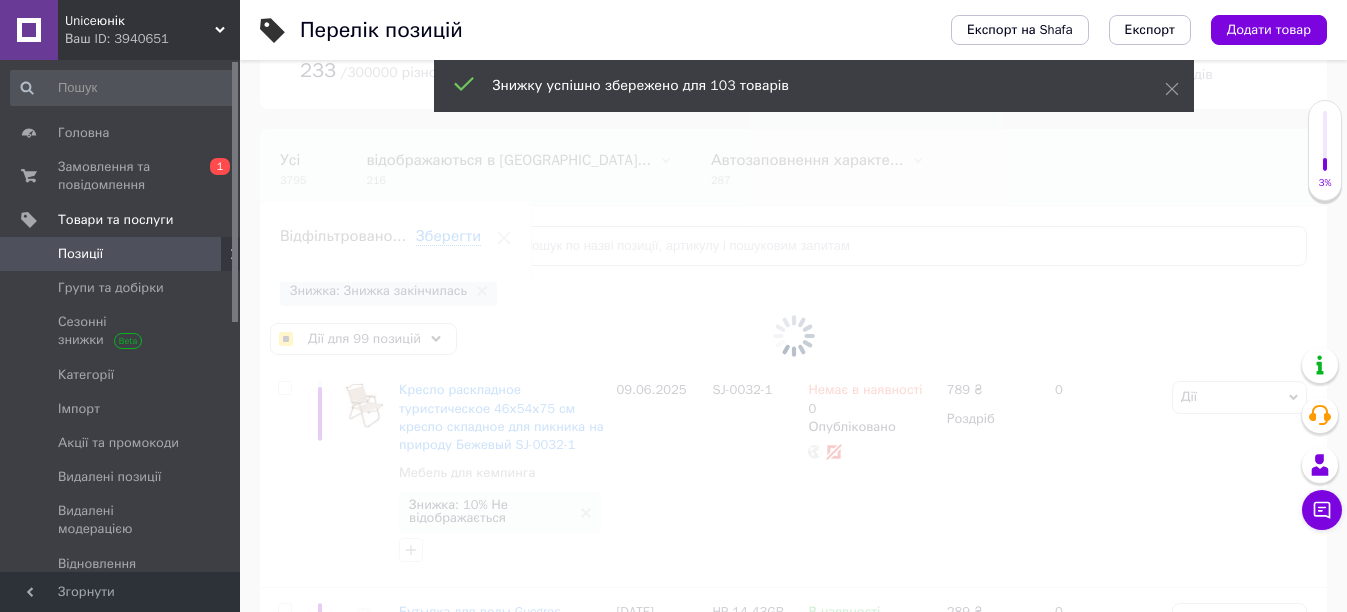 checkbox on "false" 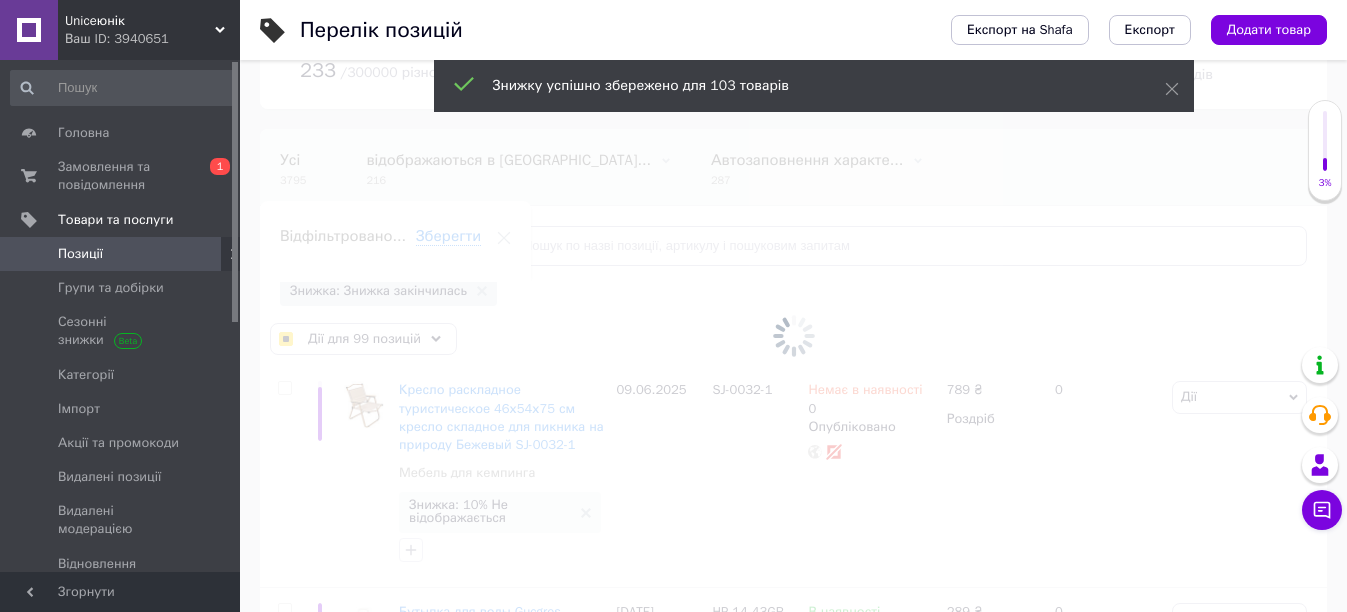 checkbox on "false" 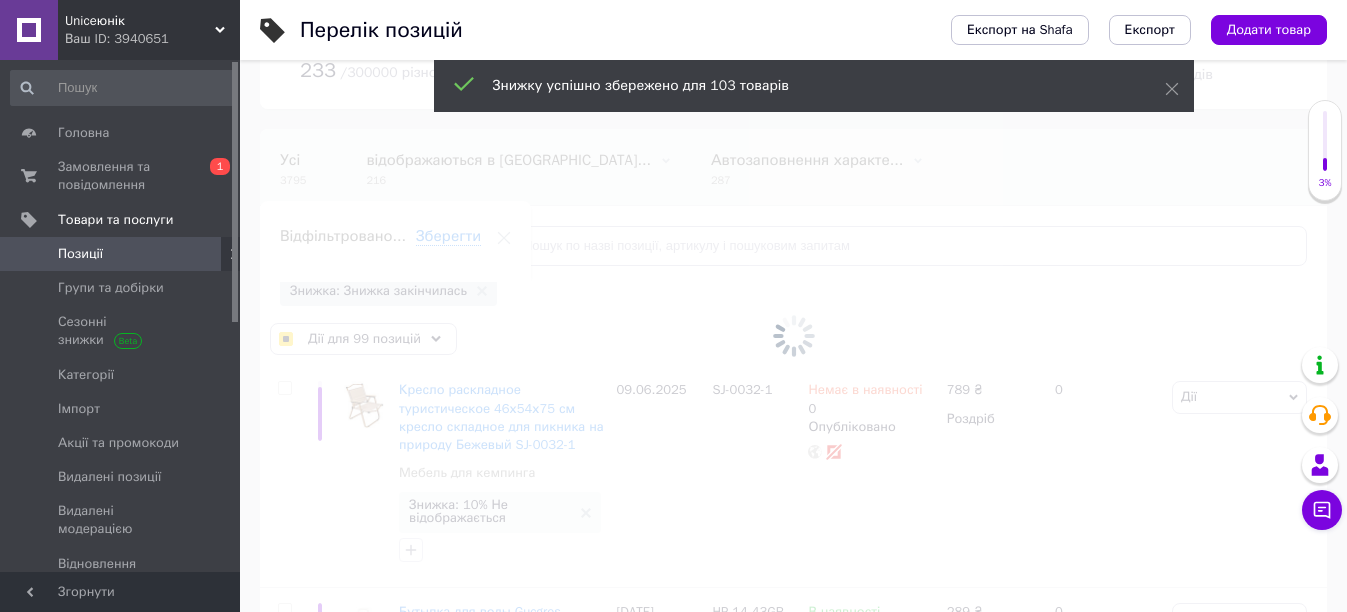checkbox on "false" 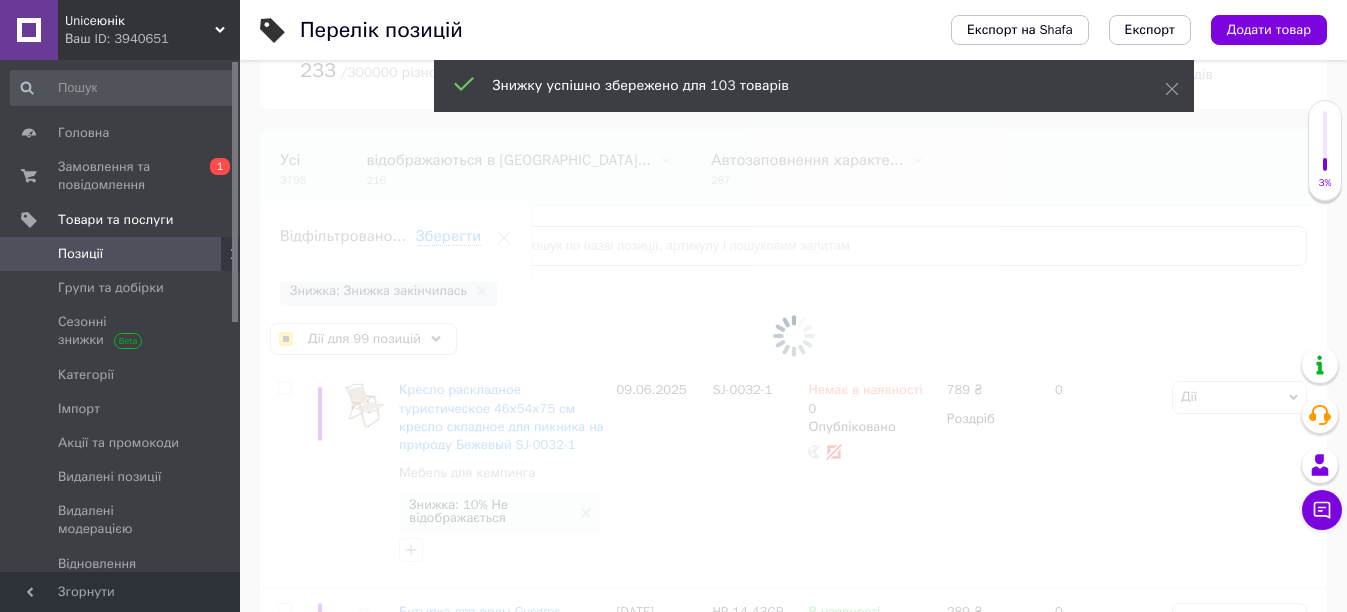 checkbox on "false" 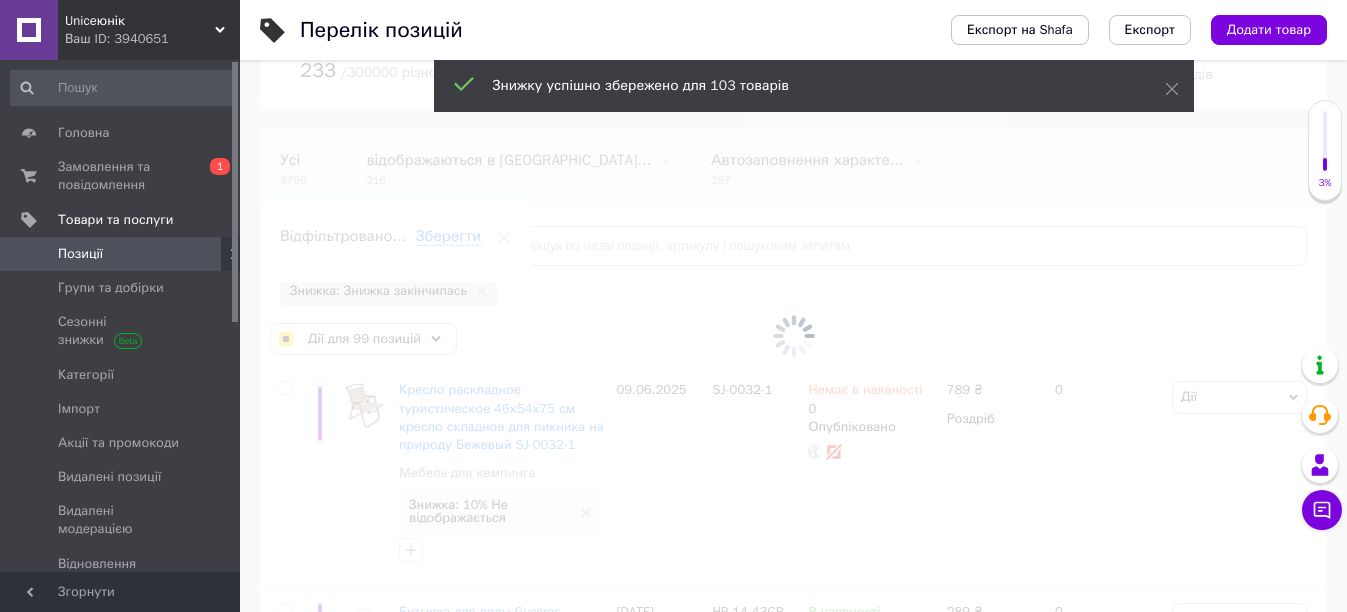 checkbox on "false" 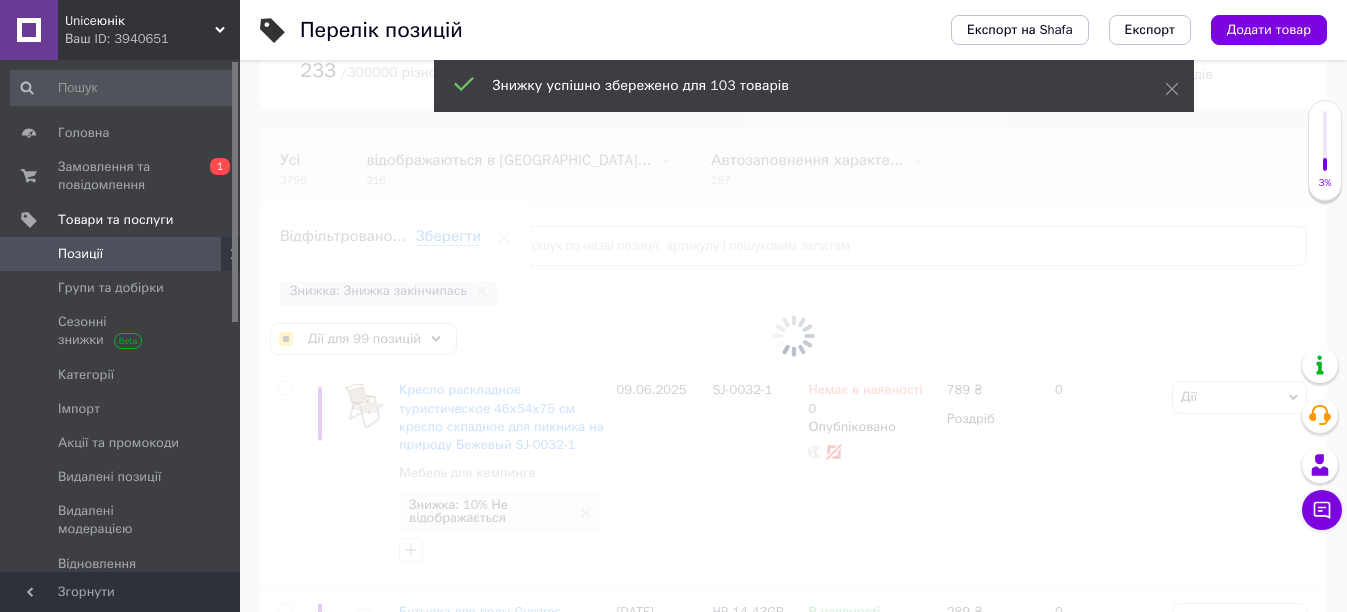 checkbox on "false" 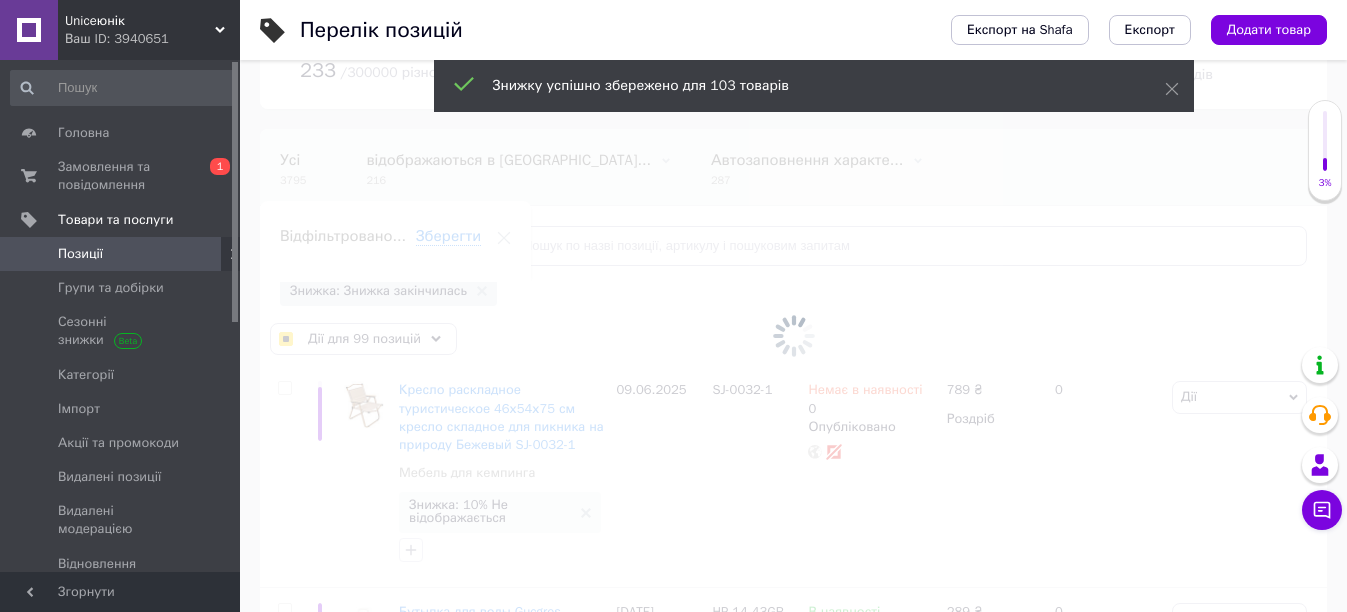 checkbox on "false" 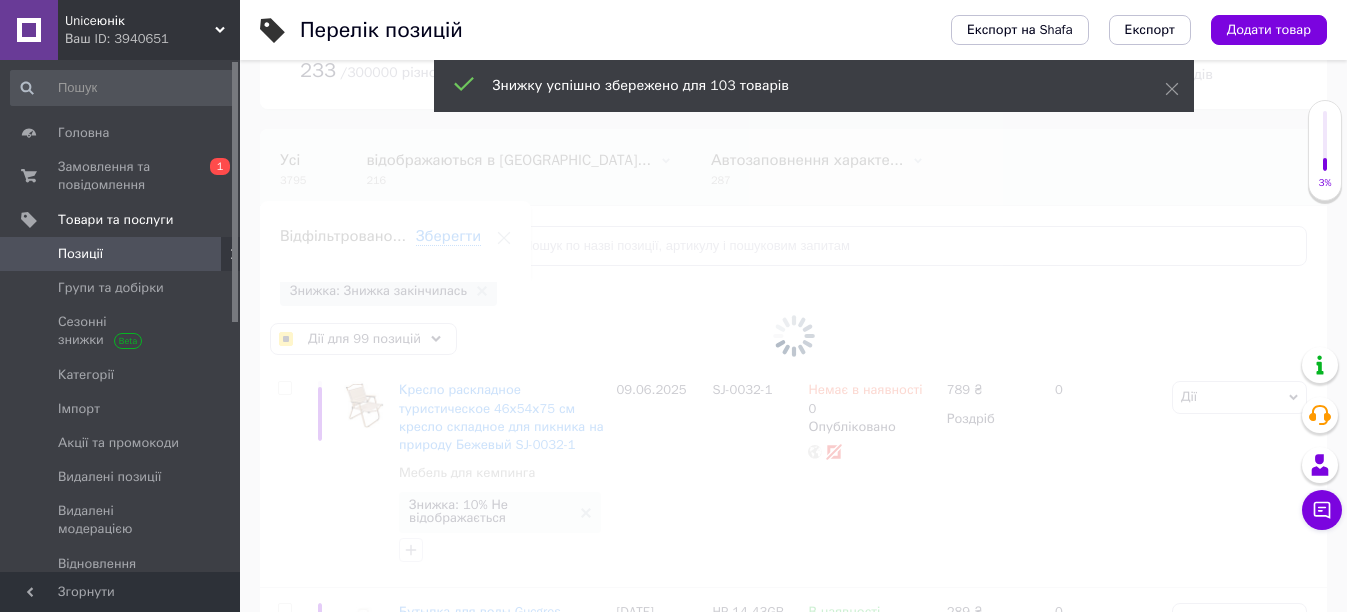 checkbox on "false" 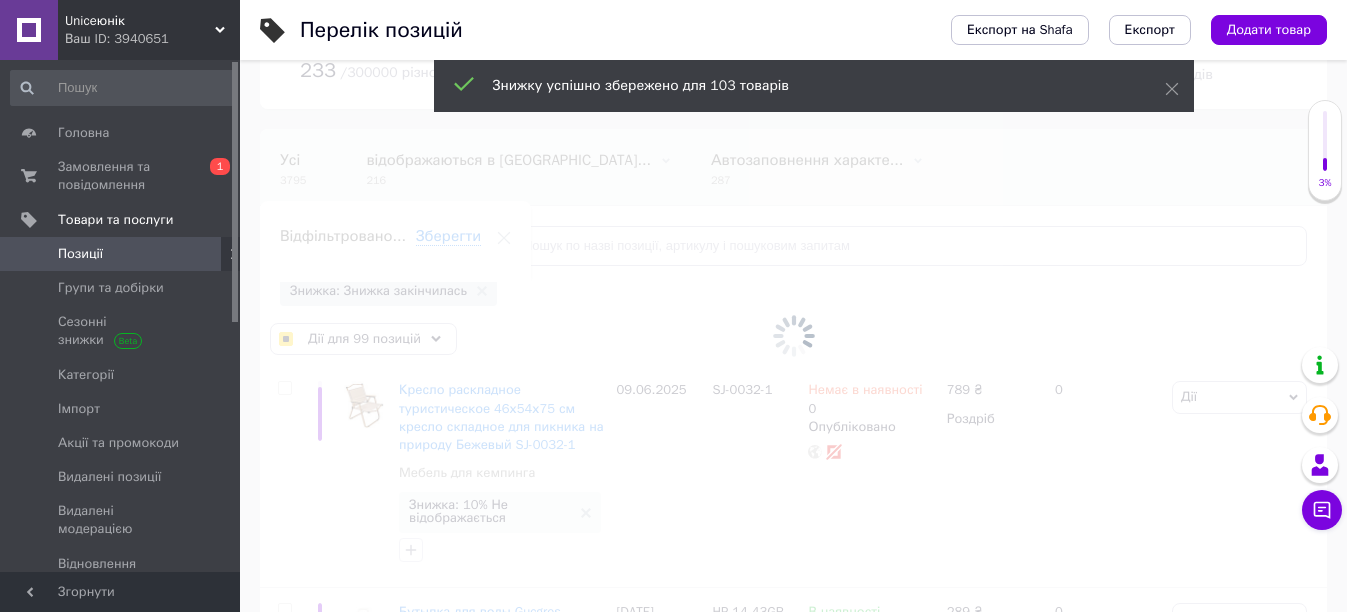 checkbox on "false" 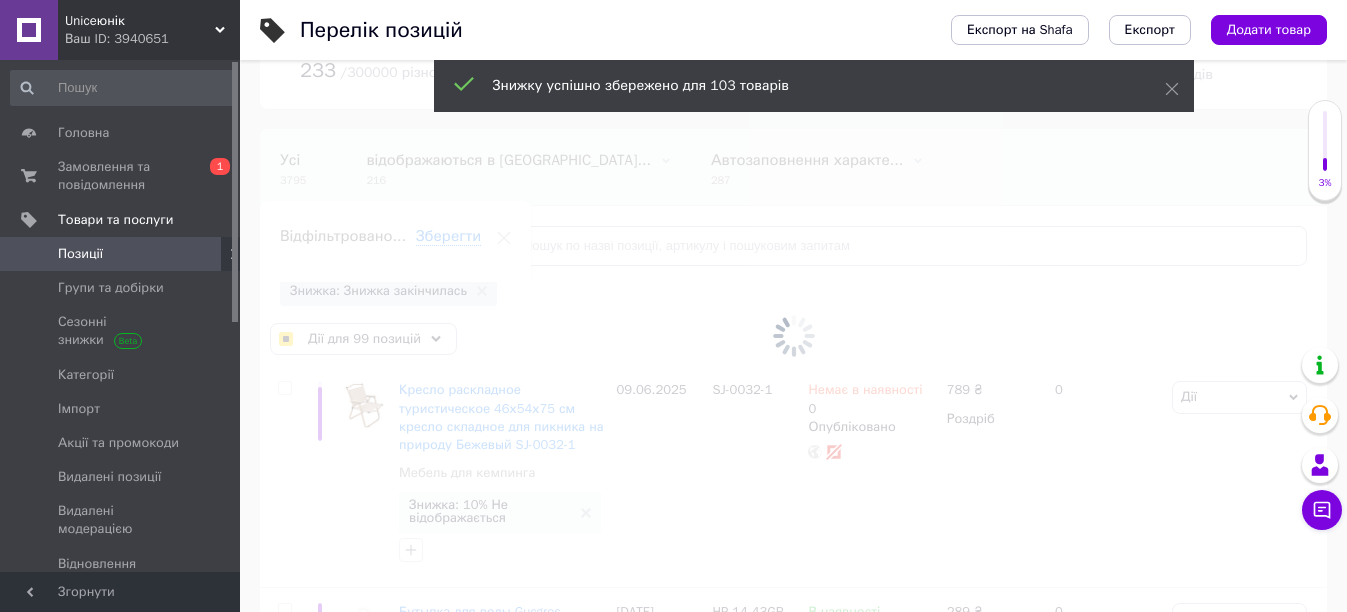 checkbox on "false" 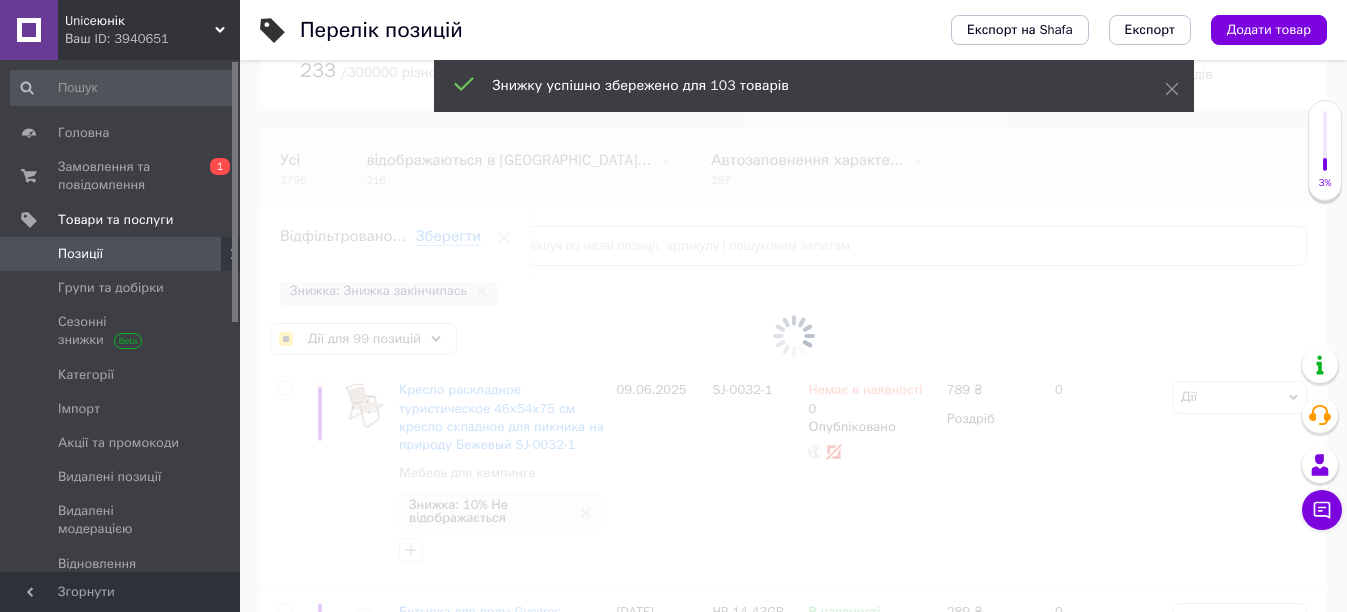 checkbox on "false" 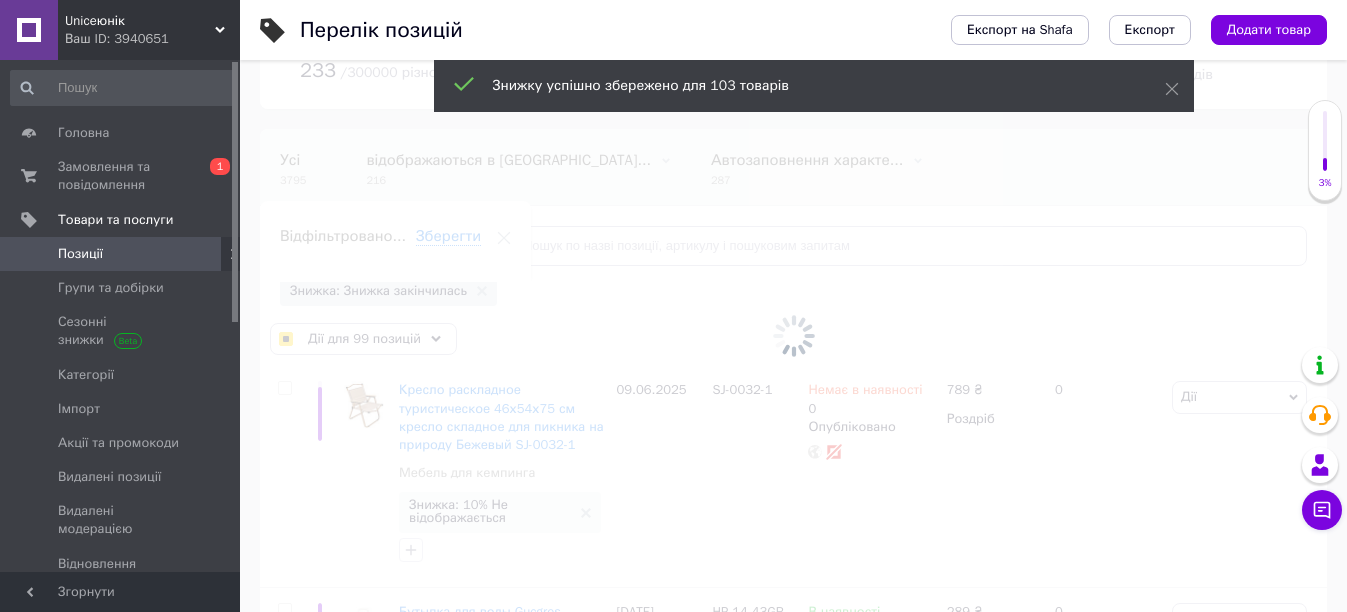 checkbox on "false" 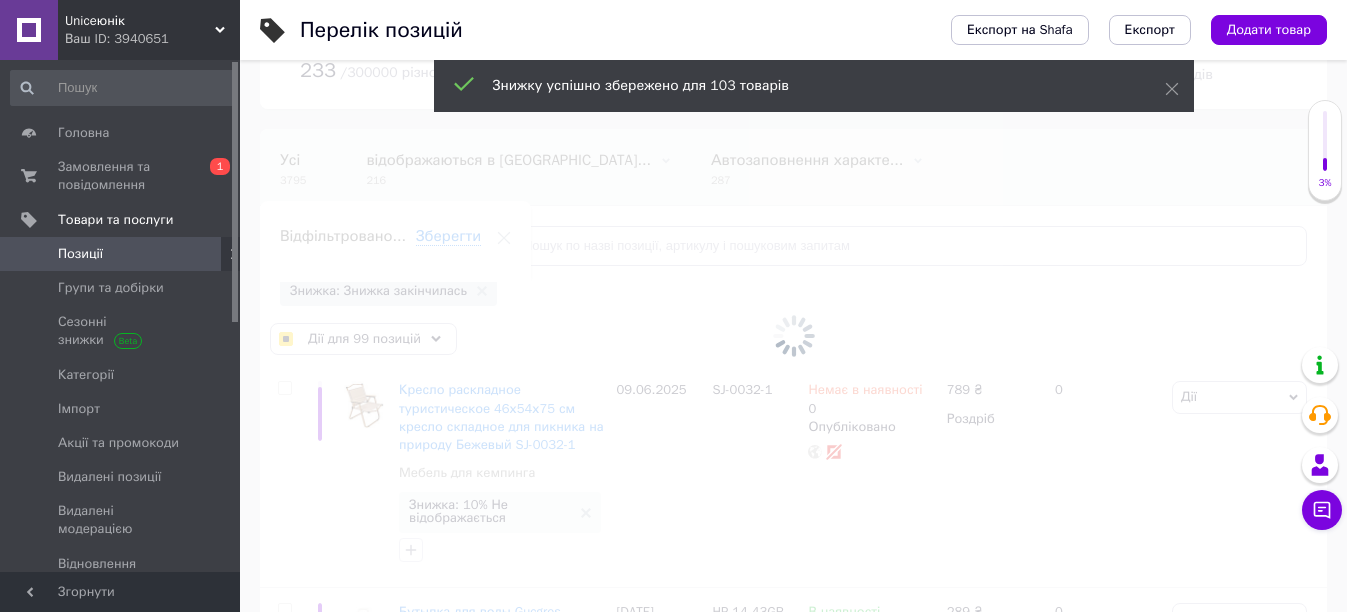 checkbox on "false" 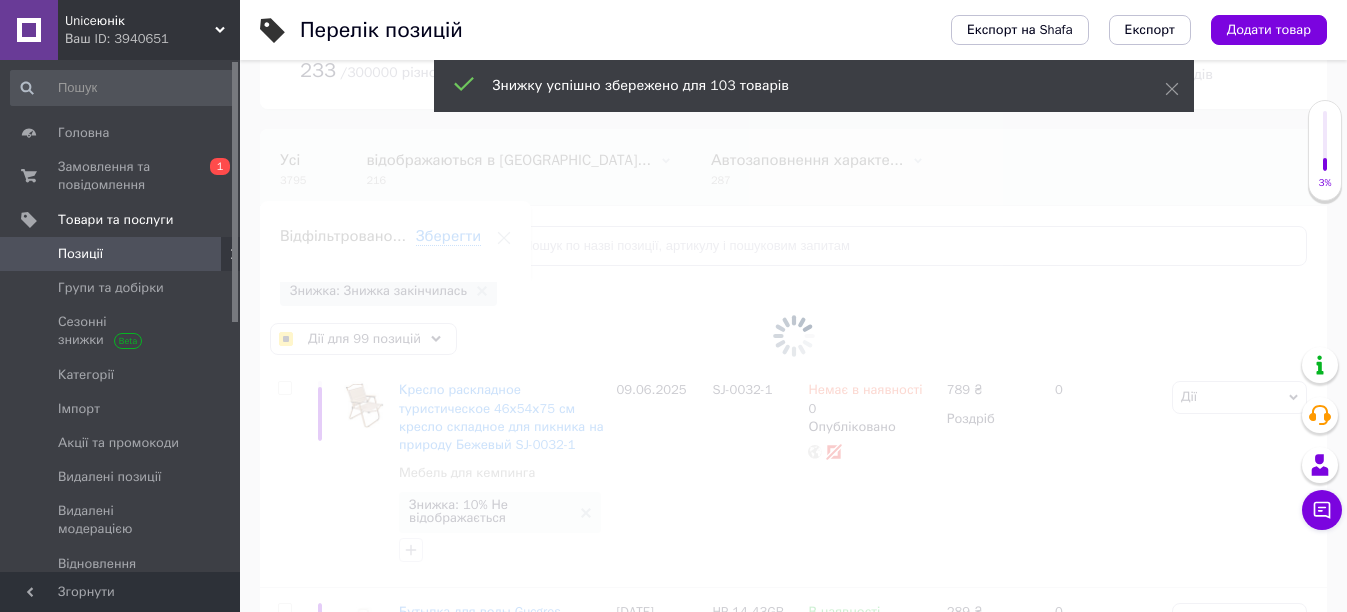 checkbox on "false" 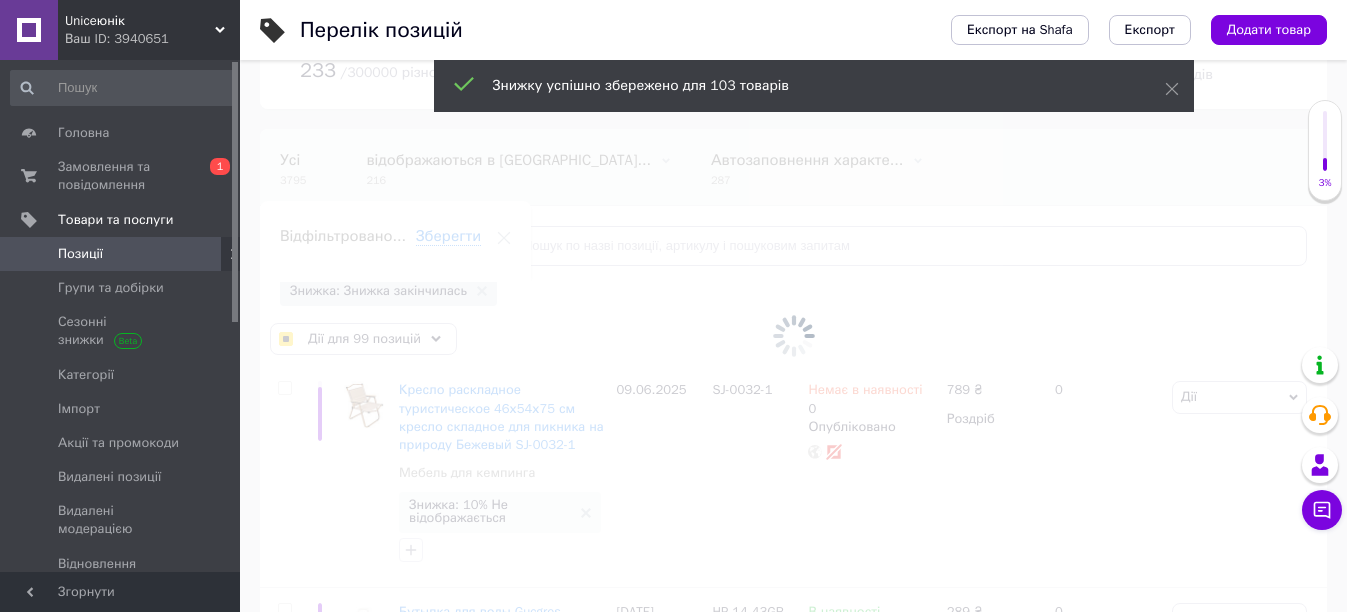 checkbox on "false" 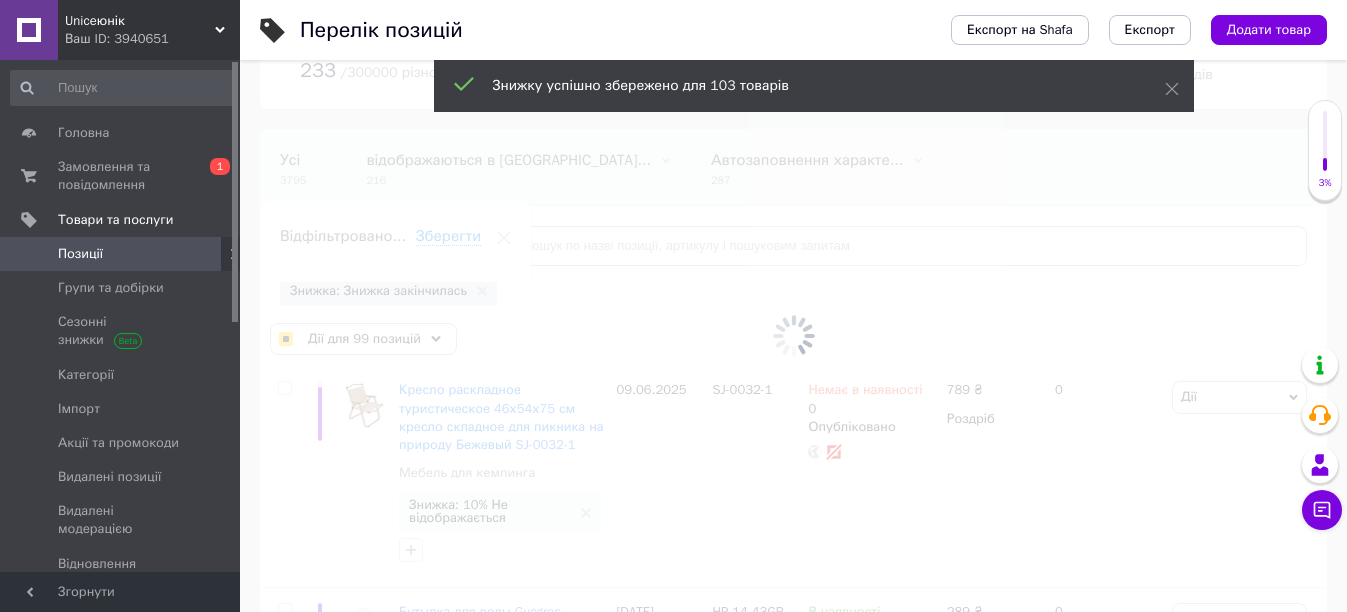 checkbox on "false" 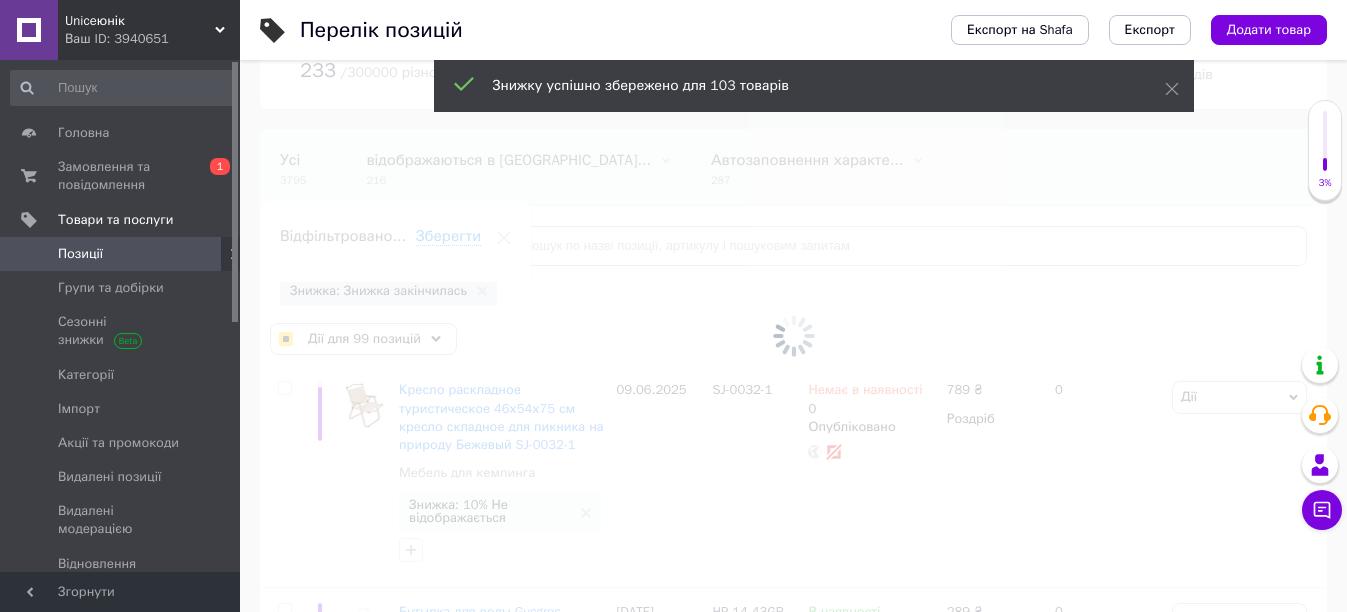 checkbox on "false" 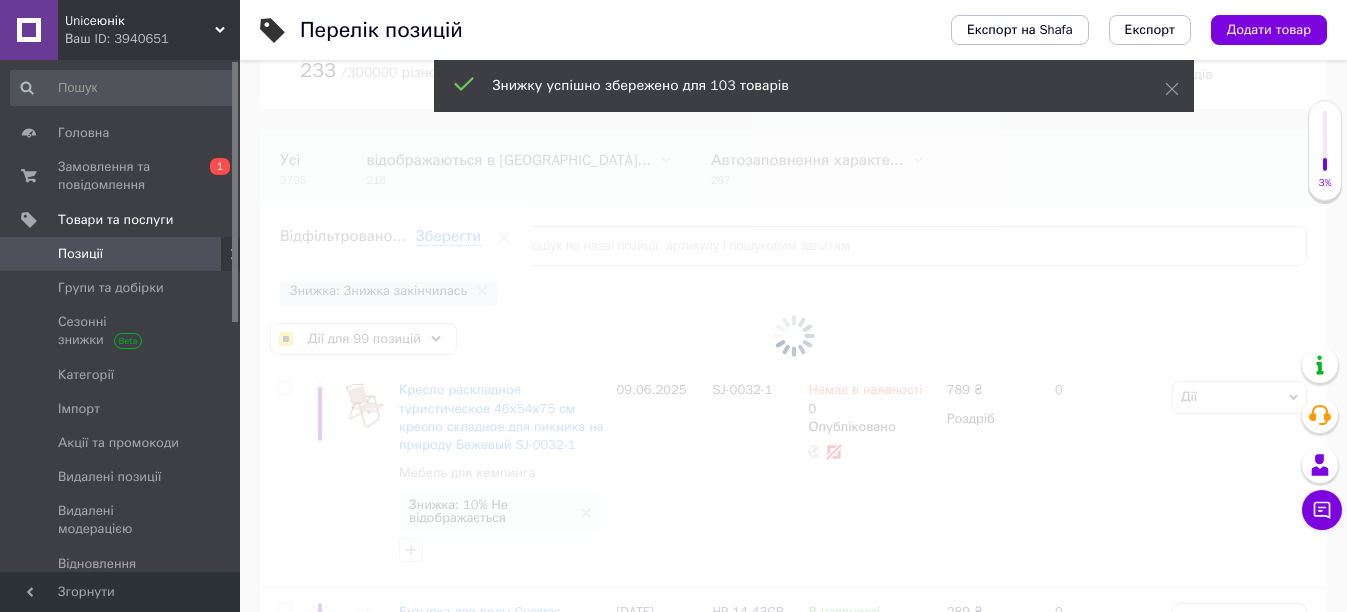 checkbox on "false" 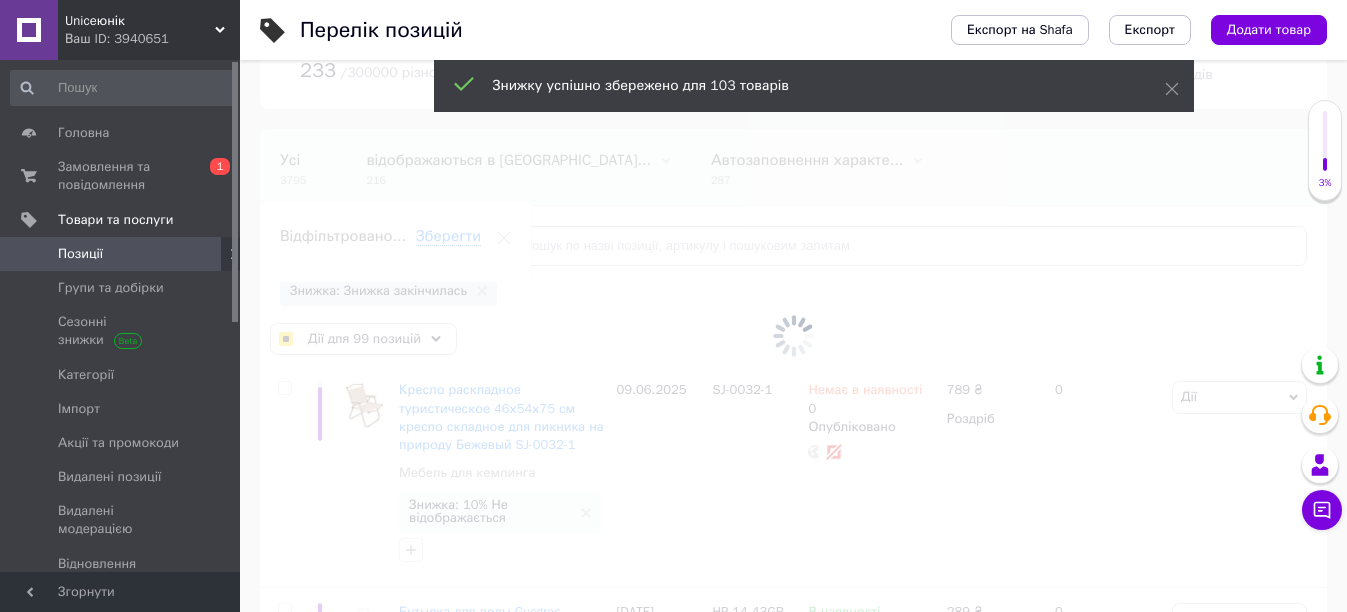 checkbox on "false" 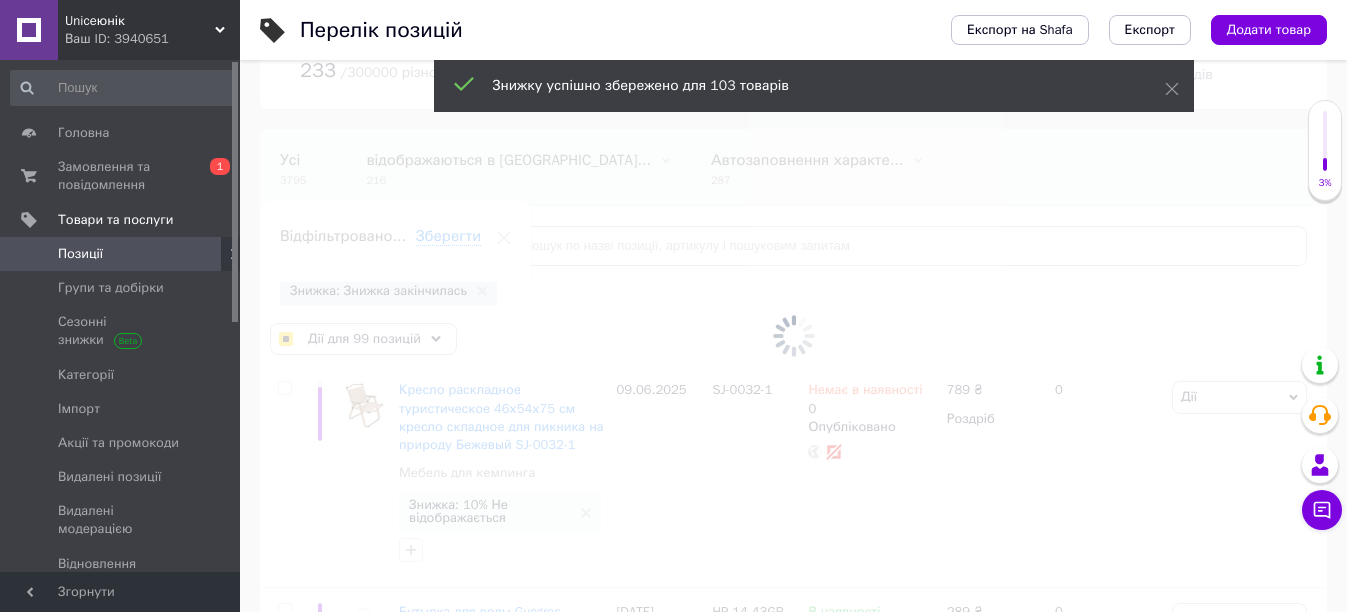checkbox on "false" 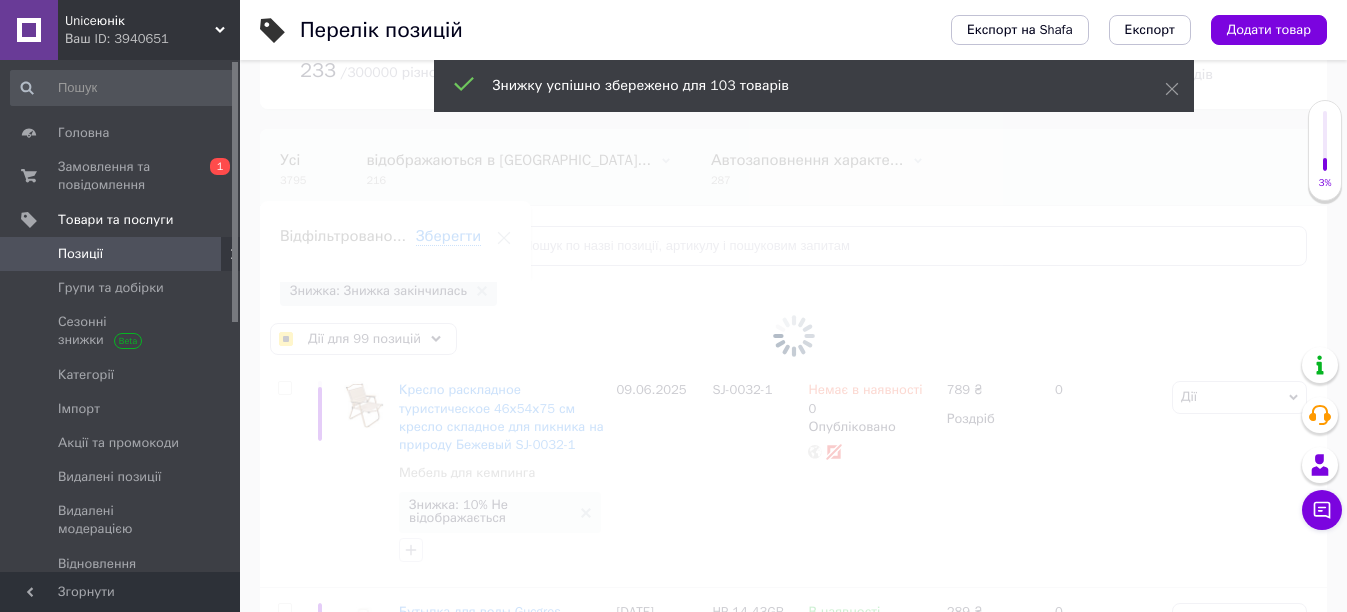 checkbox on "false" 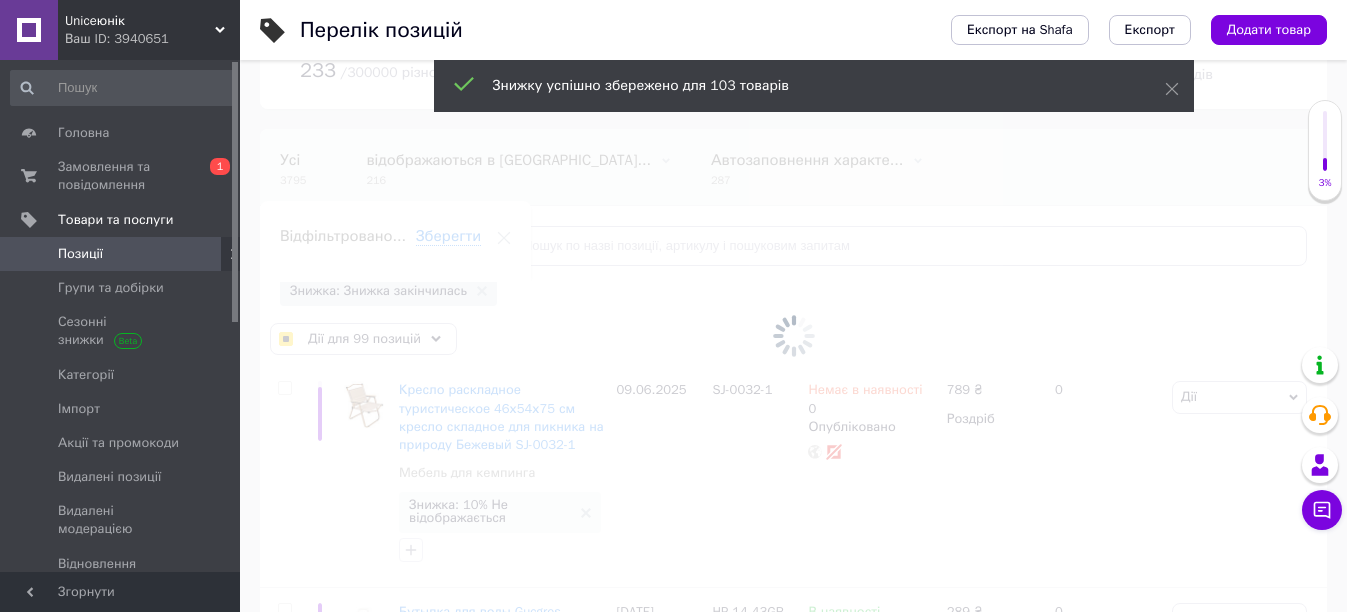 checkbox on "false" 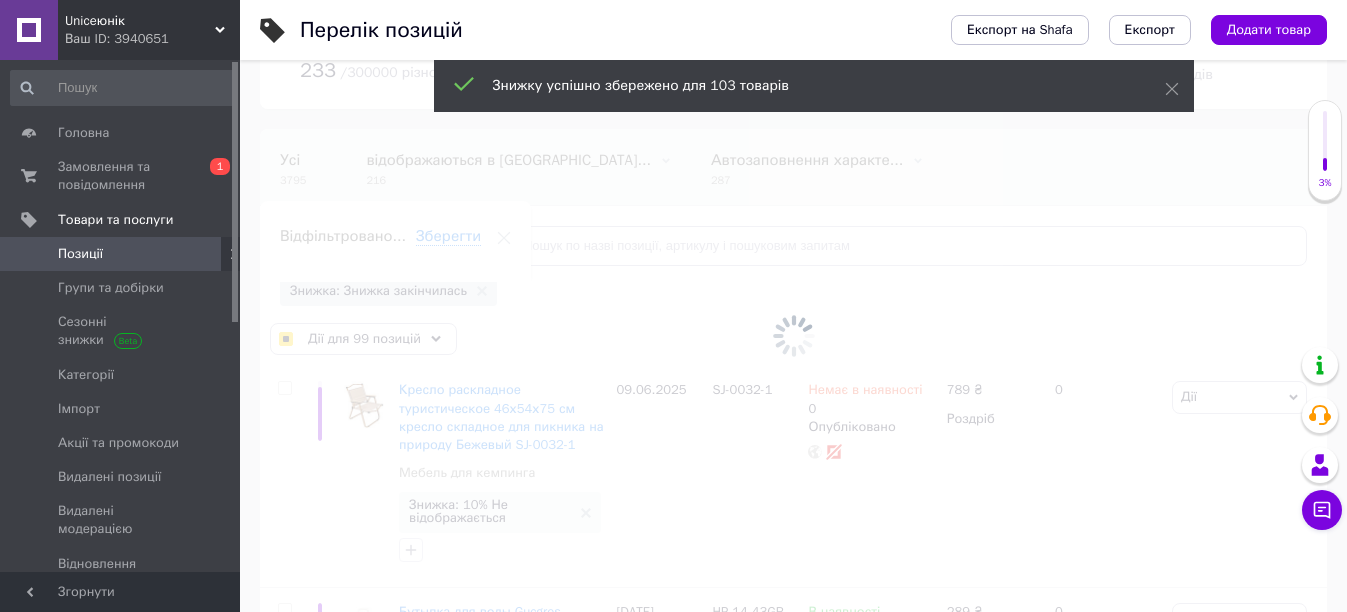 checkbox on "false" 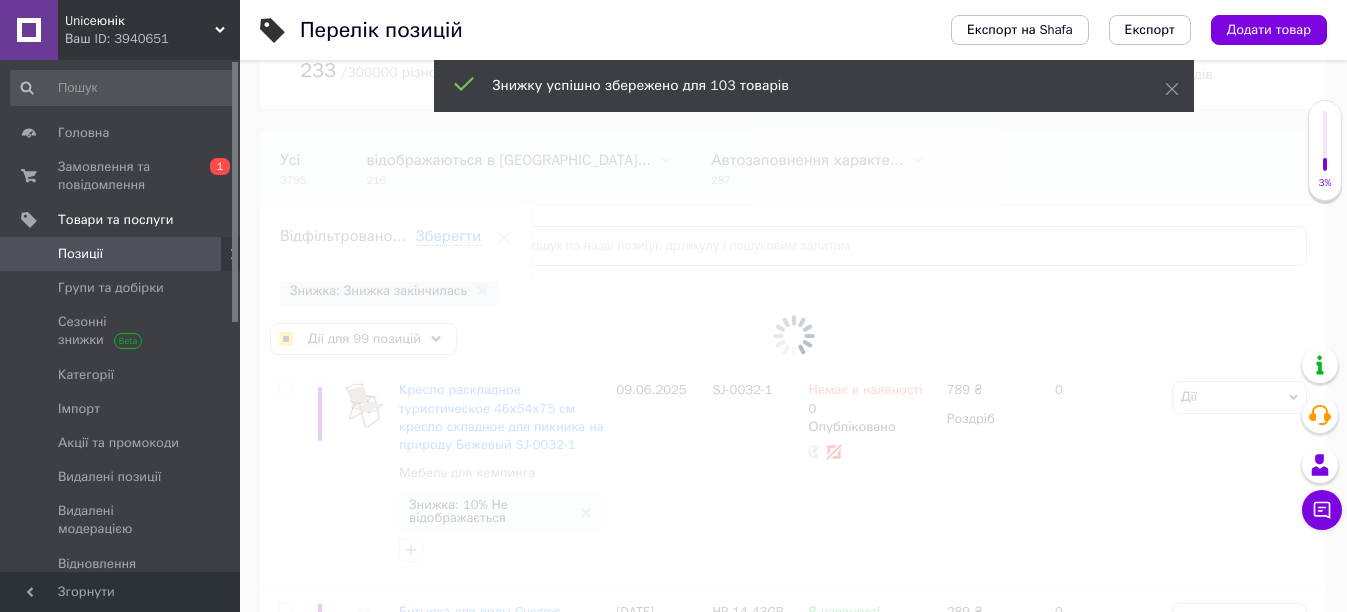 checkbox on "false" 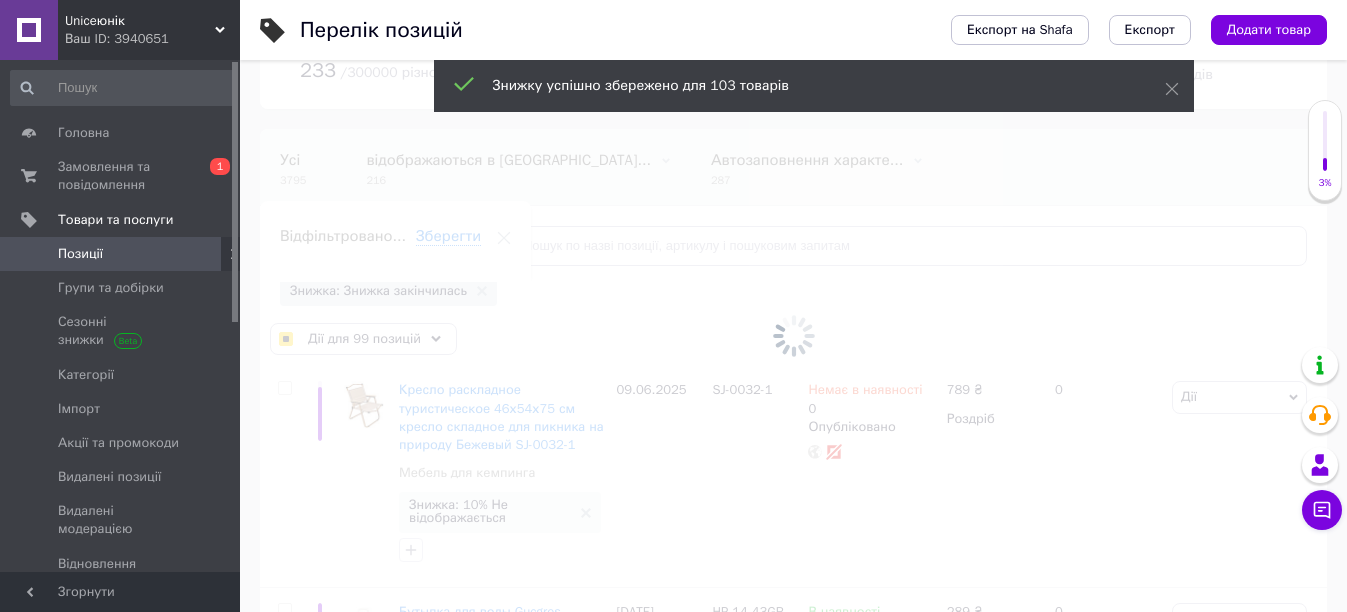 checkbox on "false" 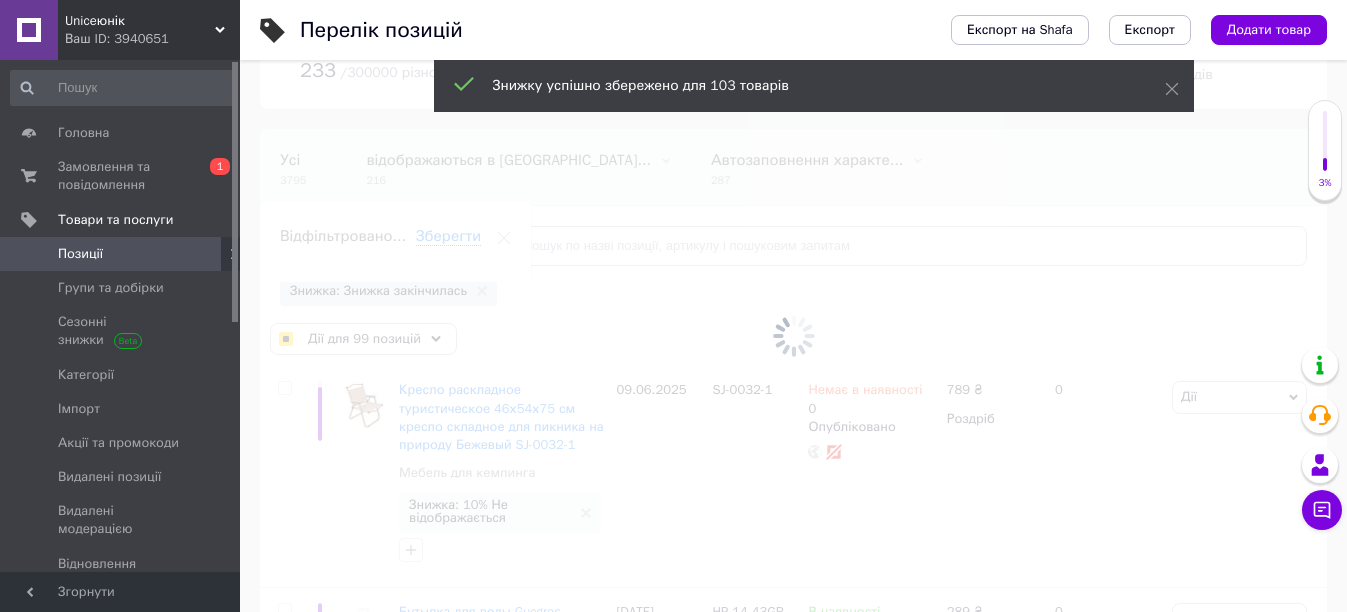 checkbox on "false" 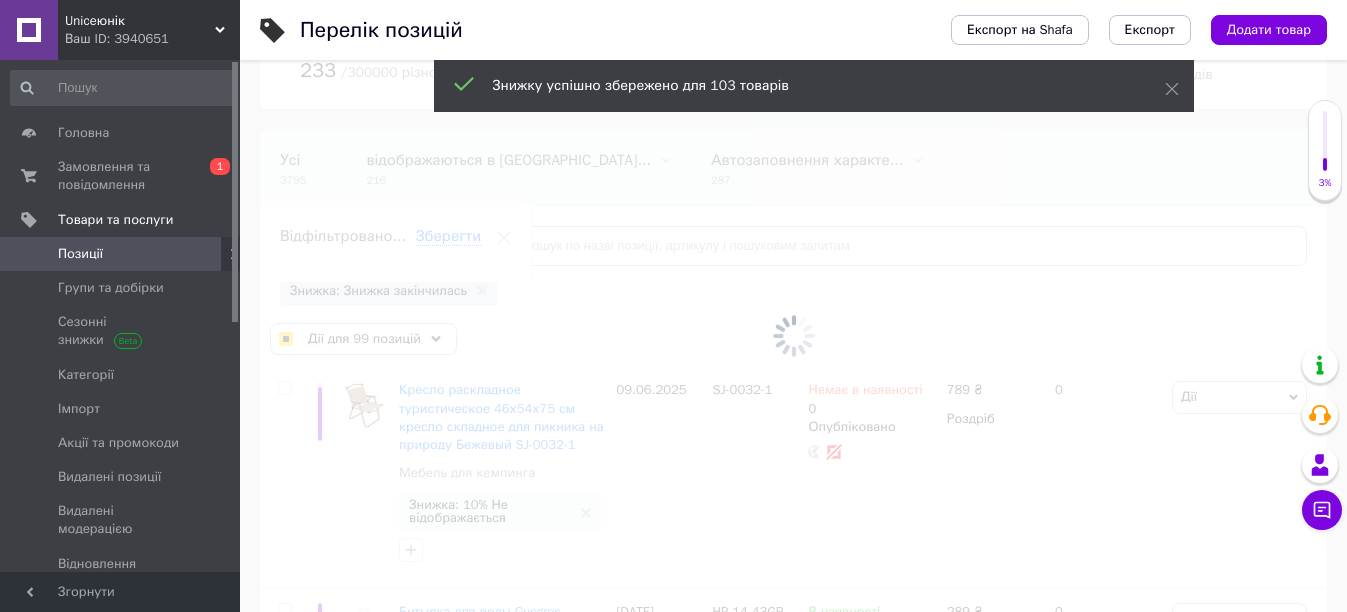 checkbox on "false" 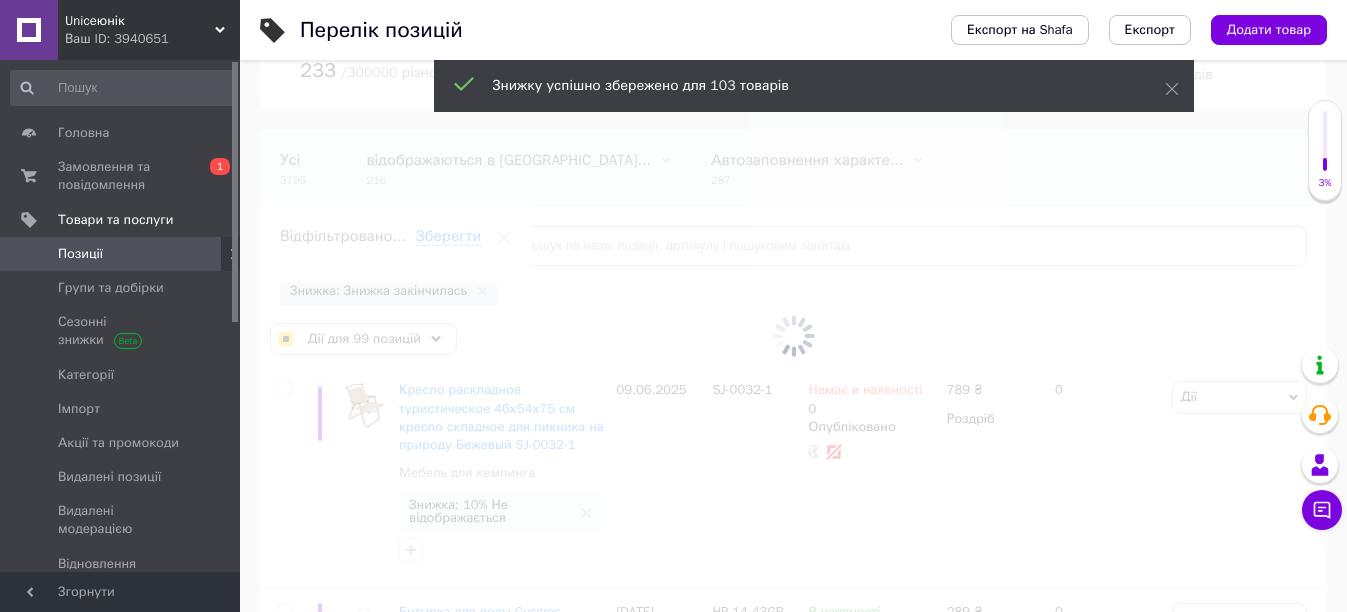 checkbox on "false" 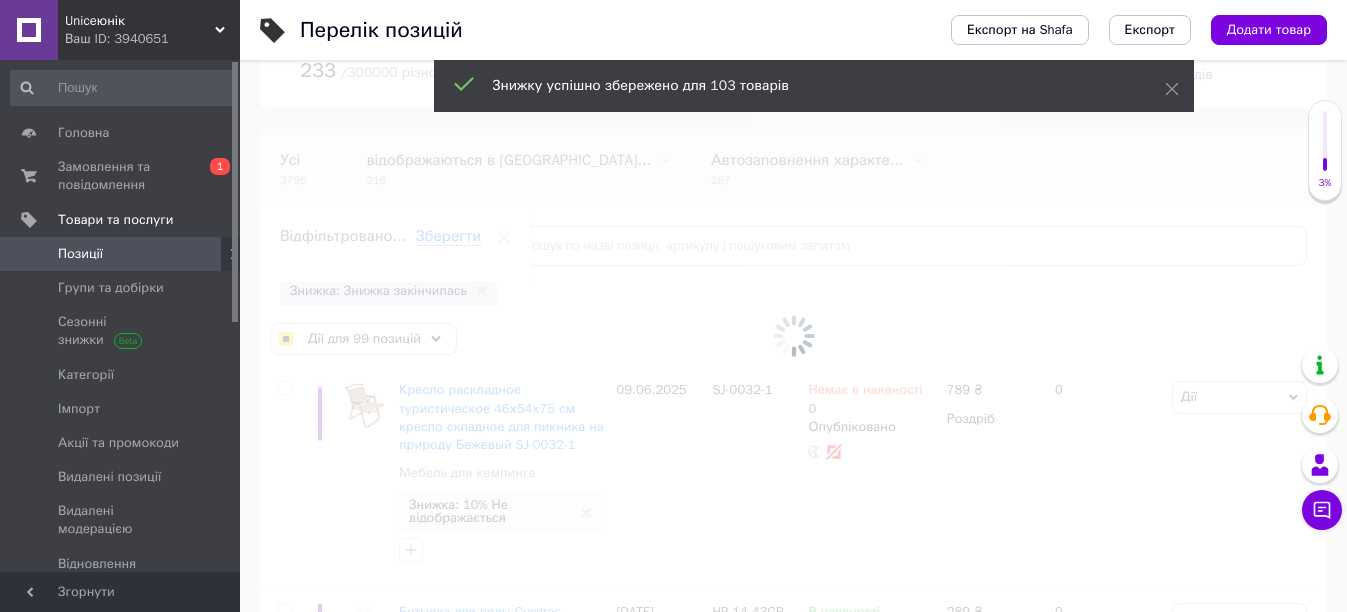 checkbox on "false" 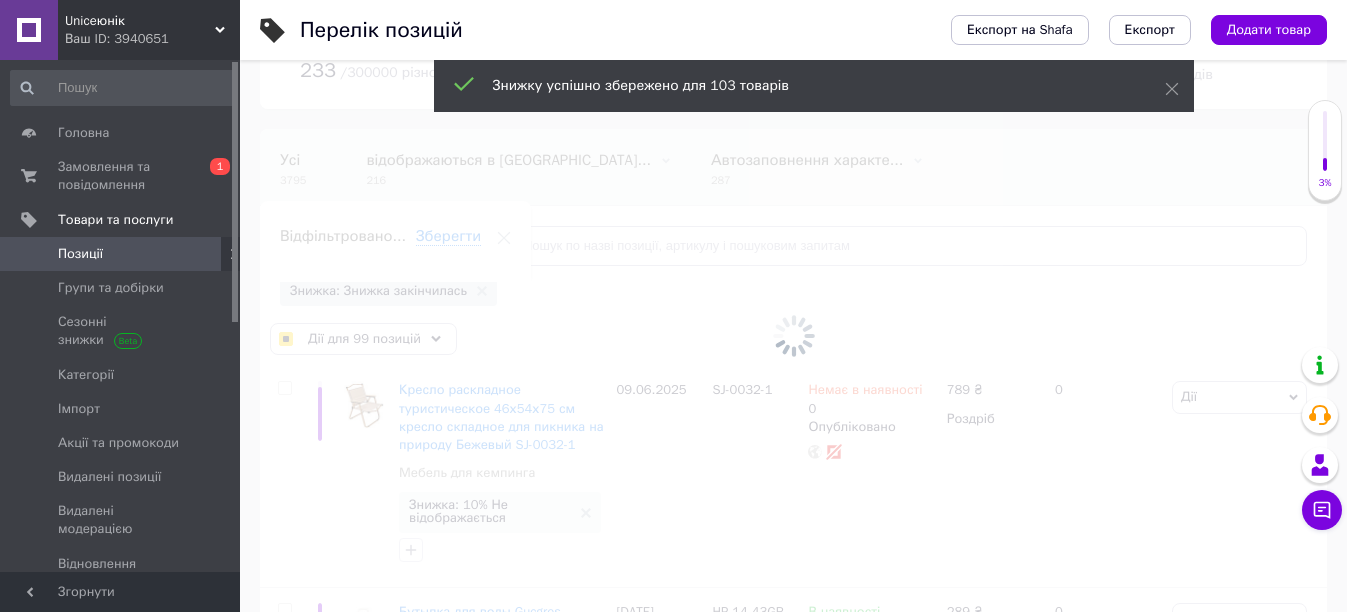 checkbox on "false" 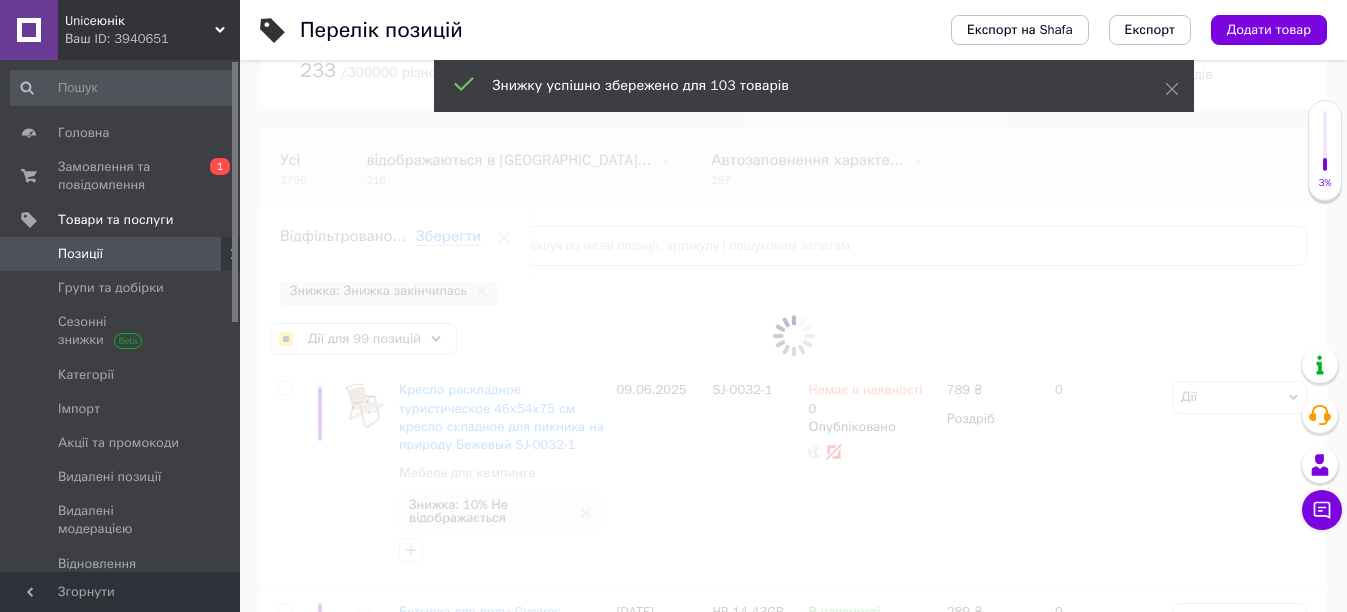 checkbox on "false" 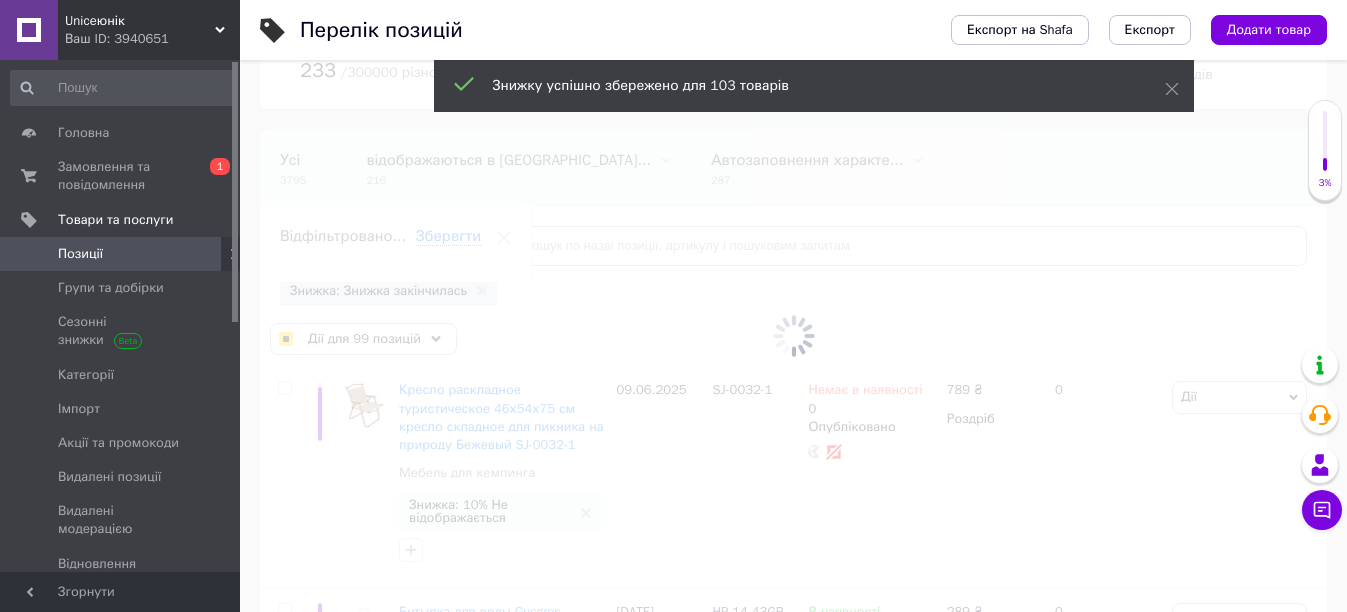 checkbox on "false" 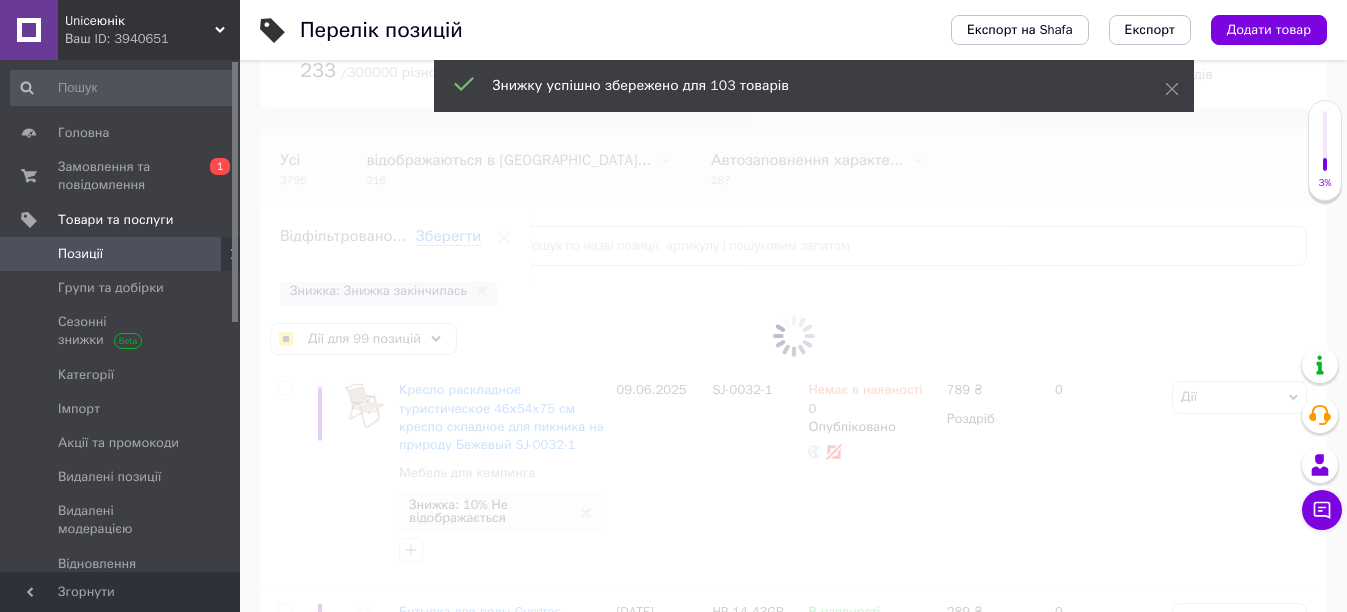 checkbox on "false" 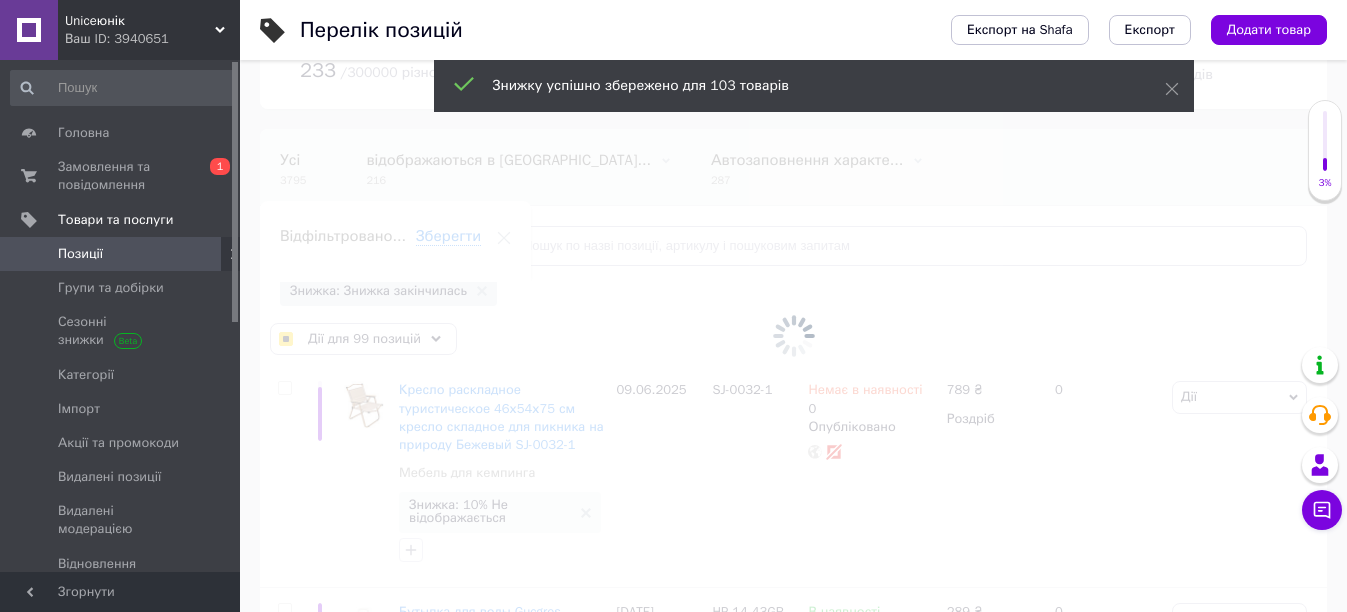 checkbox on "false" 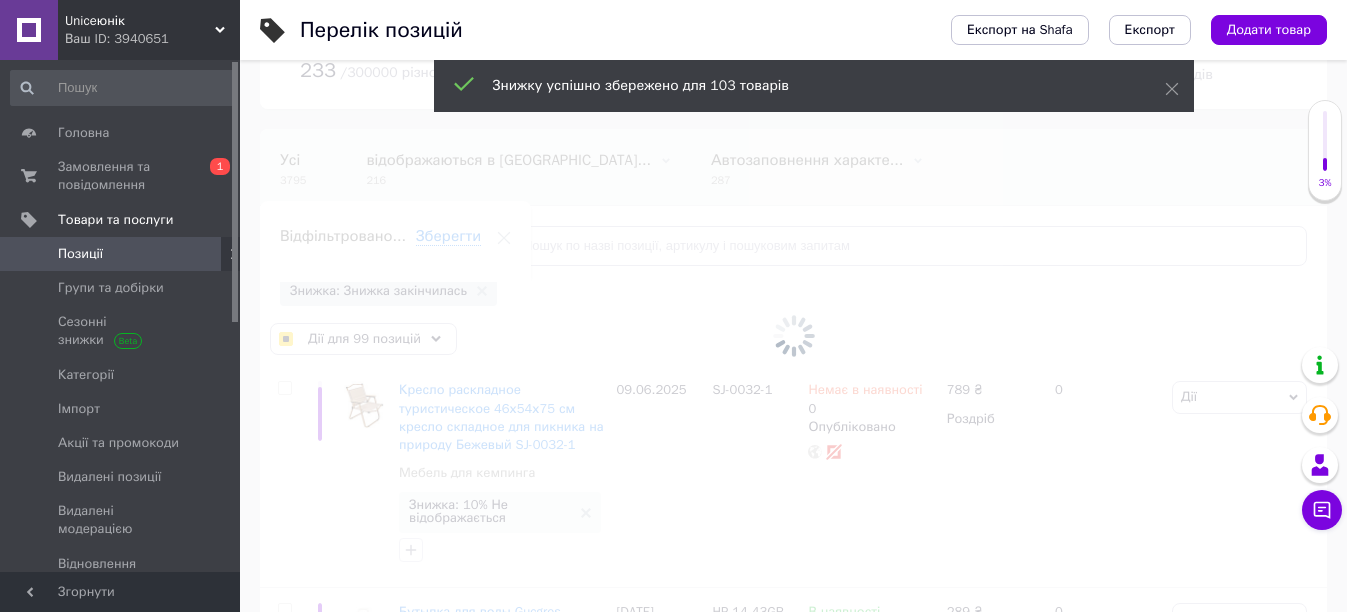 checkbox on "false" 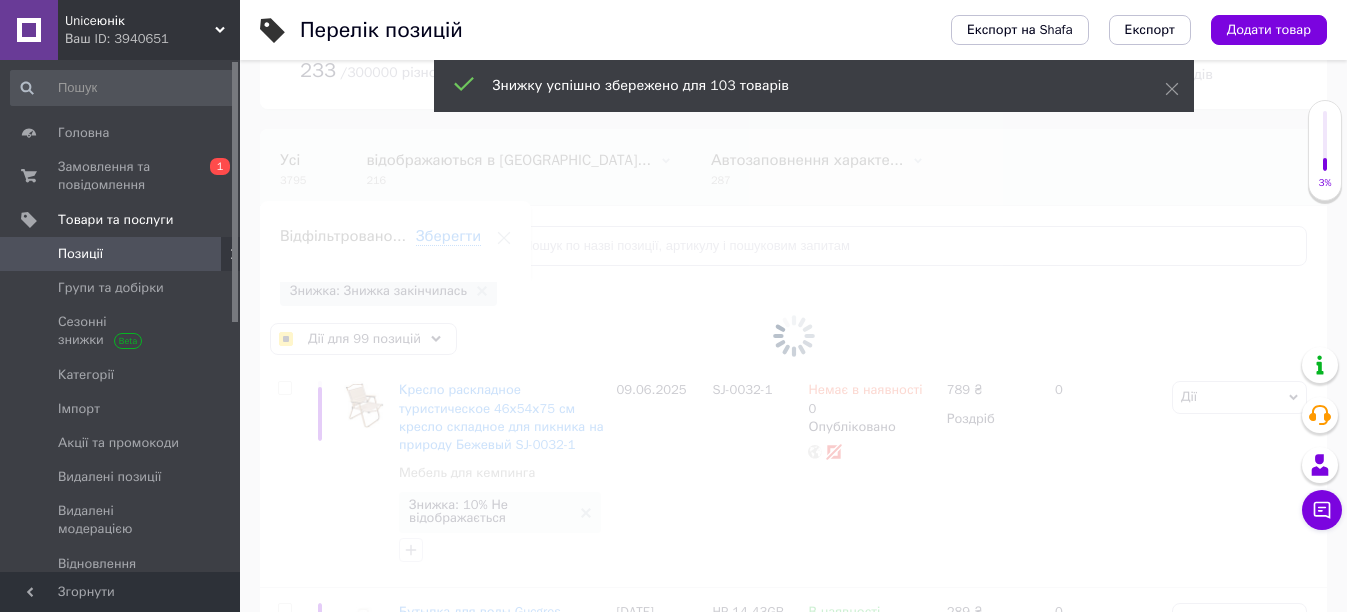 checkbox on "false" 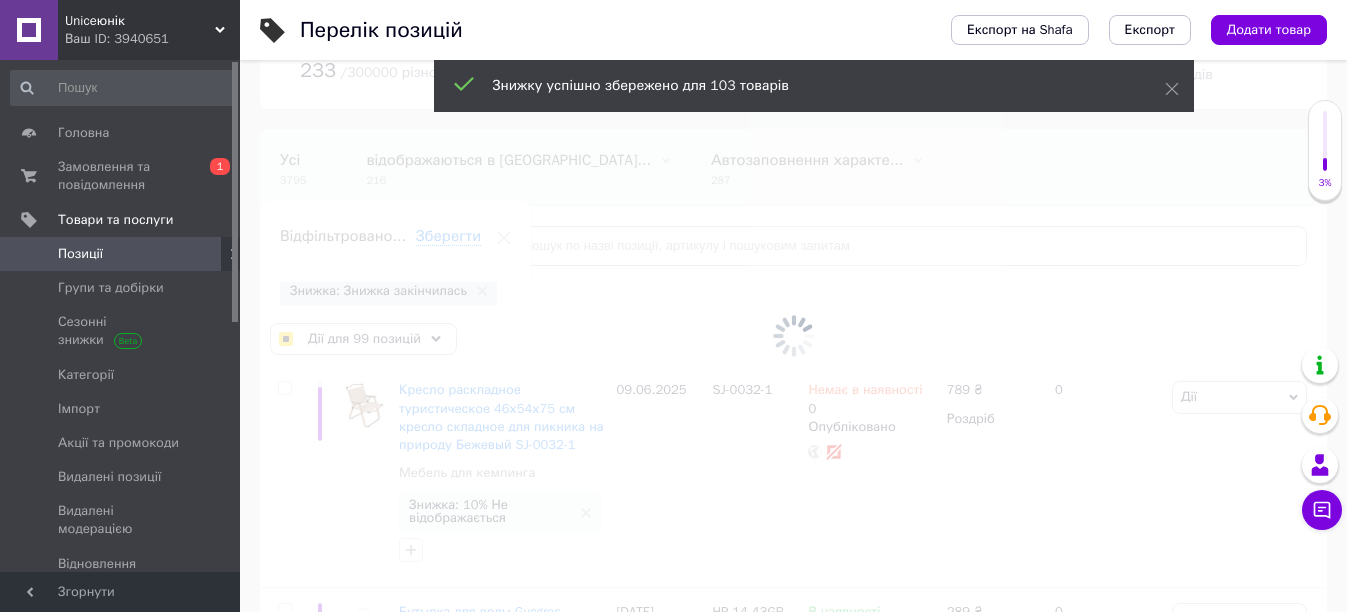 checkbox on "false" 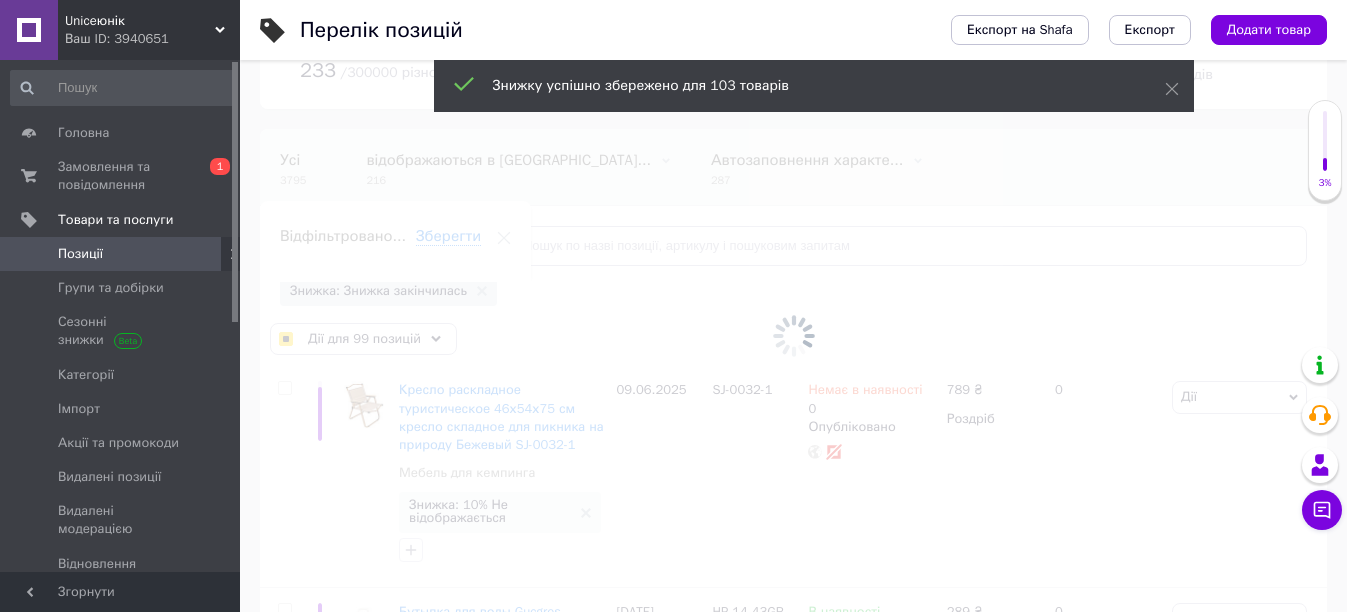 checkbox on "false" 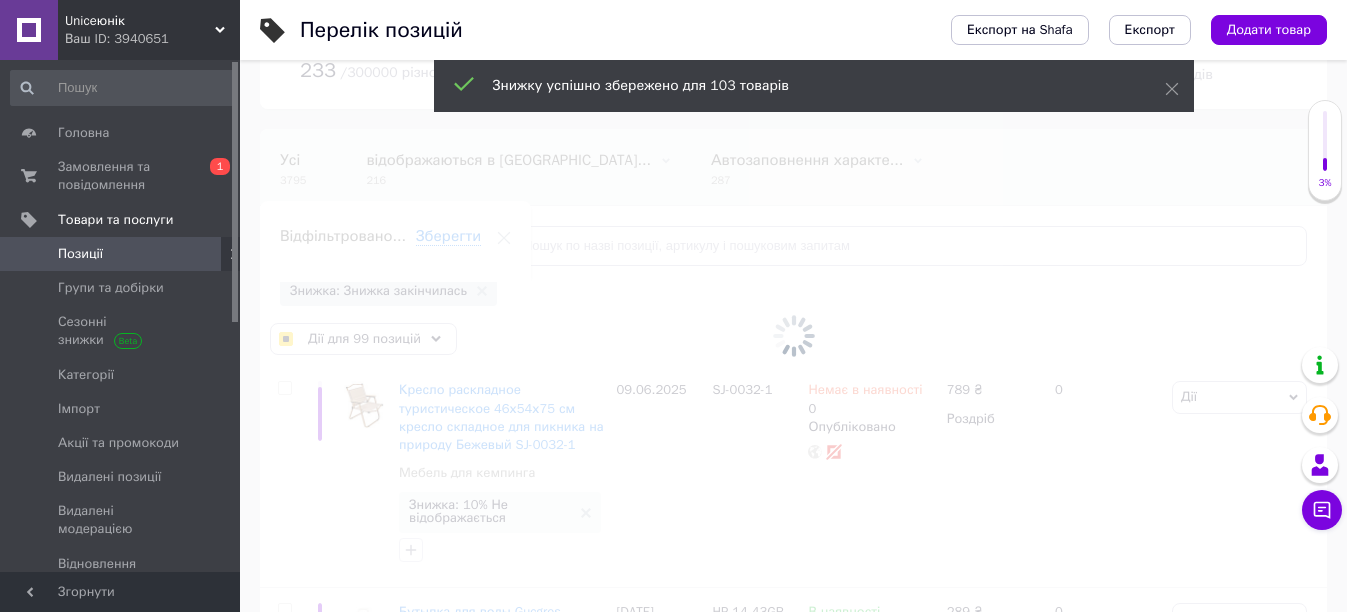 checkbox on "false" 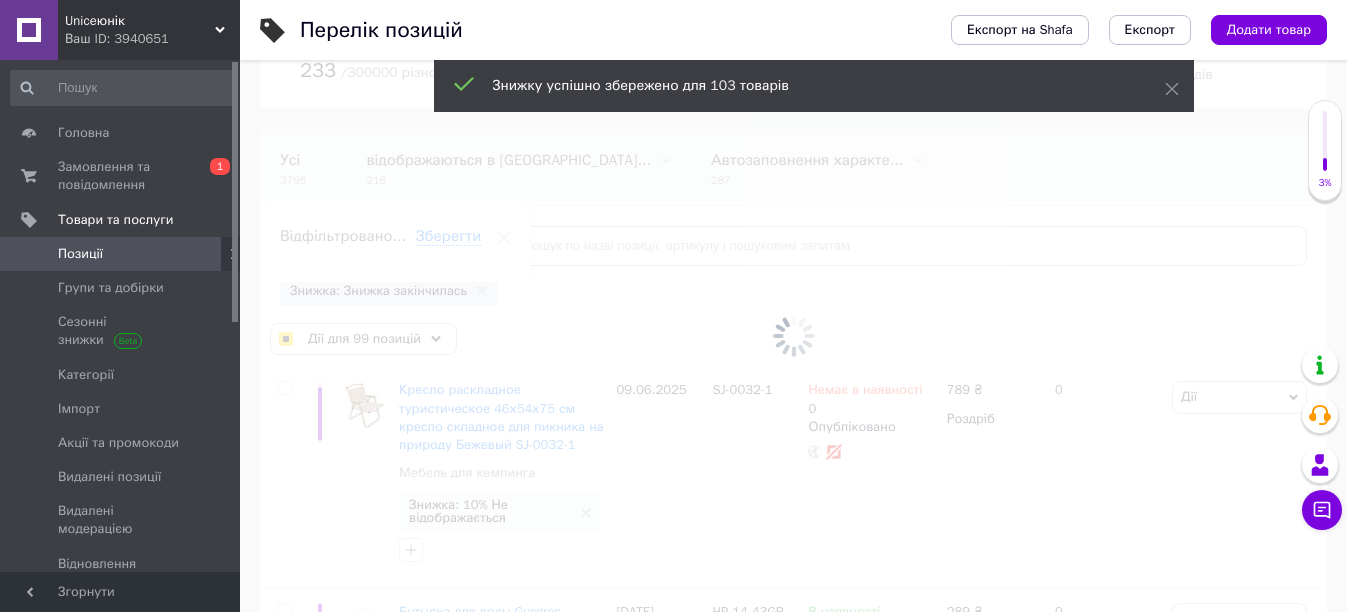 checkbox on "false" 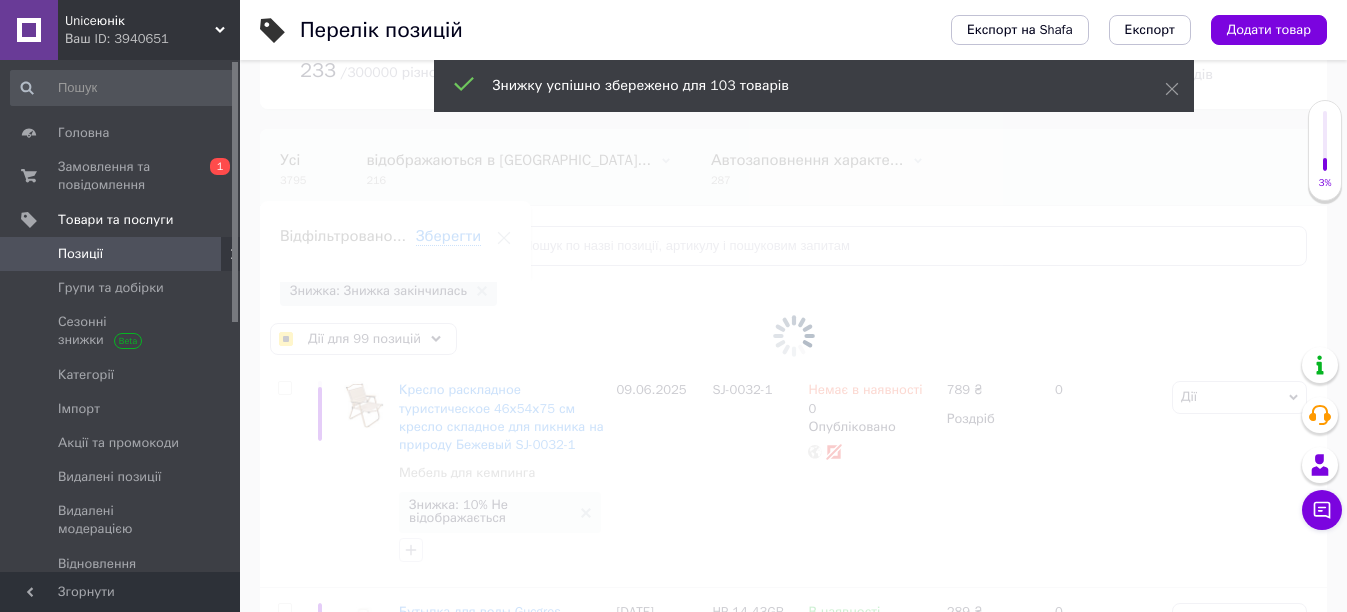 checkbox on "false" 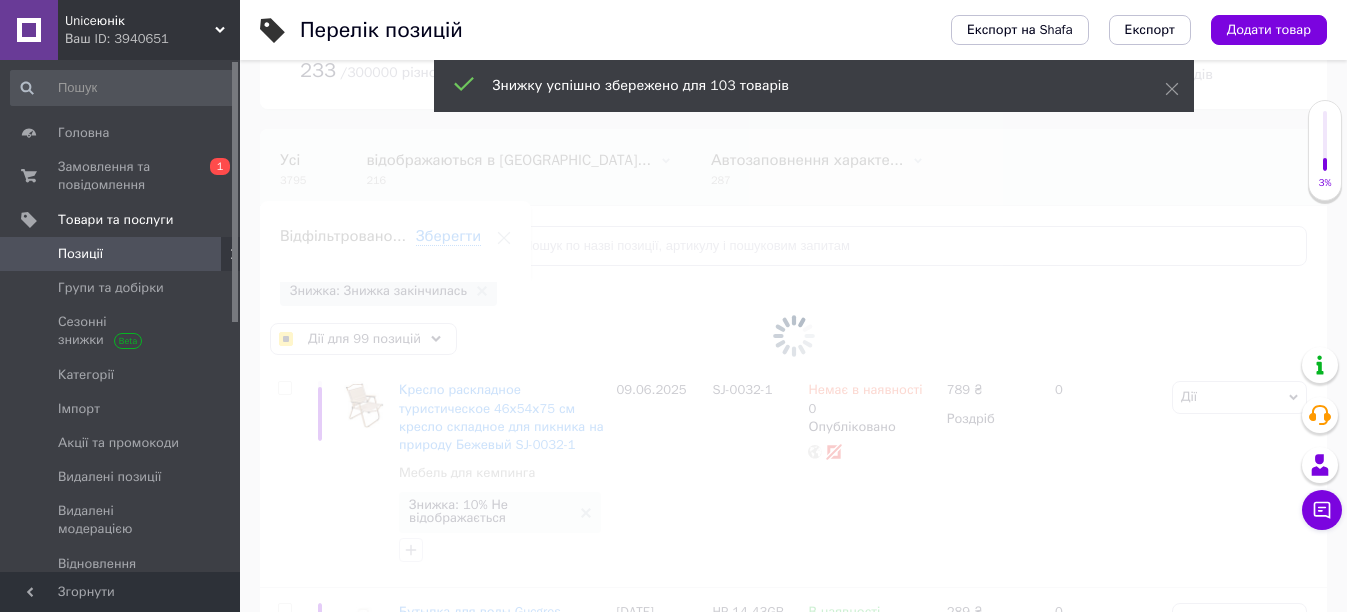 checkbox on "false" 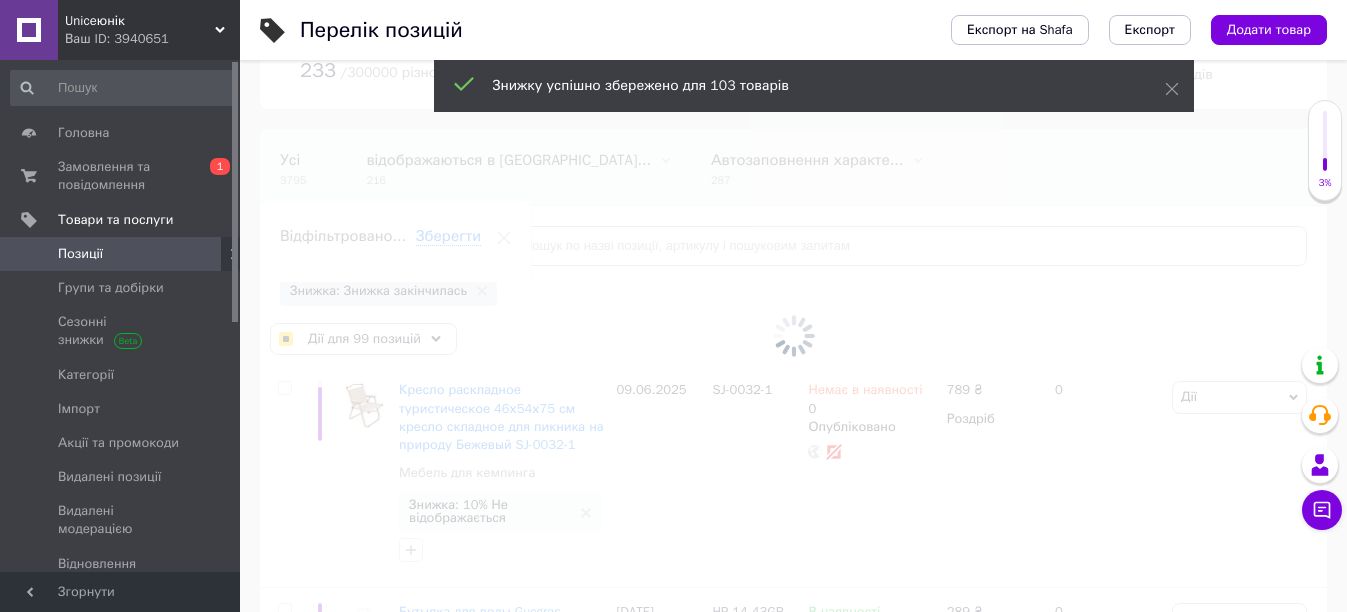 checkbox on "false" 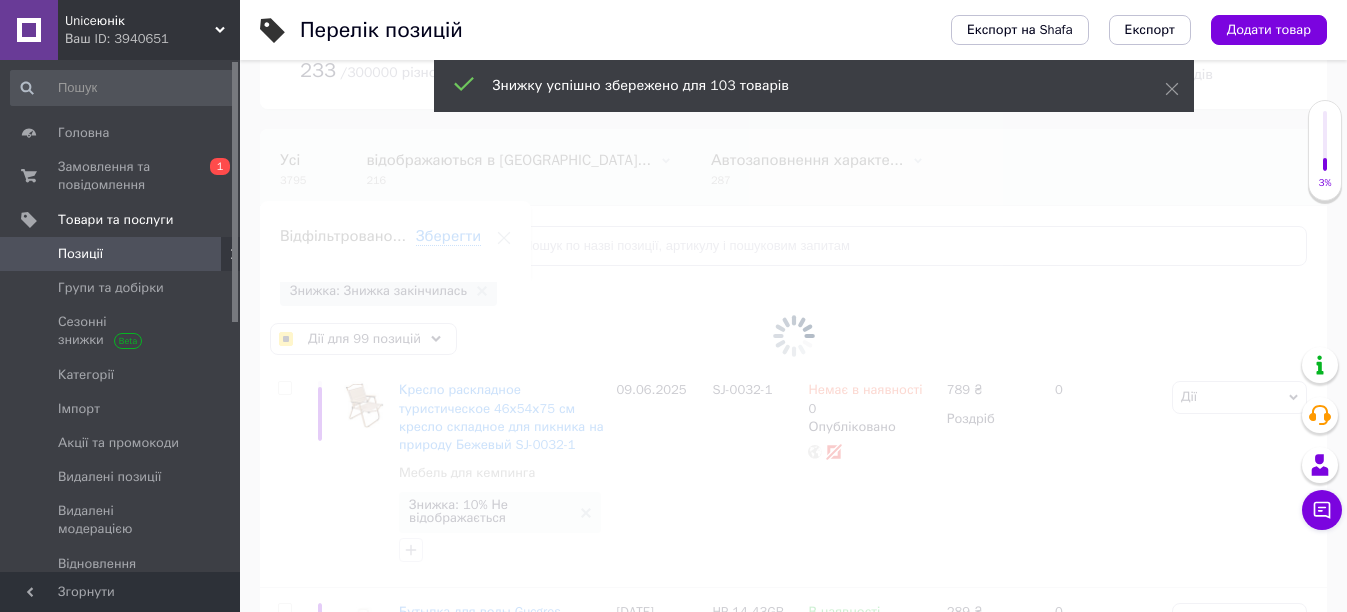 checkbox on "false" 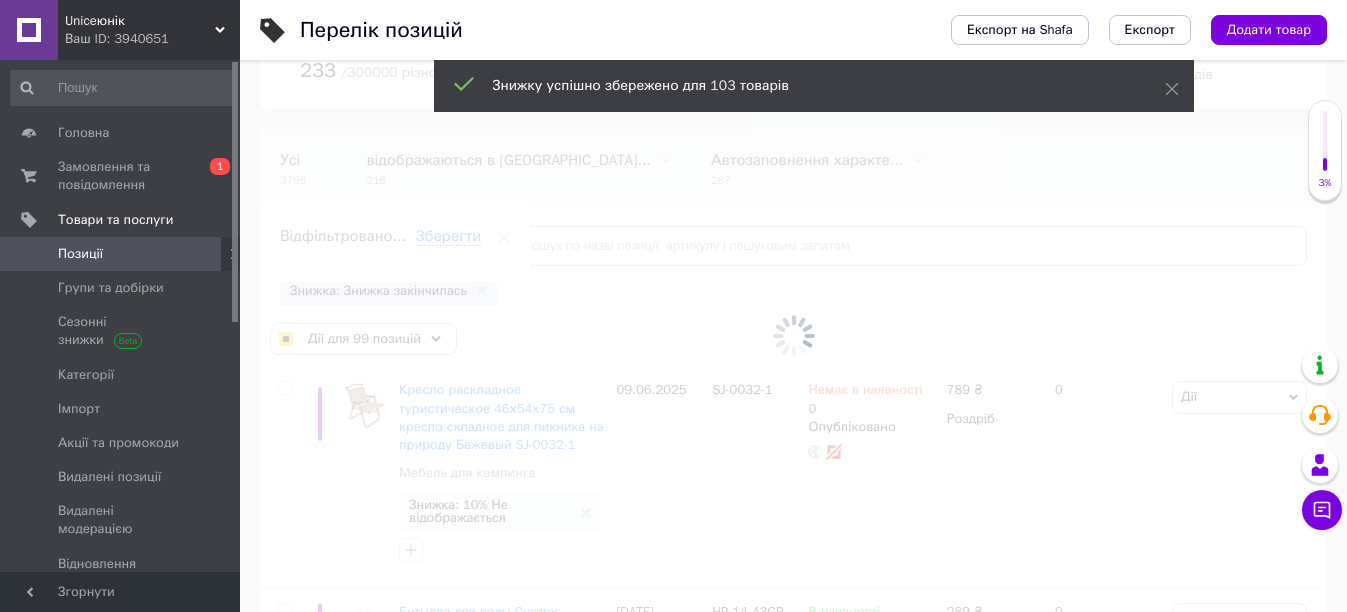 checkbox on "false" 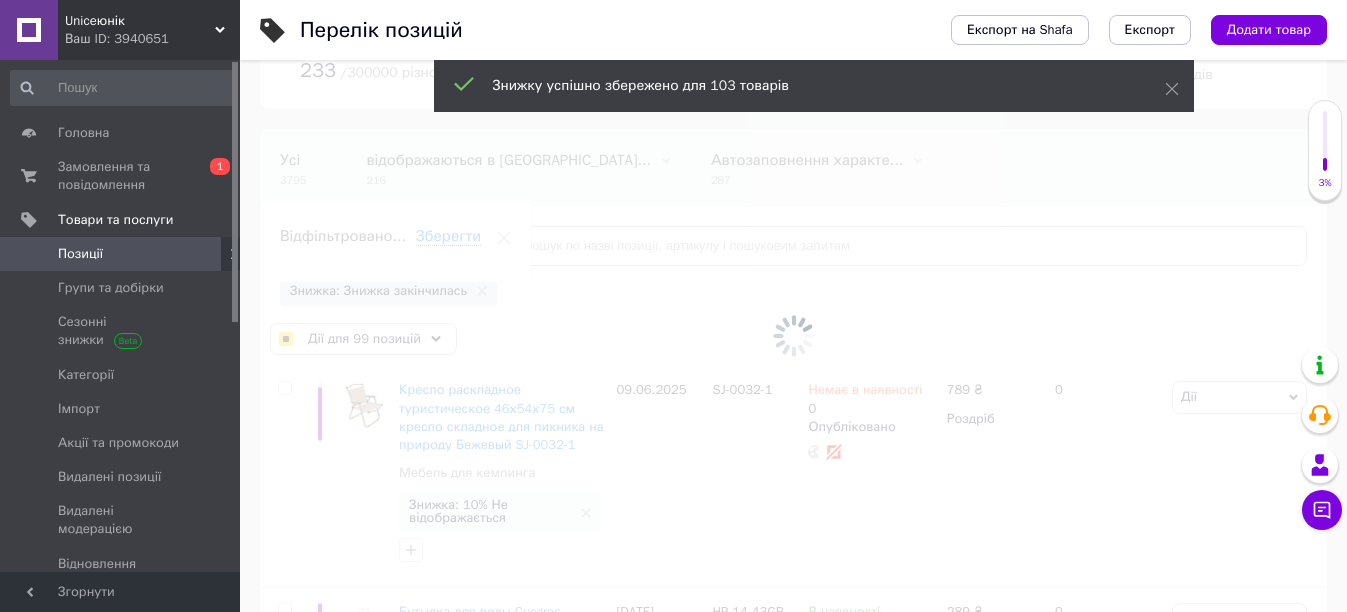 checkbox on "false" 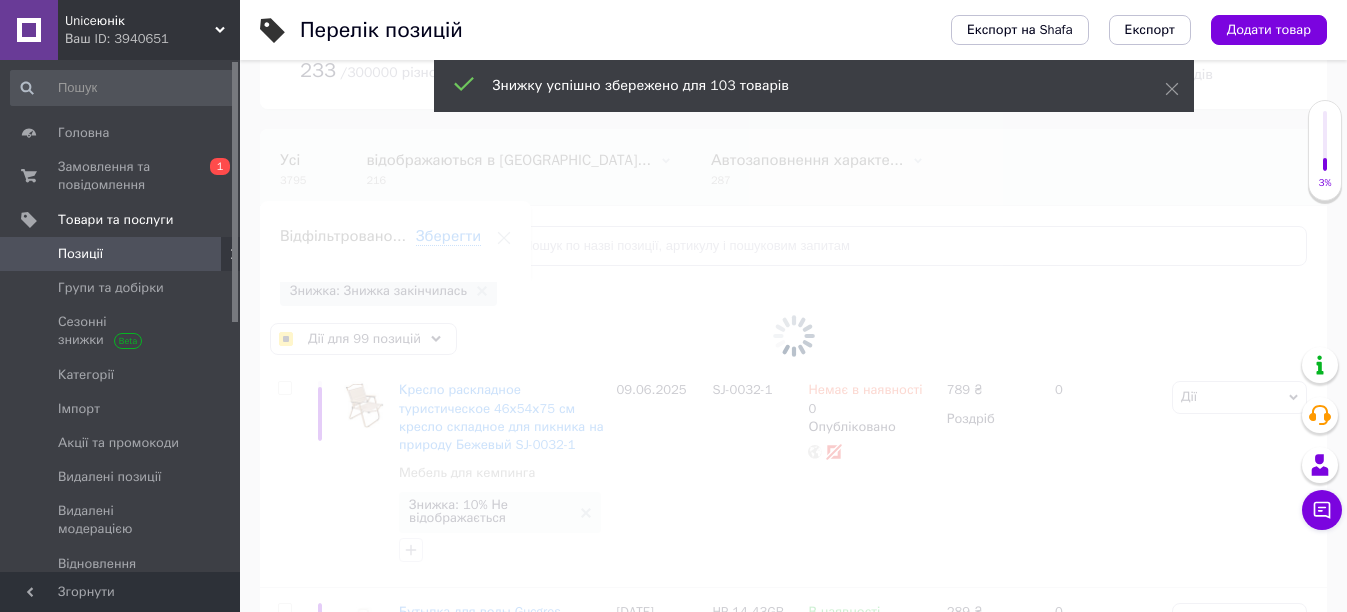 checkbox on "false" 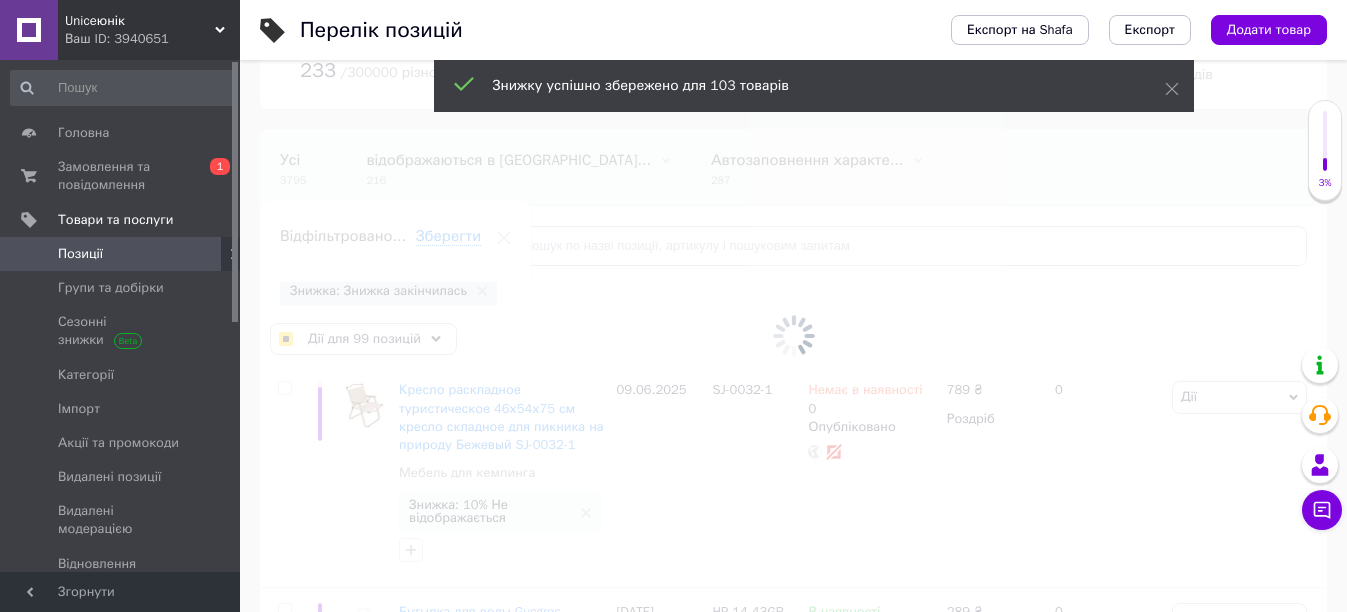 checkbox on "false" 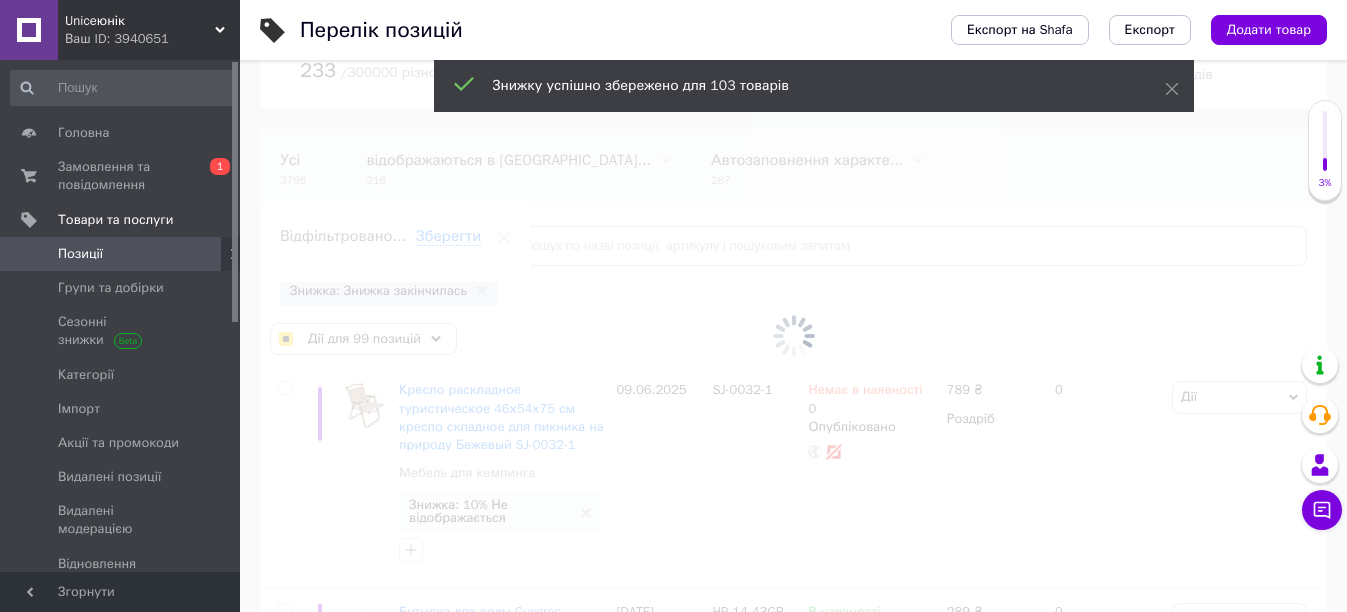 checkbox on "false" 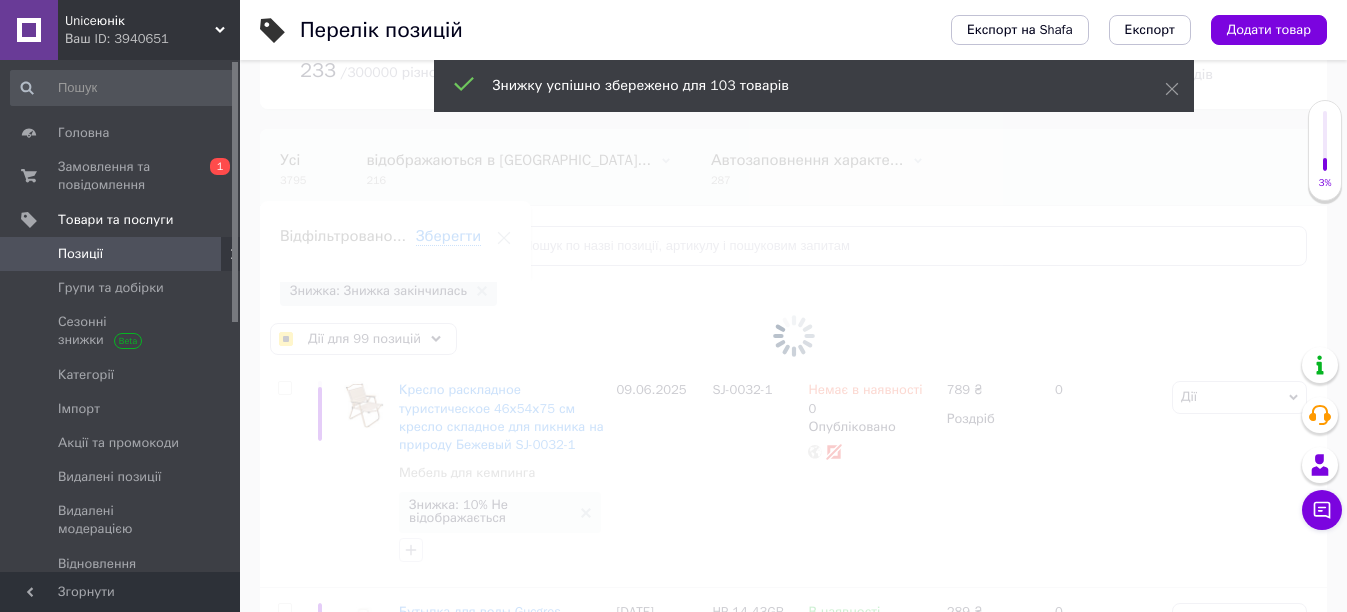 checkbox on "false" 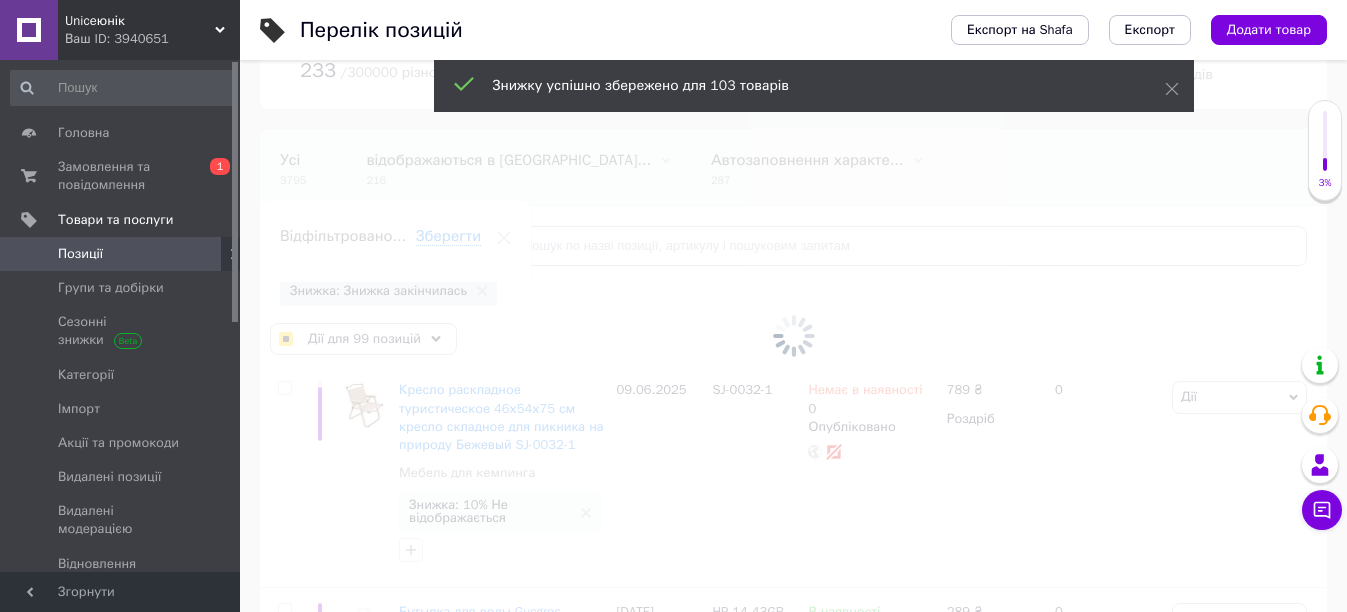 checkbox on "false" 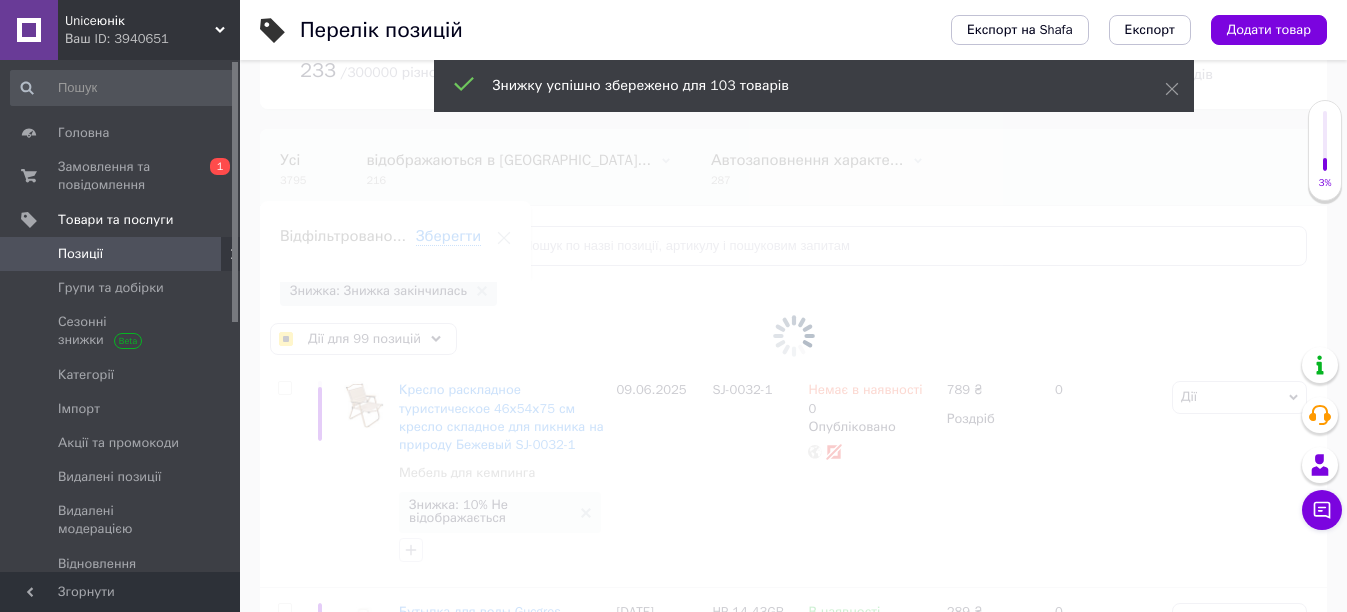 checkbox on "false" 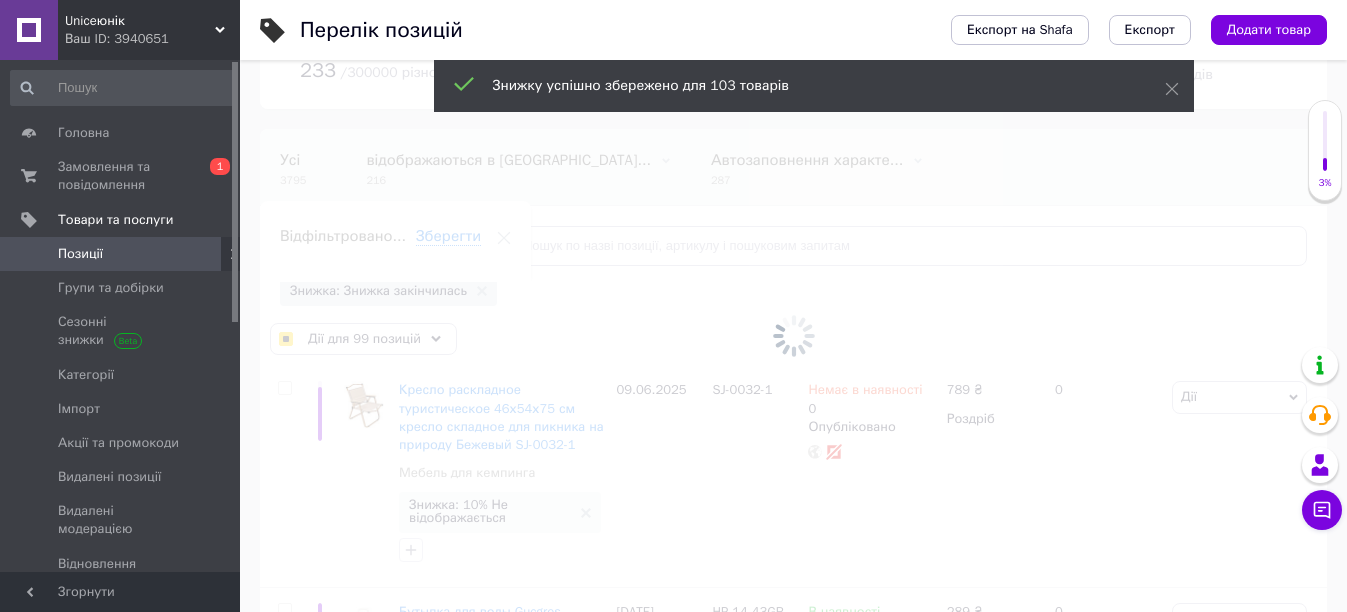 checkbox on "false" 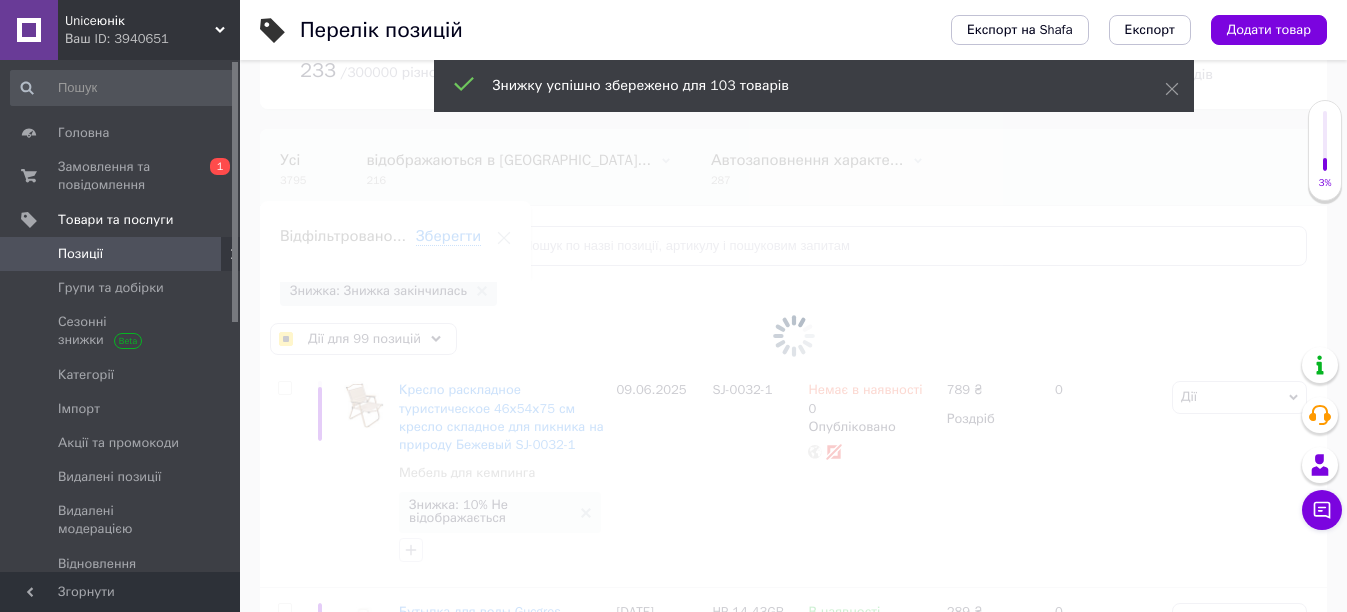checkbox on "false" 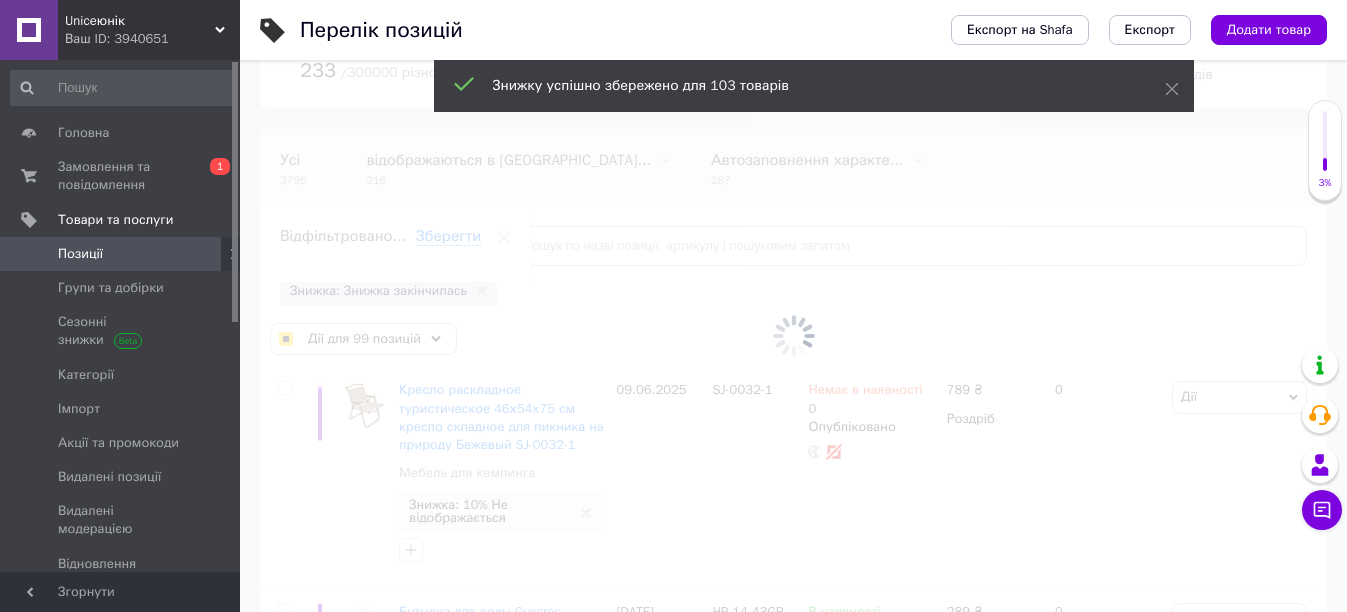 checkbox on "false" 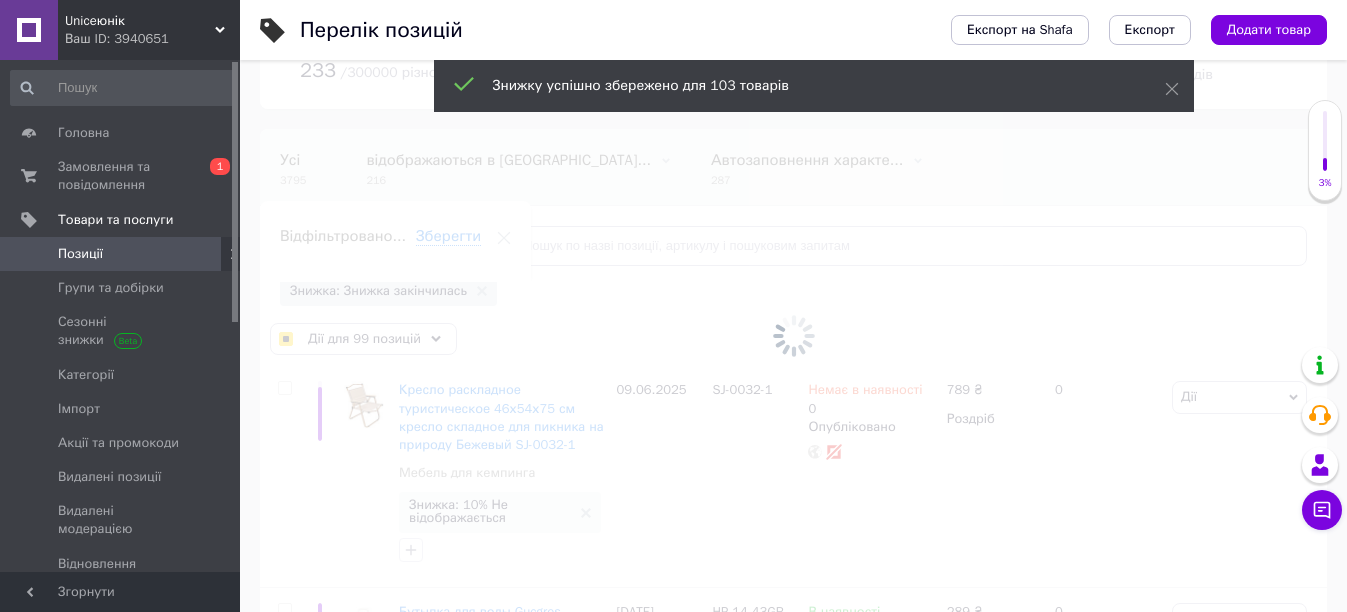 checkbox on "false" 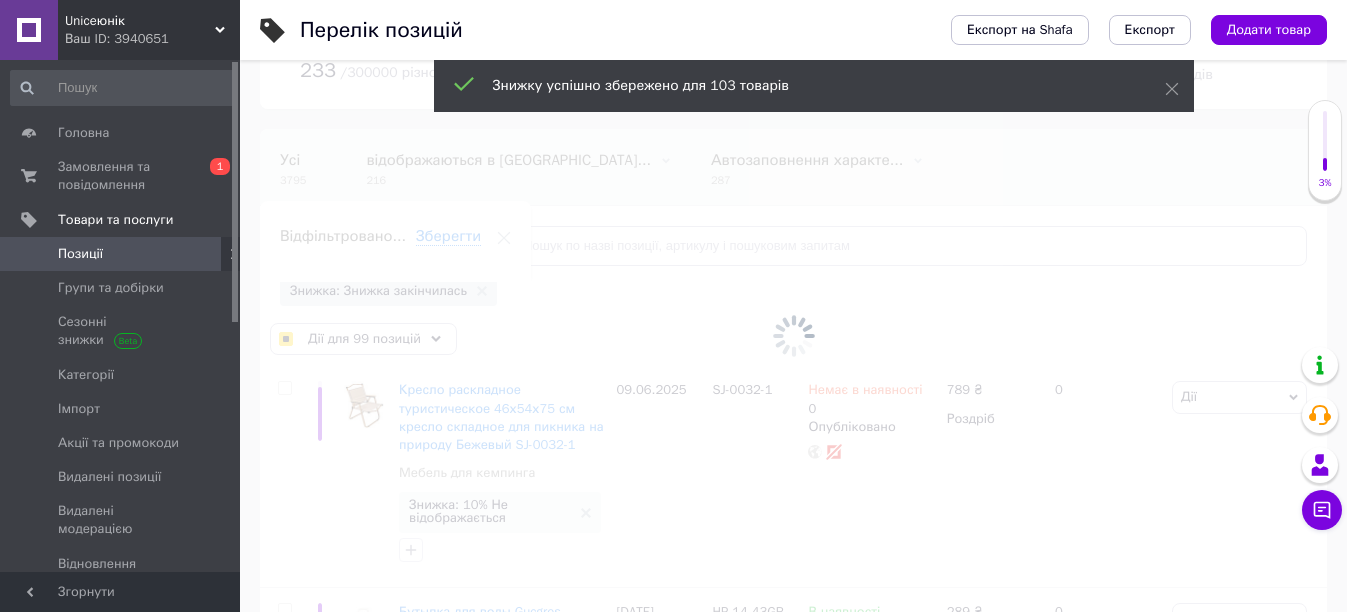 checkbox on "false" 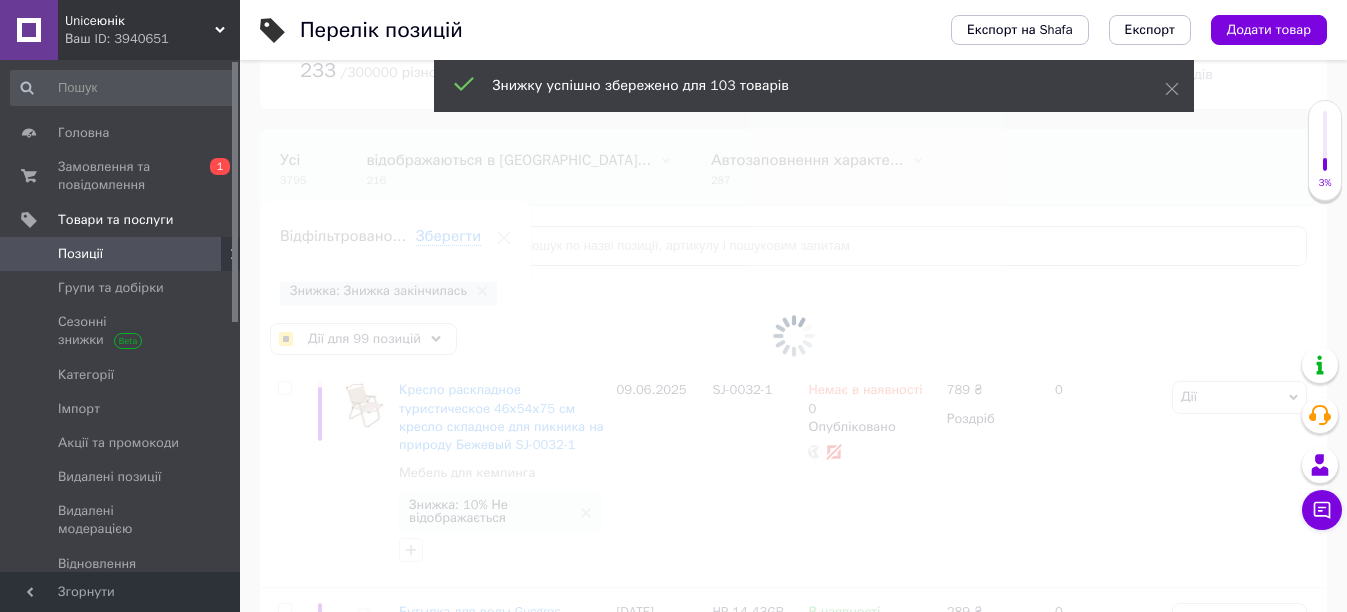 checkbox on "false" 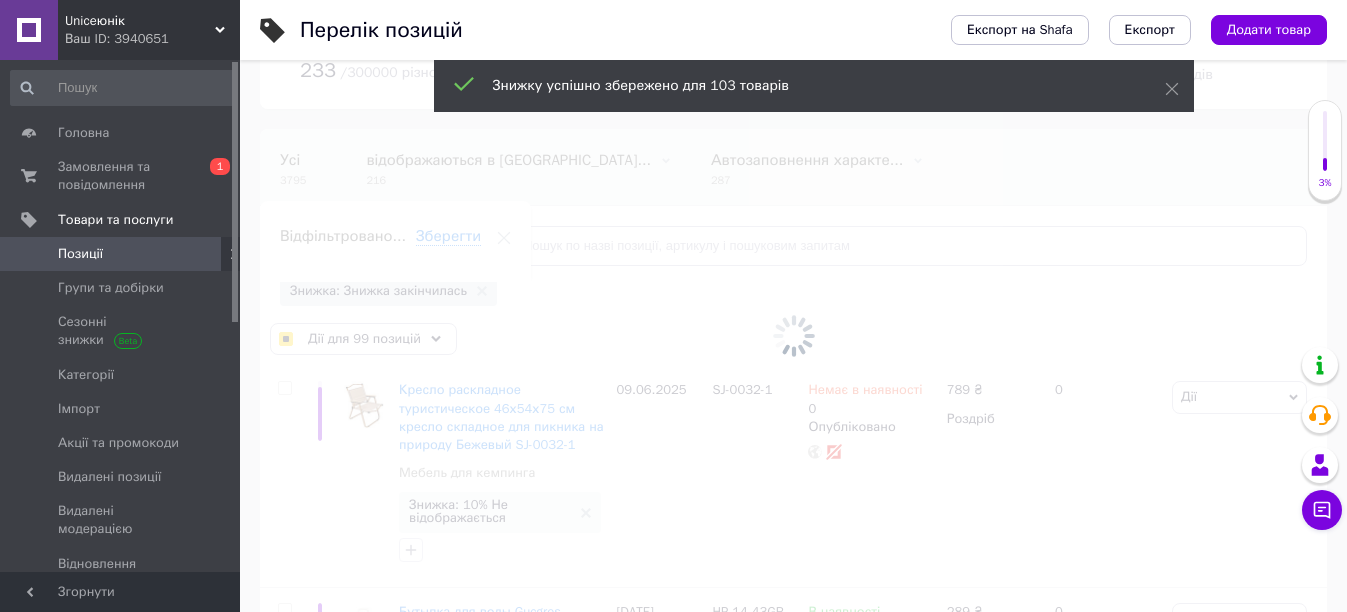 checkbox on "false" 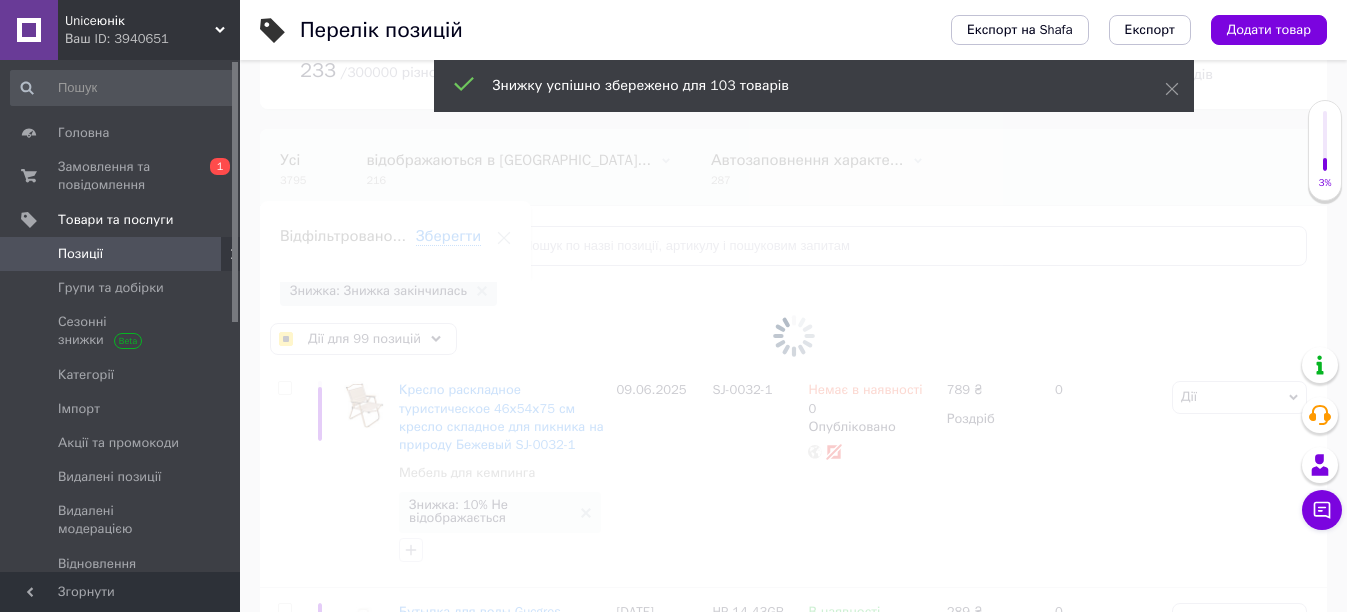 checkbox on "false" 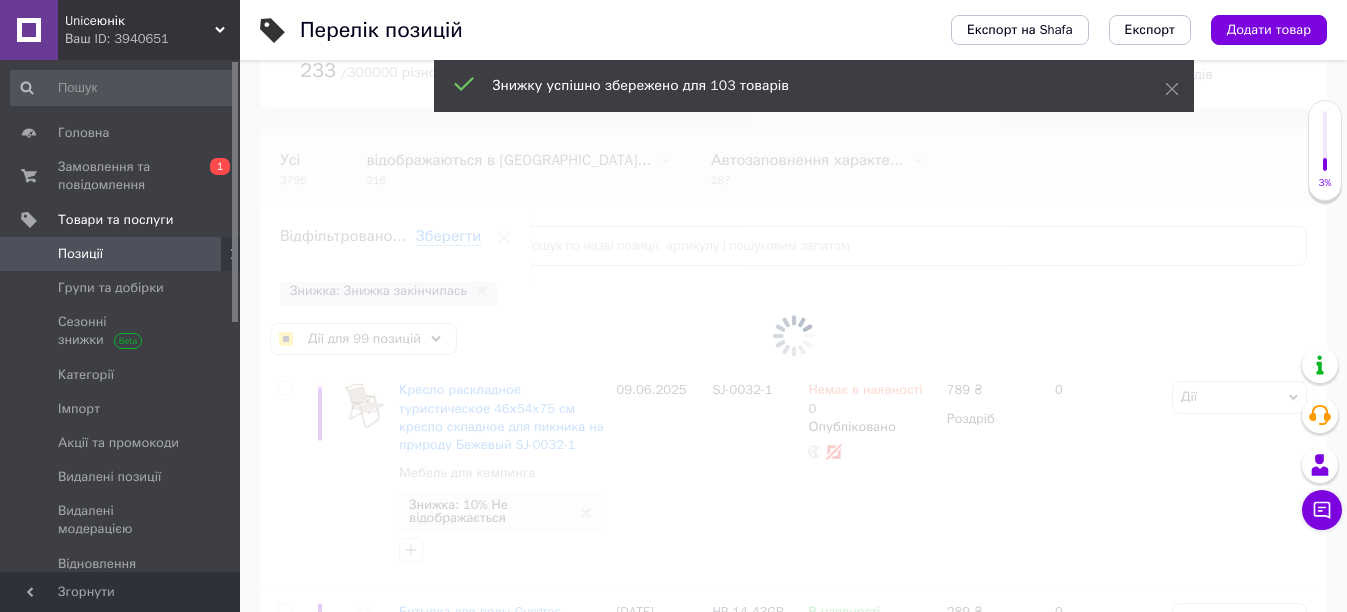 checkbox on "false" 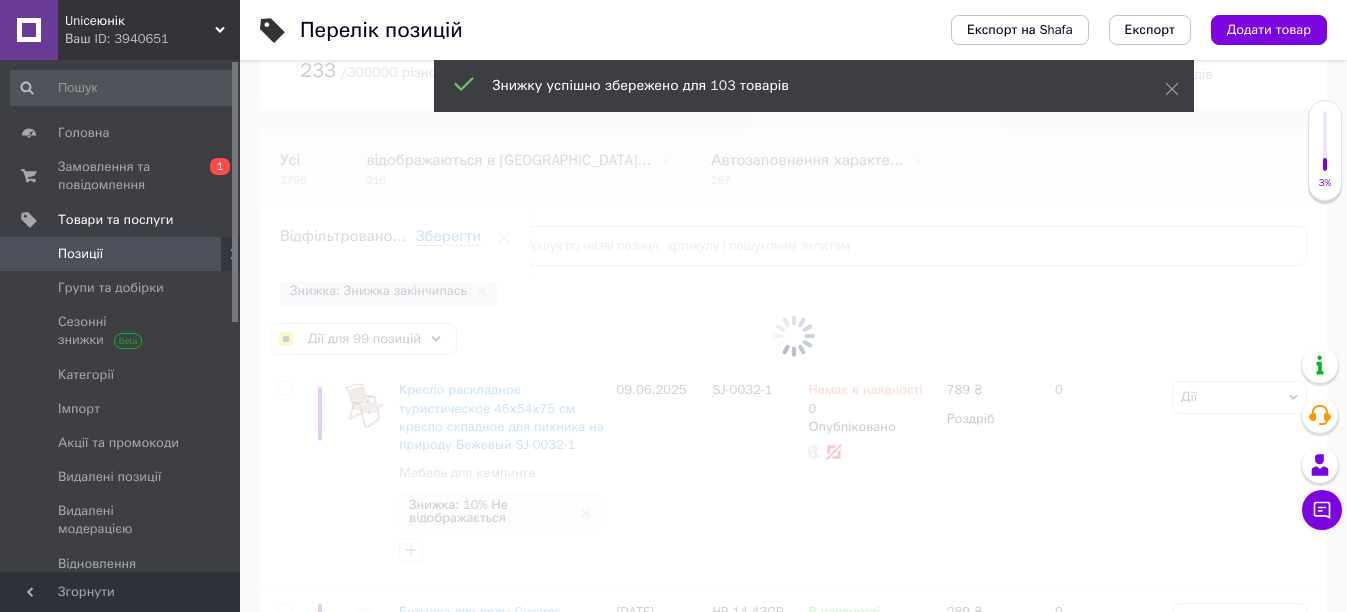 checkbox on "false" 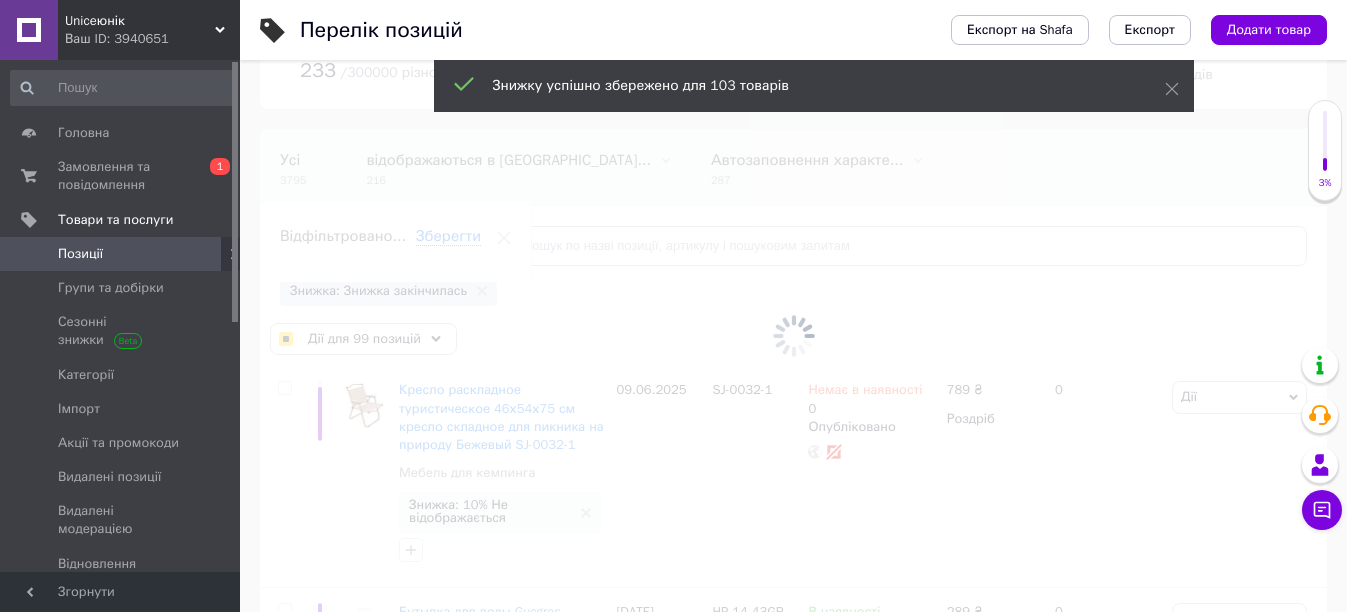 checkbox on "false" 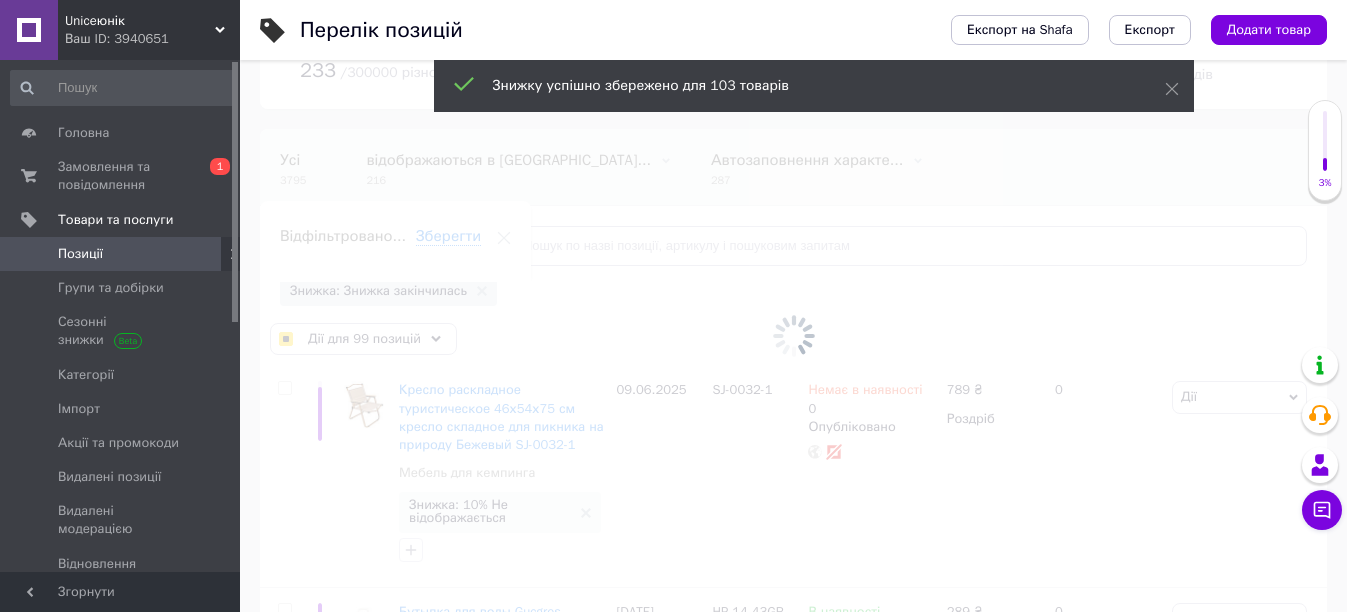 checkbox on "false" 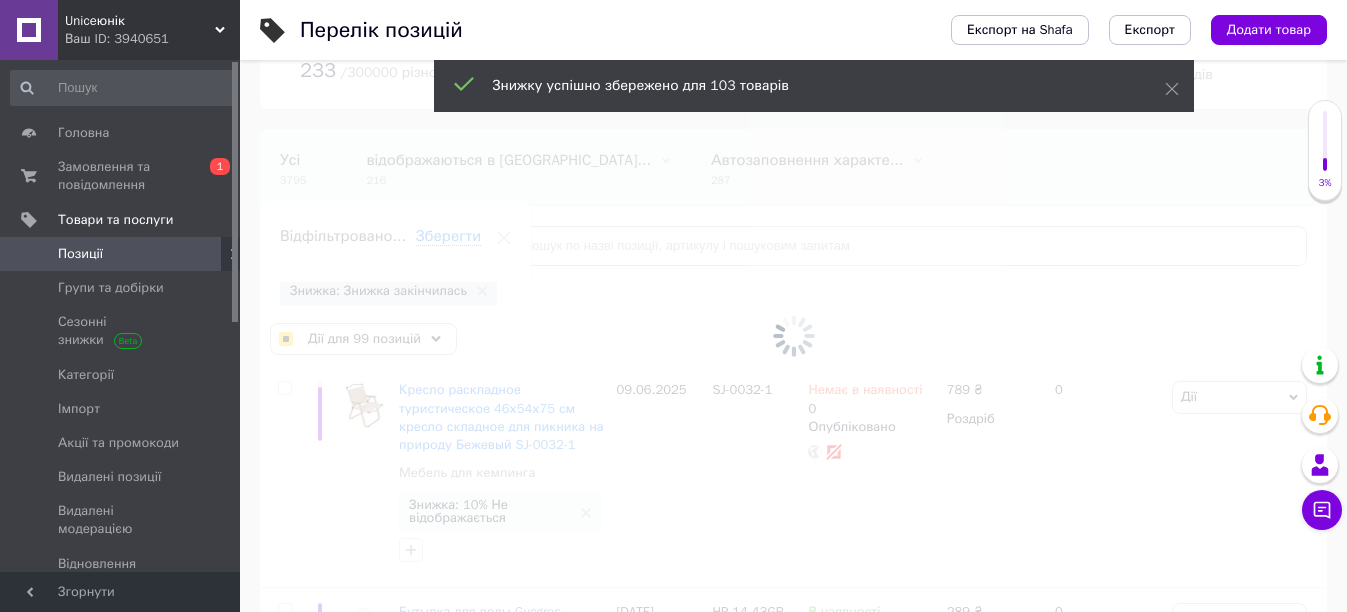 checkbox on "false" 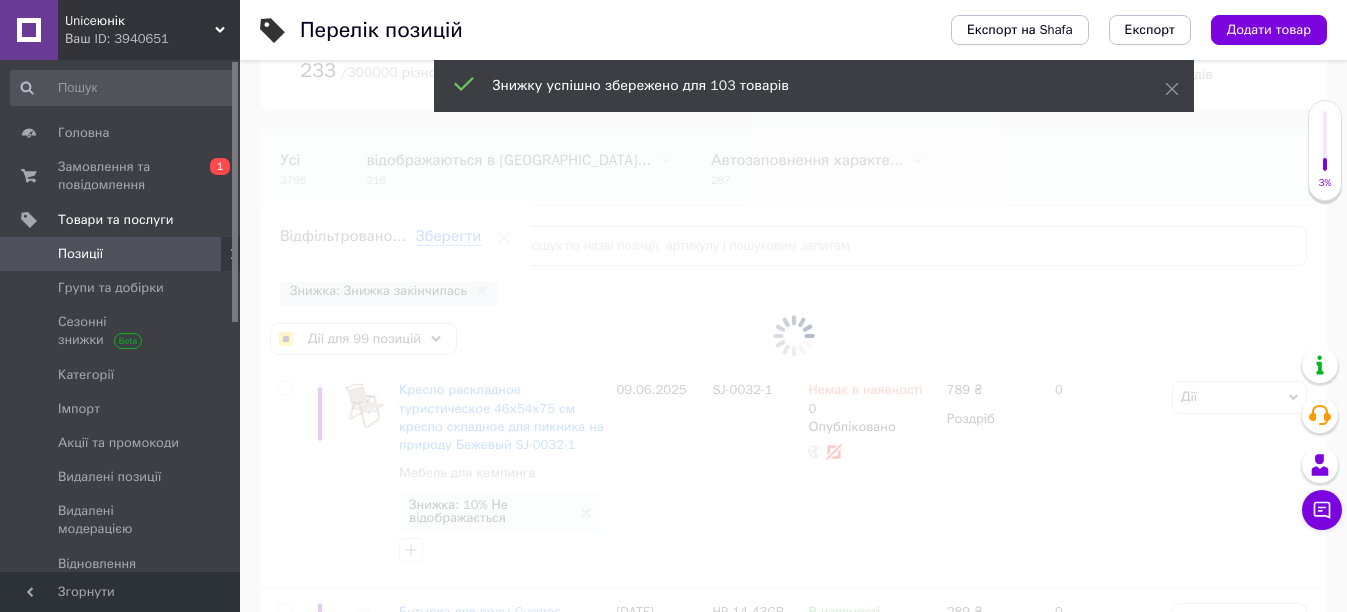 checkbox on "false" 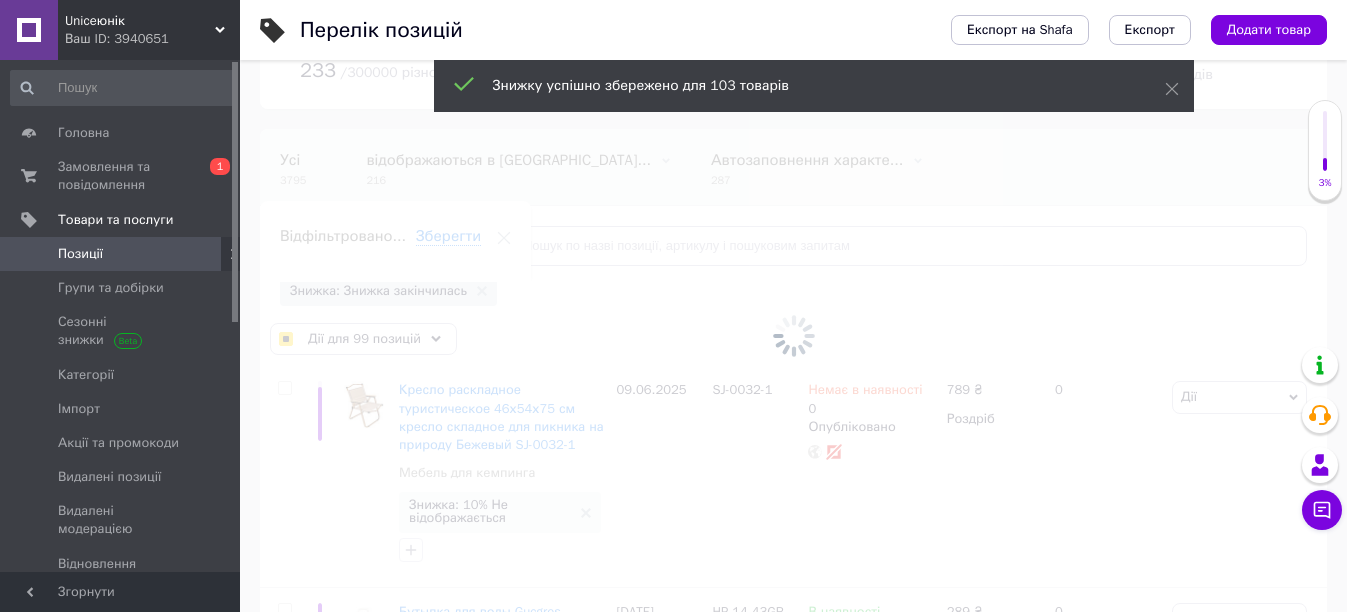 checkbox on "false" 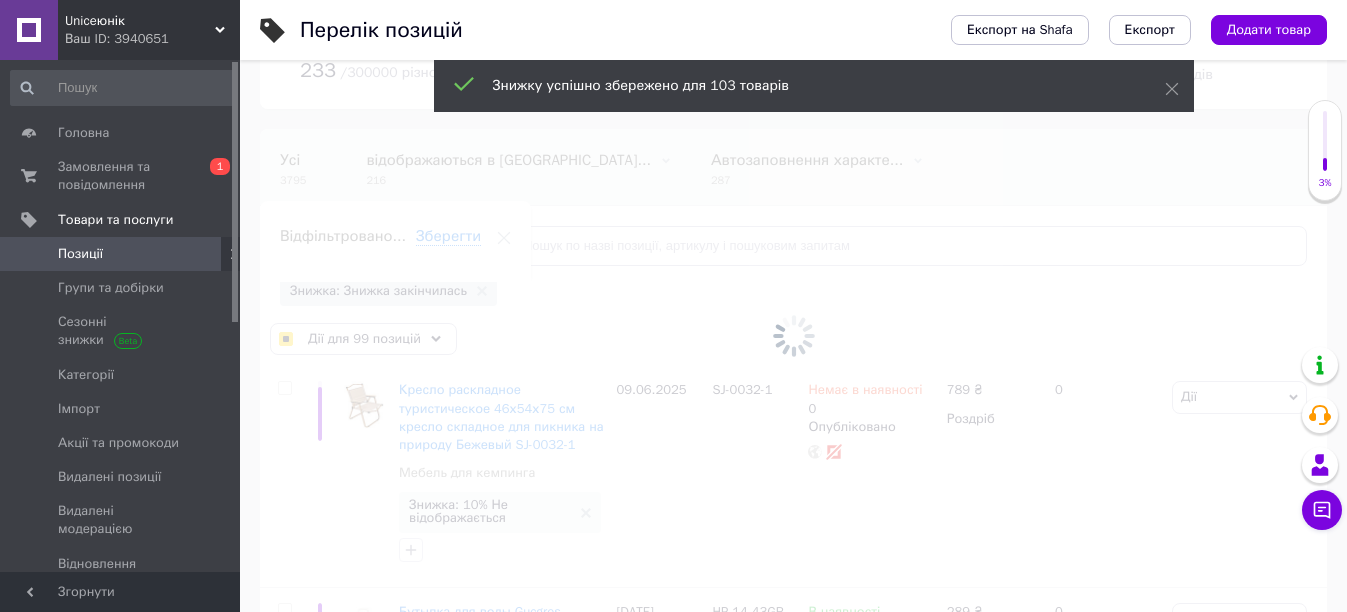 checkbox on "false" 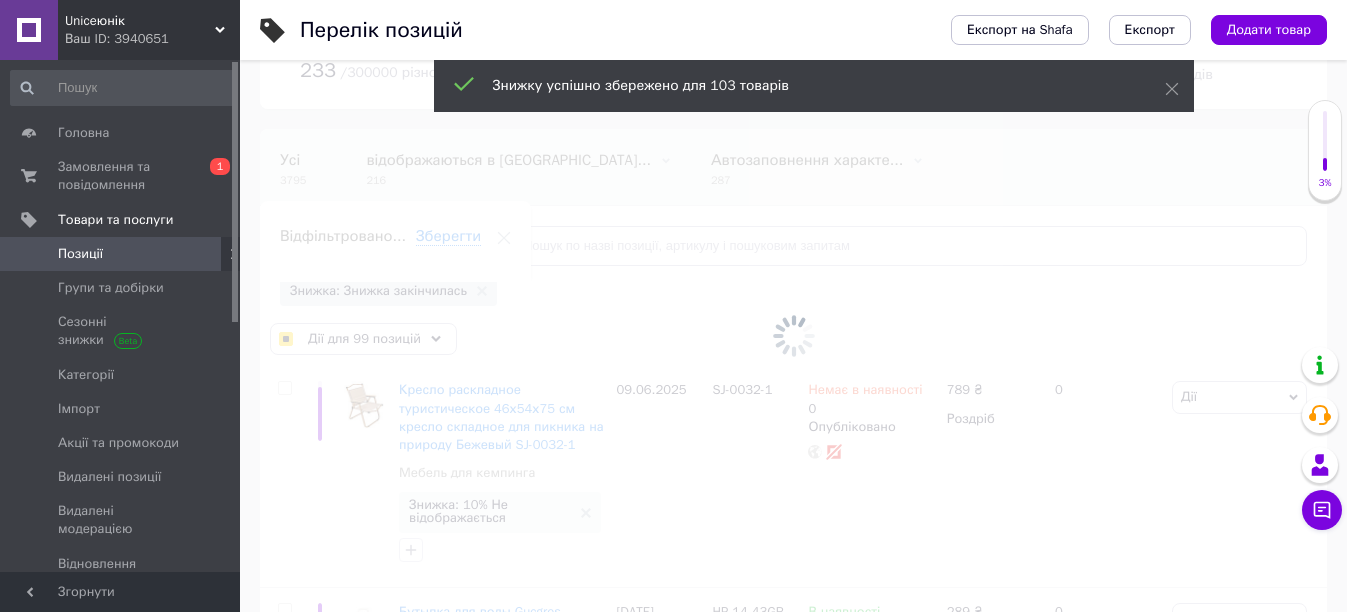 checkbox on "false" 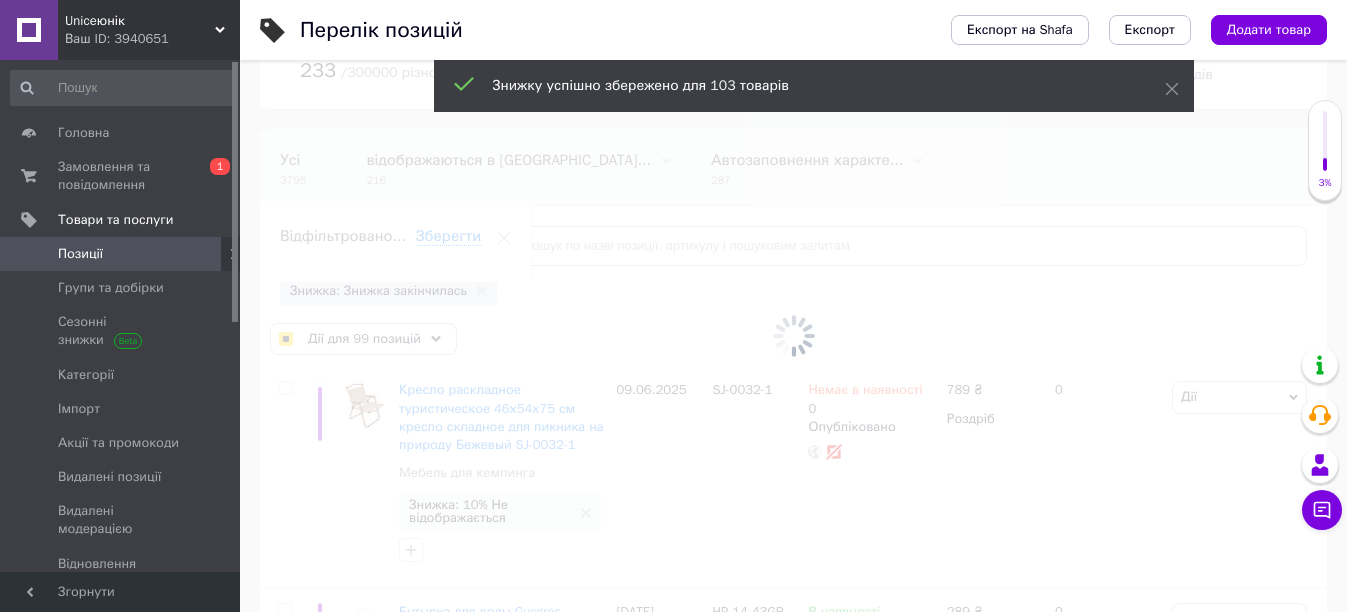 checkbox on "false" 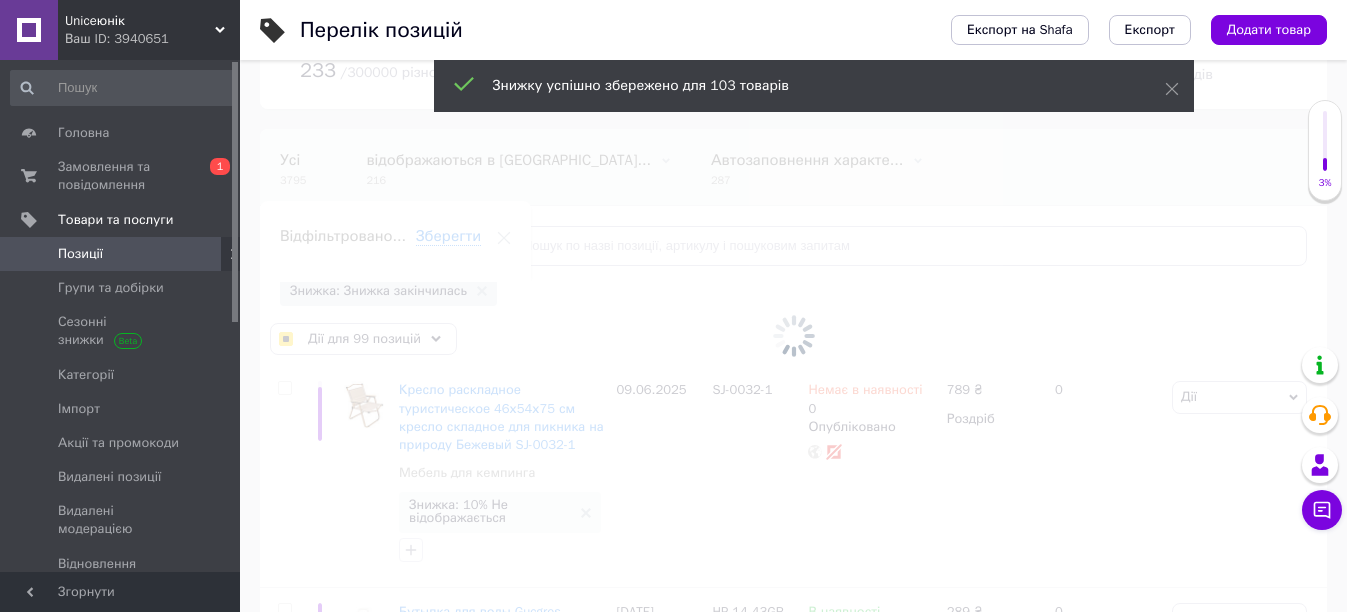 checkbox on "false" 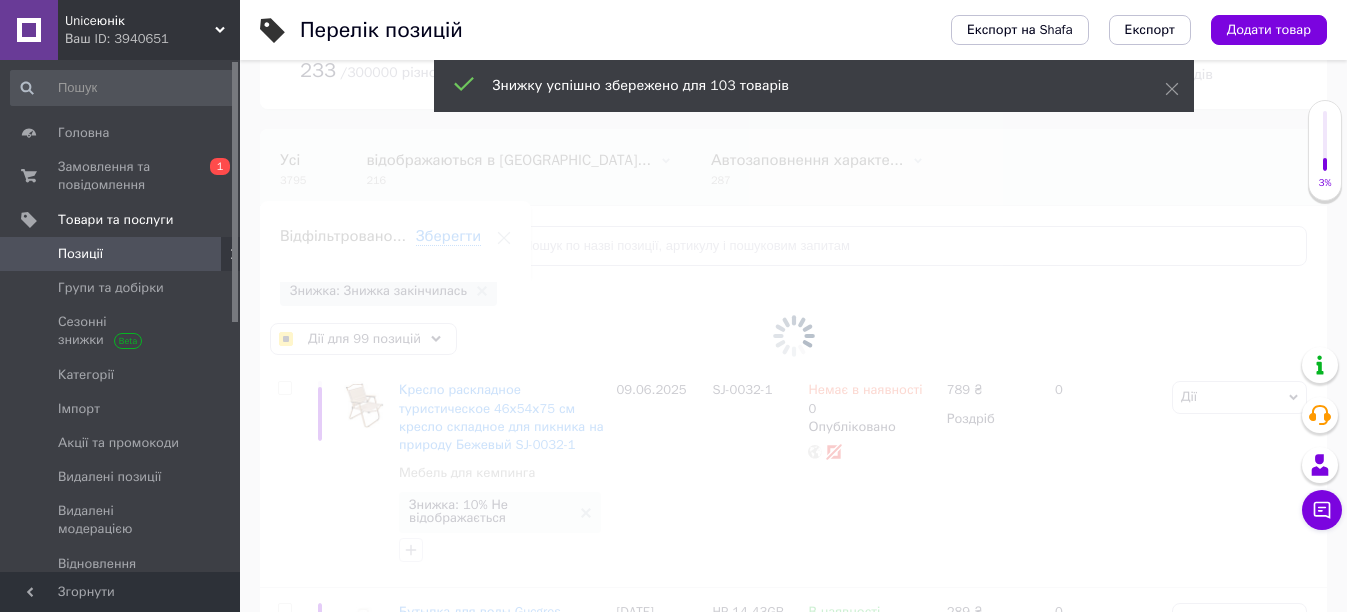 checkbox on "false" 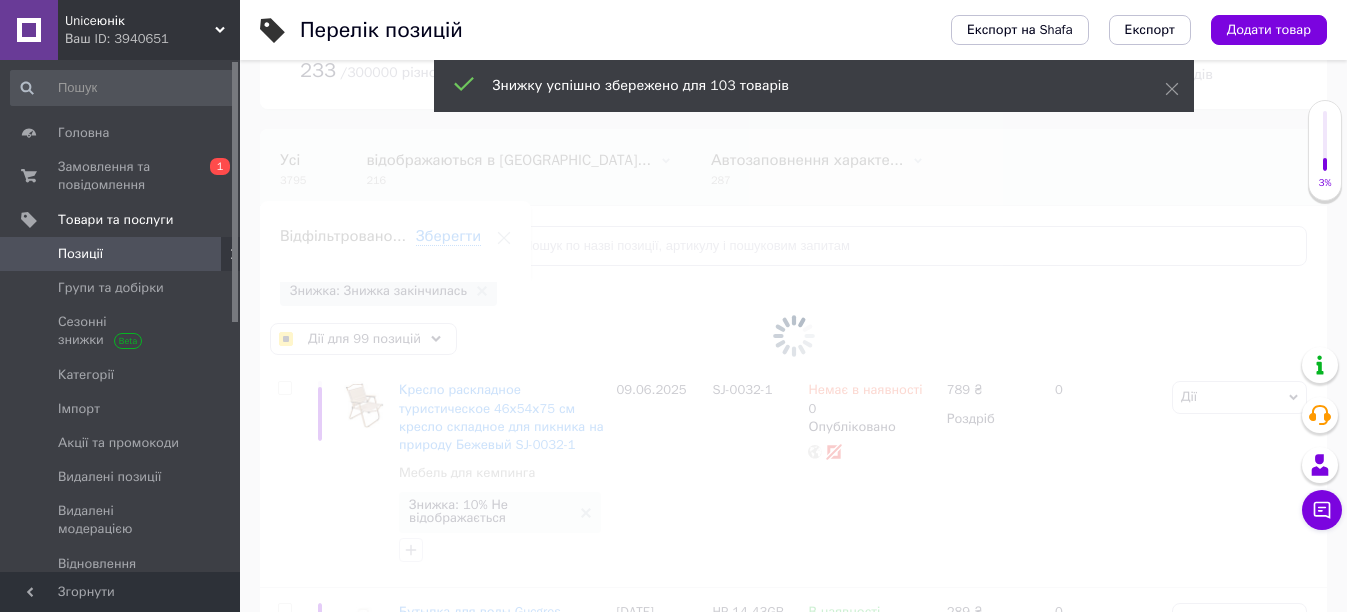 checkbox on "false" 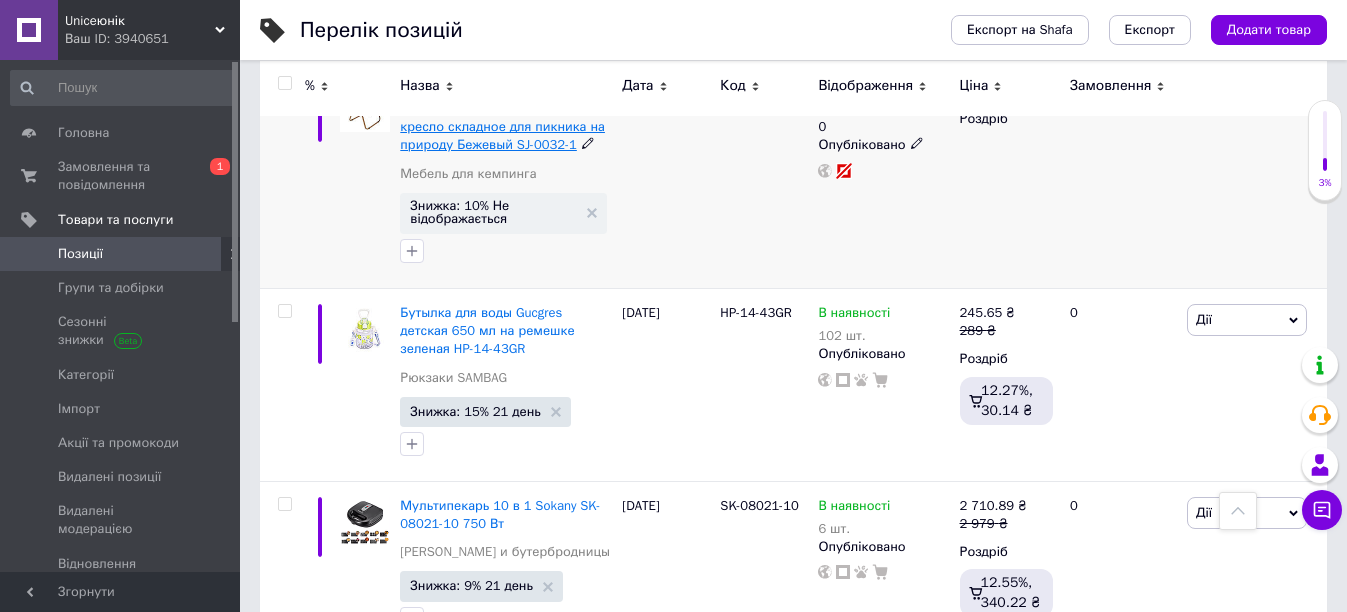 scroll, scrollTop: 300, scrollLeft: 0, axis: vertical 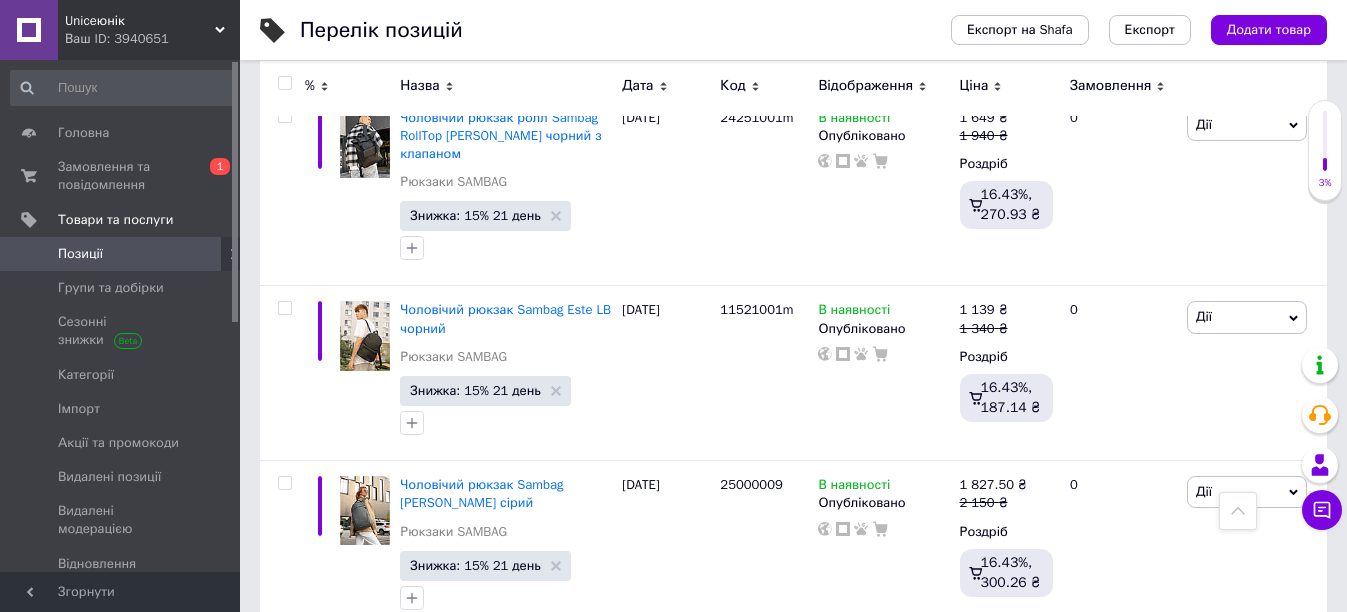 click on "2" at bounding box center [327, 676] 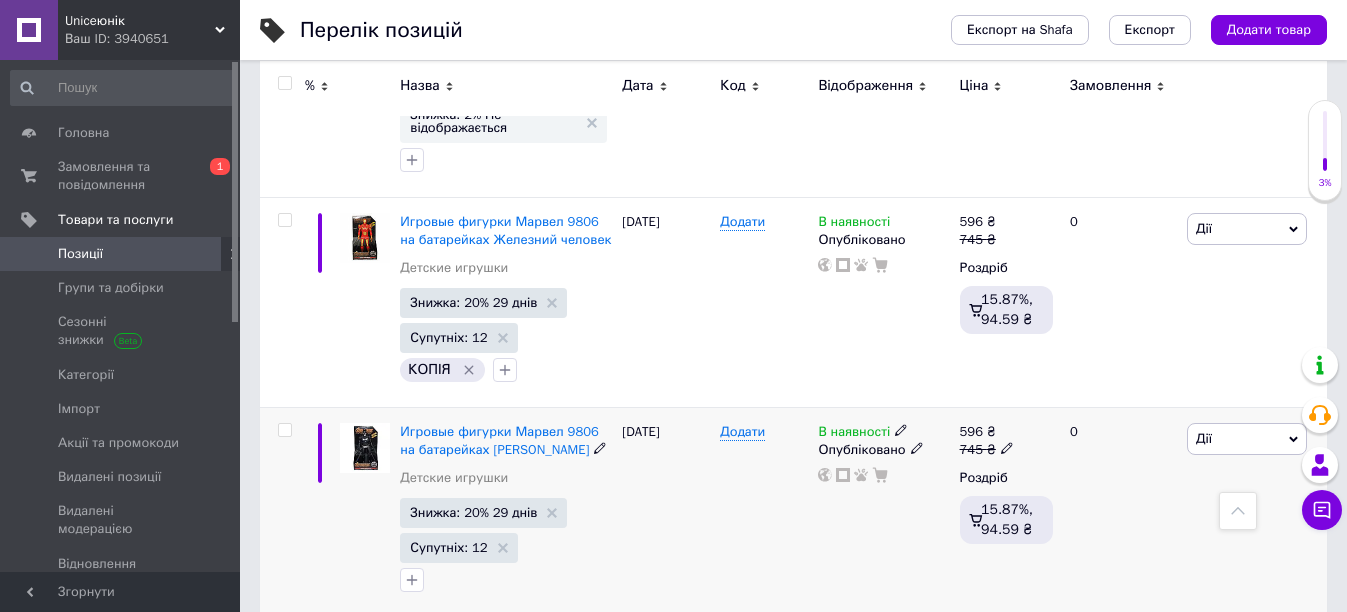 scroll, scrollTop: 17057, scrollLeft: 0, axis: vertical 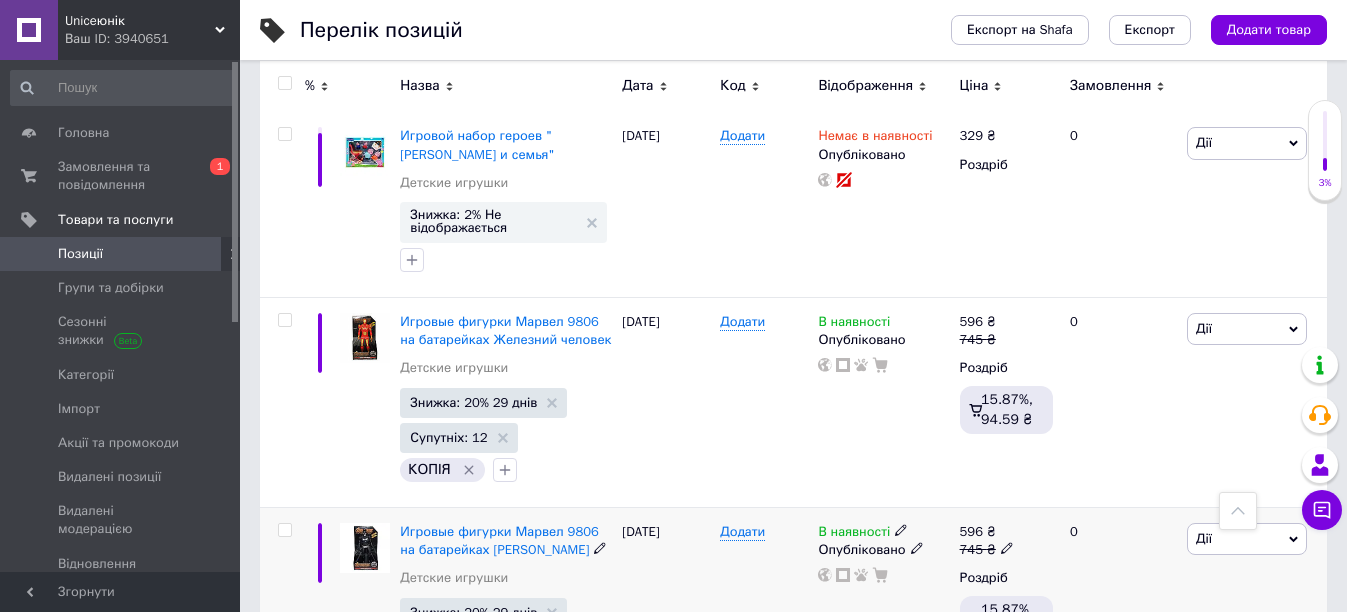 click at bounding box center (285, 530) 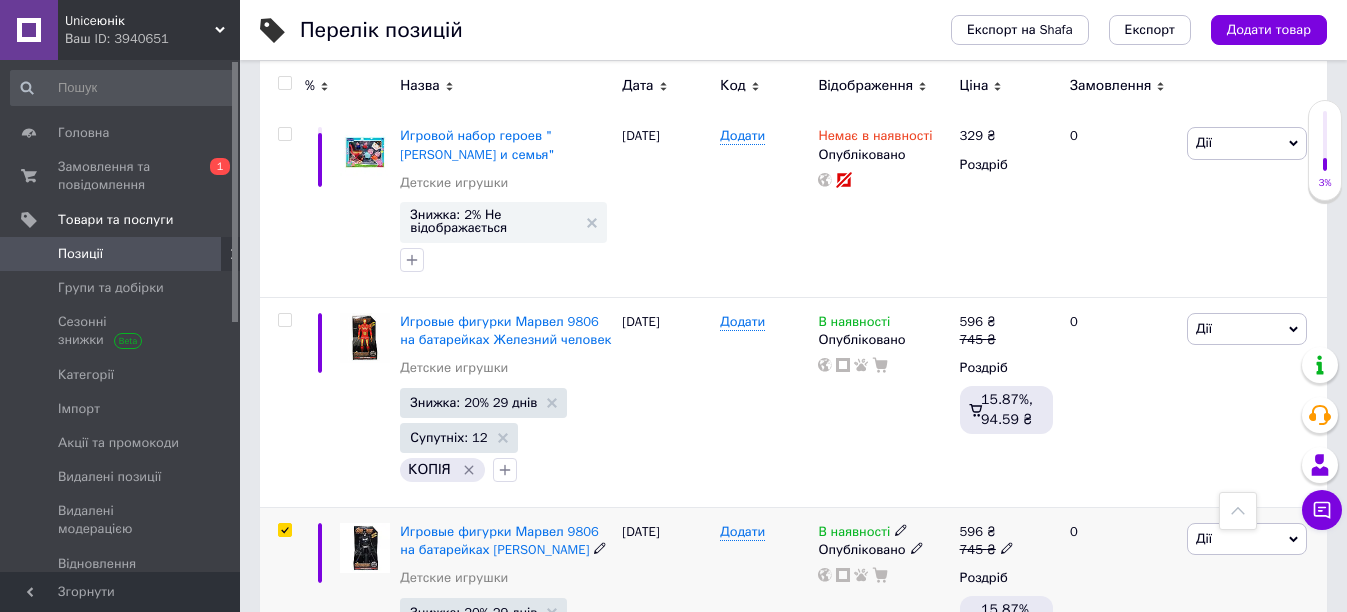 checkbox on "true" 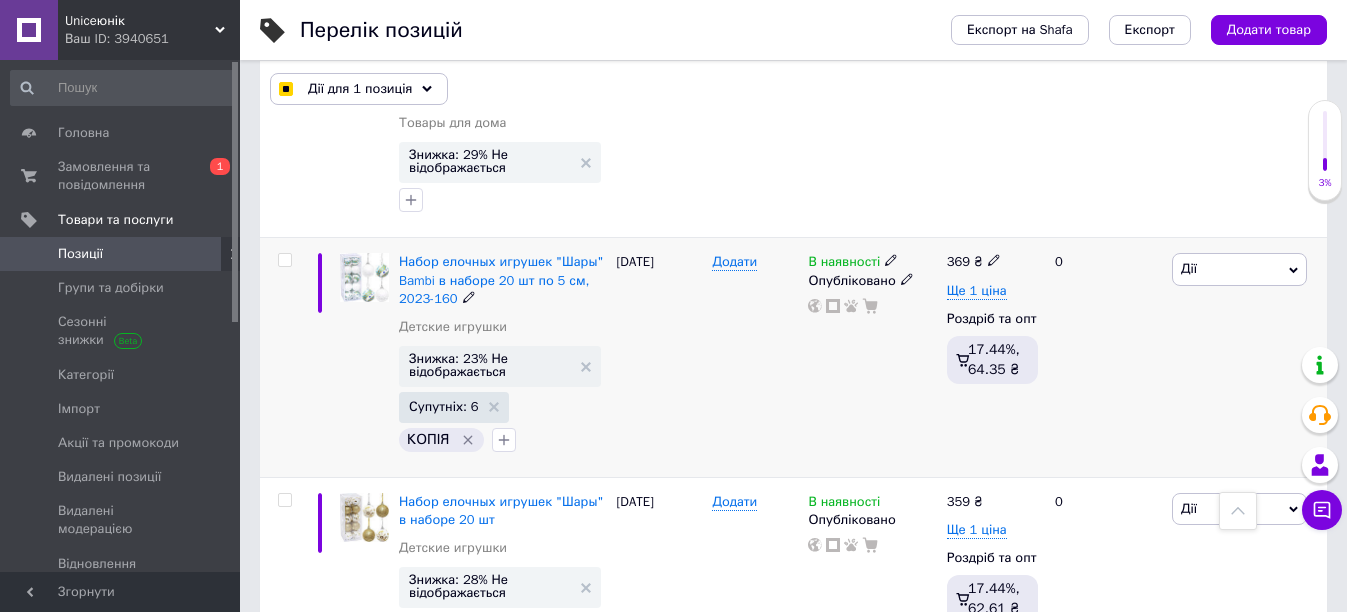 scroll, scrollTop: 16220, scrollLeft: 0, axis: vertical 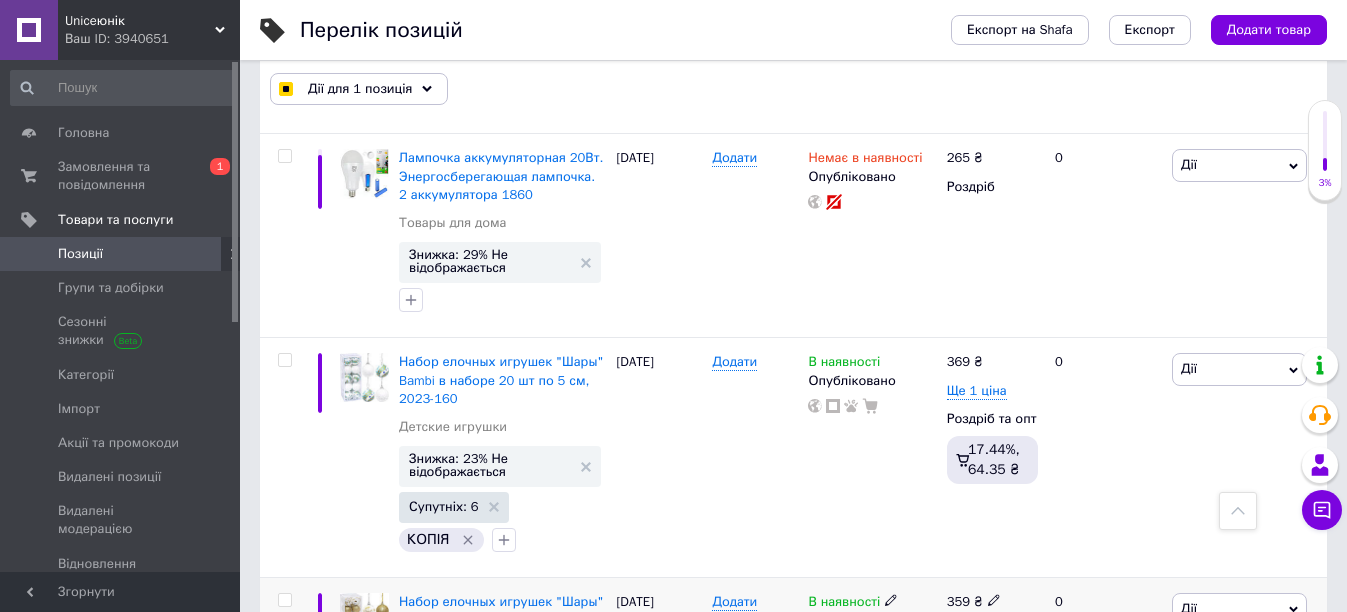 click at bounding box center [284, 600] 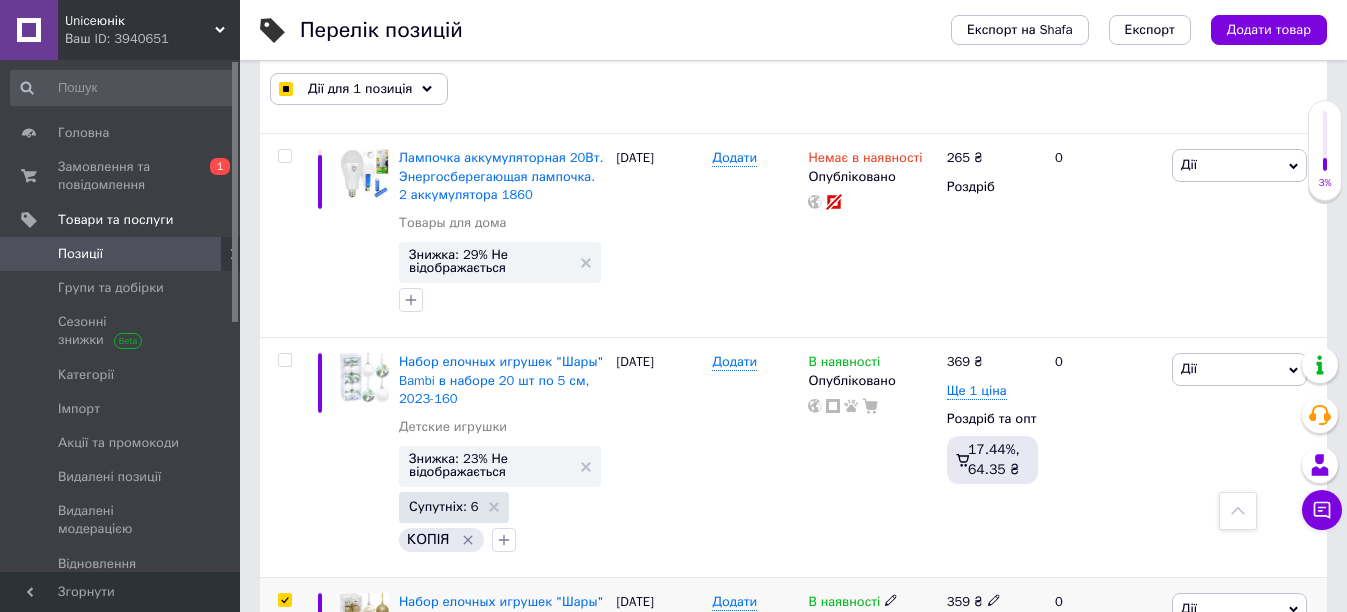 type 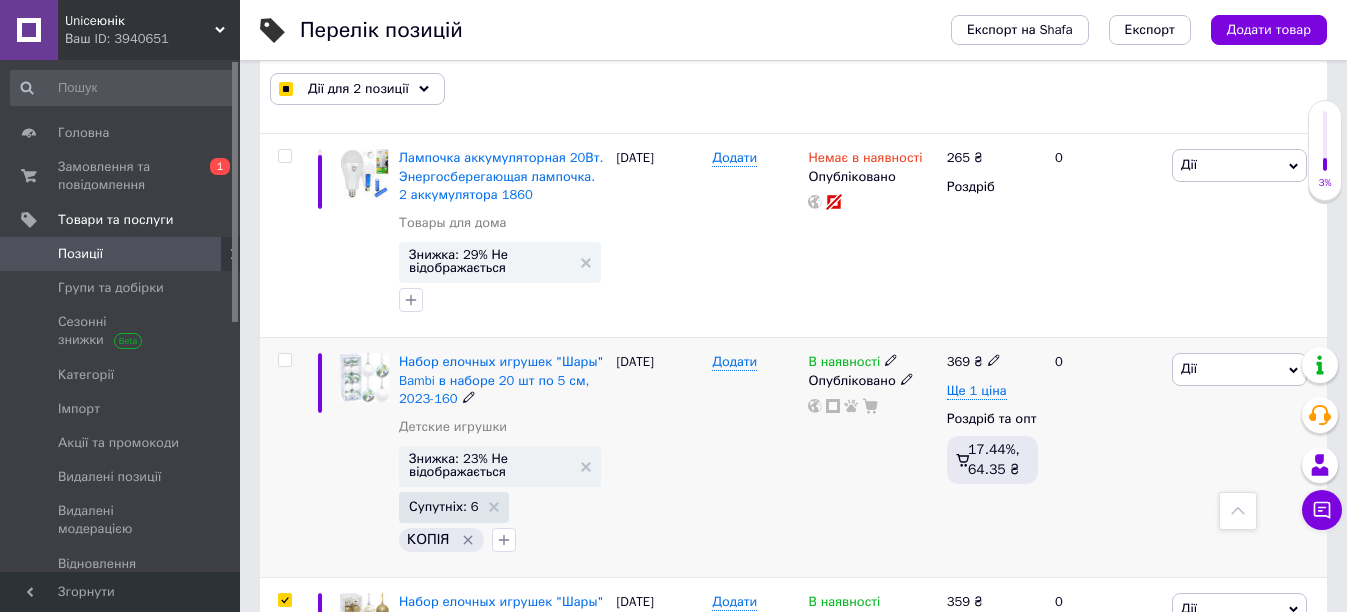 click at bounding box center (284, 360) 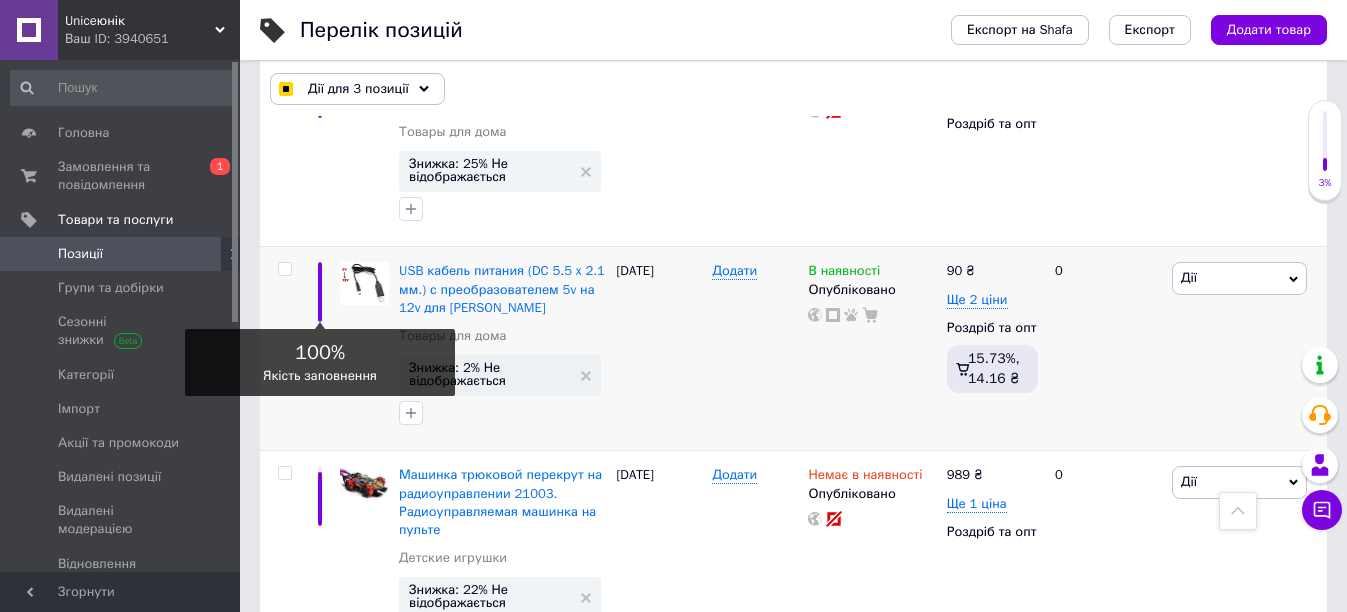 scroll, scrollTop: 14220, scrollLeft: 0, axis: vertical 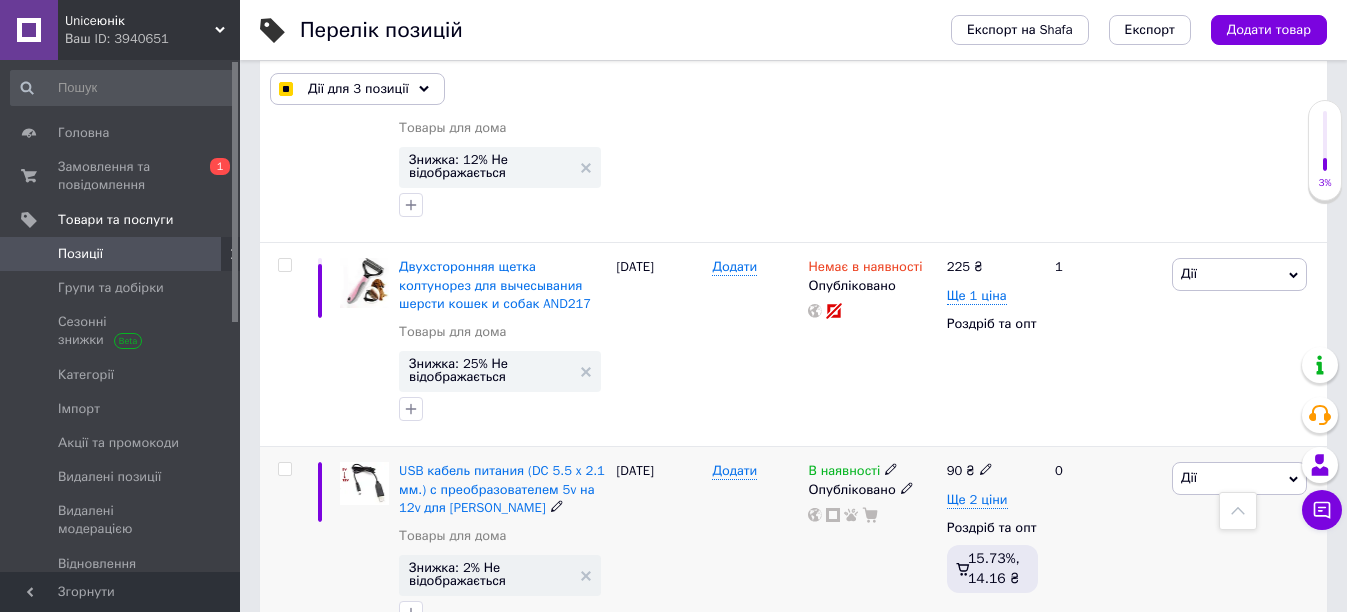 click at bounding box center (284, 469) 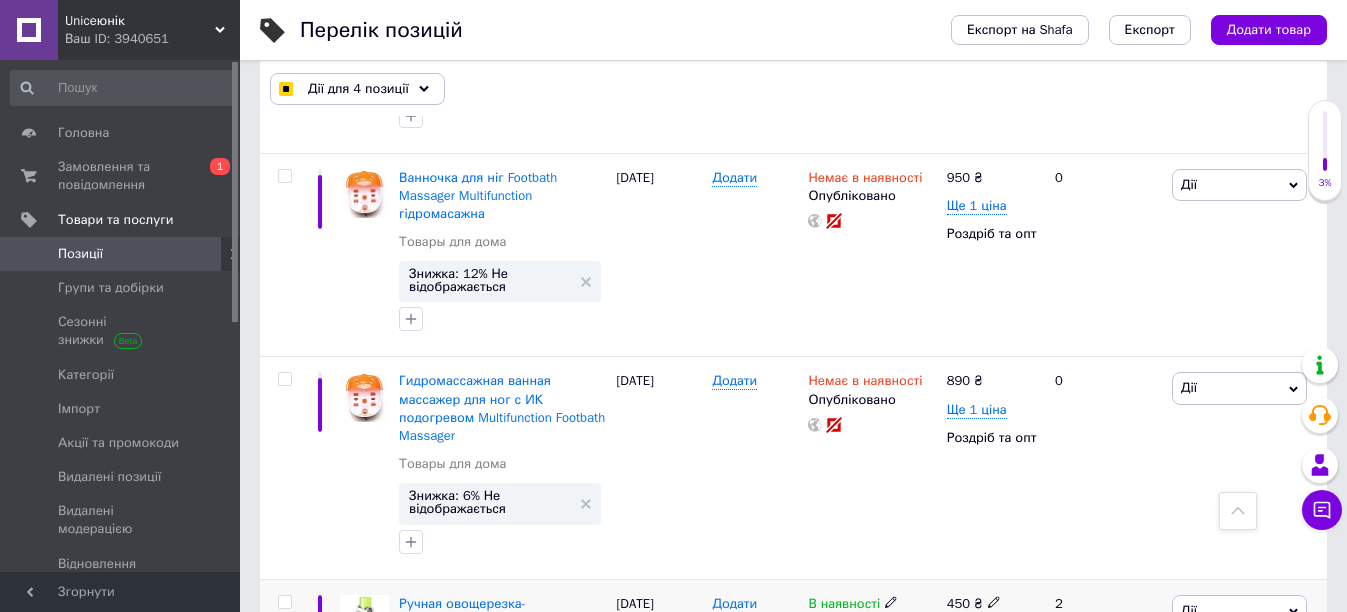 scroll, scrollTop: 11320, scrollLeft: 0, axis: vertical 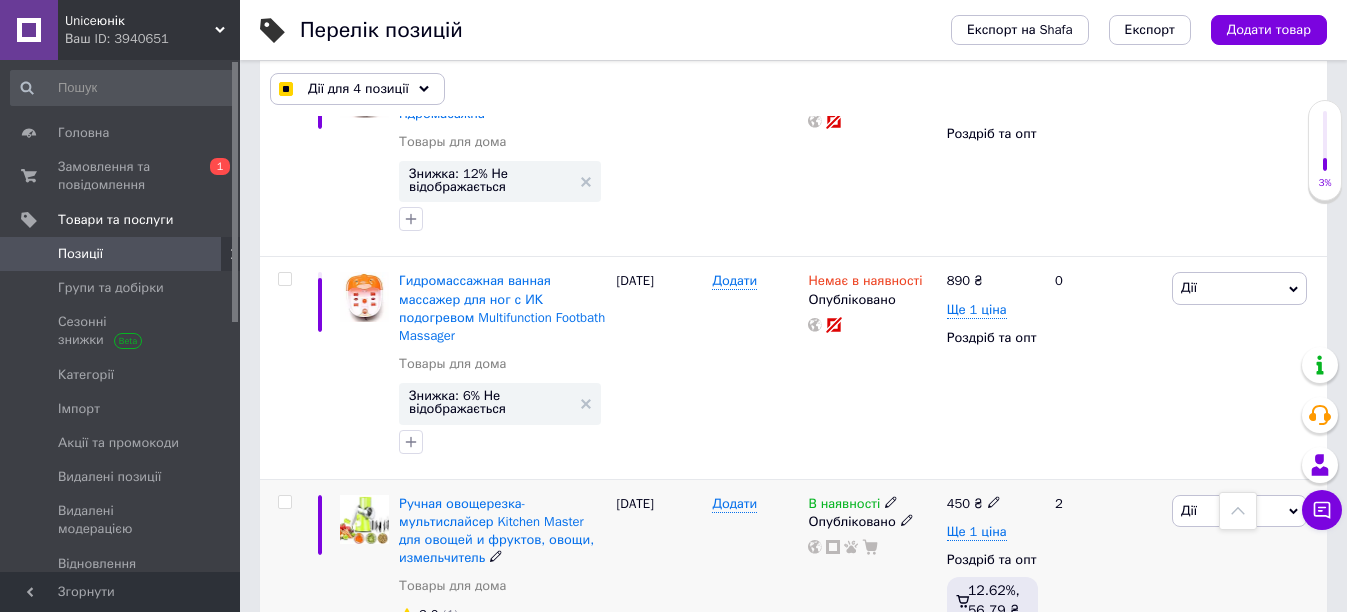 click at bounding box center [284, 502] 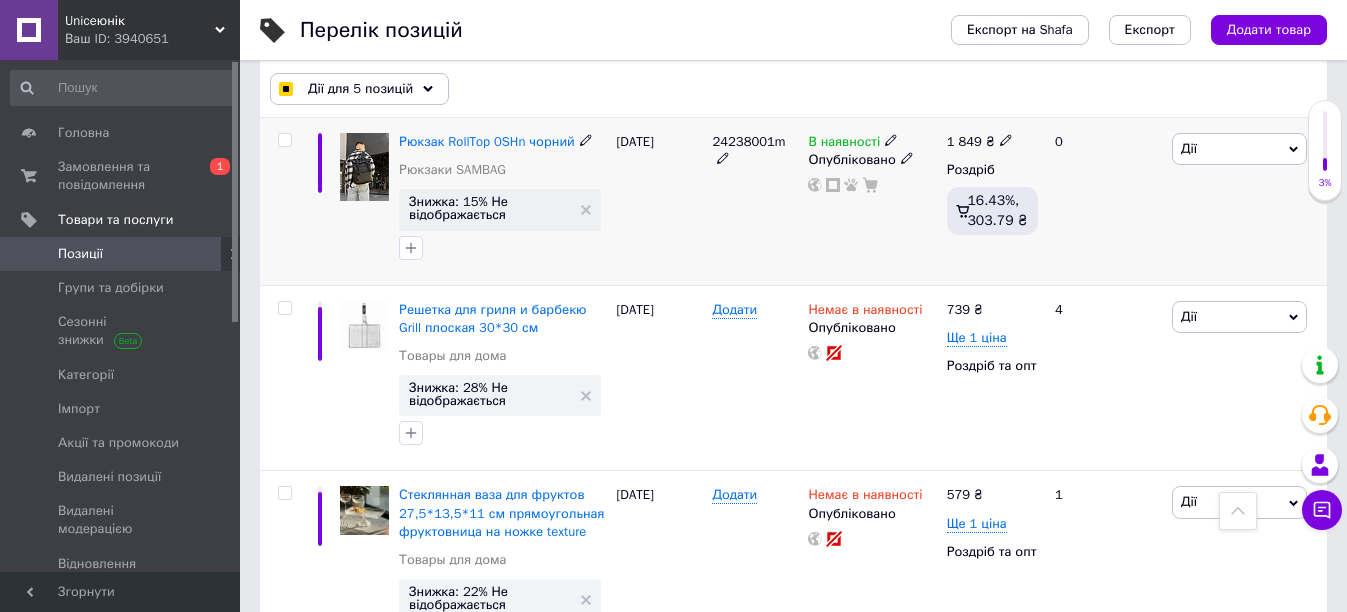 scroll, scrollTop: 1620, scrollLeft: 0, axis: vertical 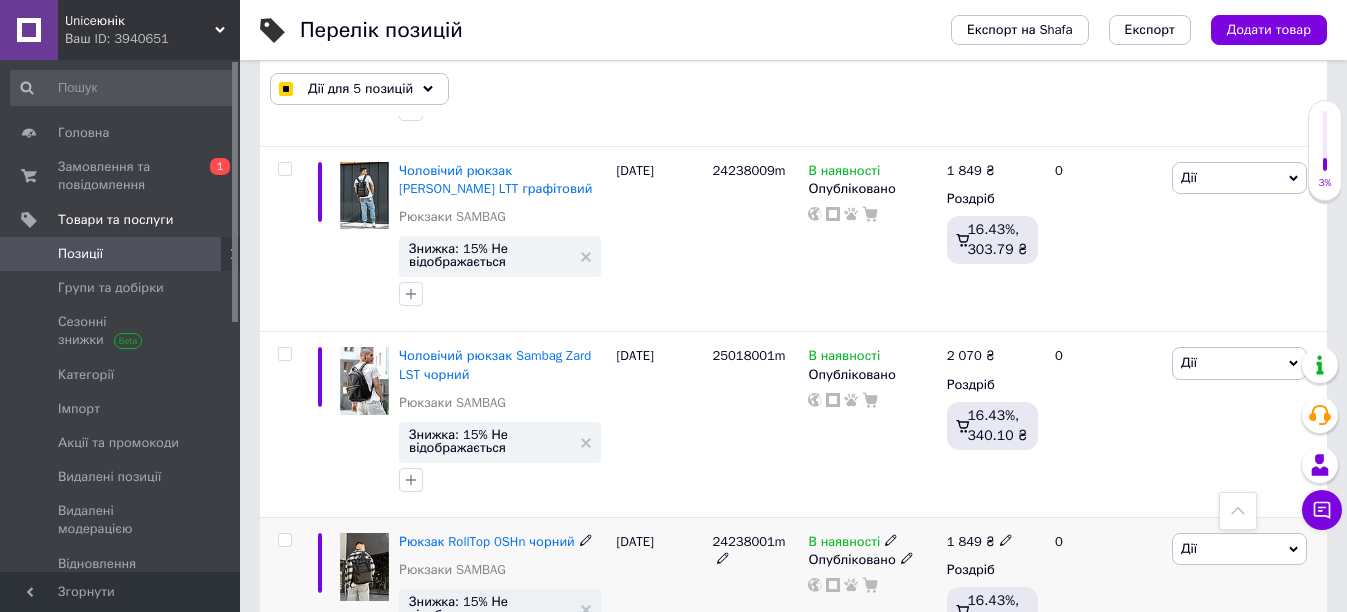 click at bounding box center [284, 540] 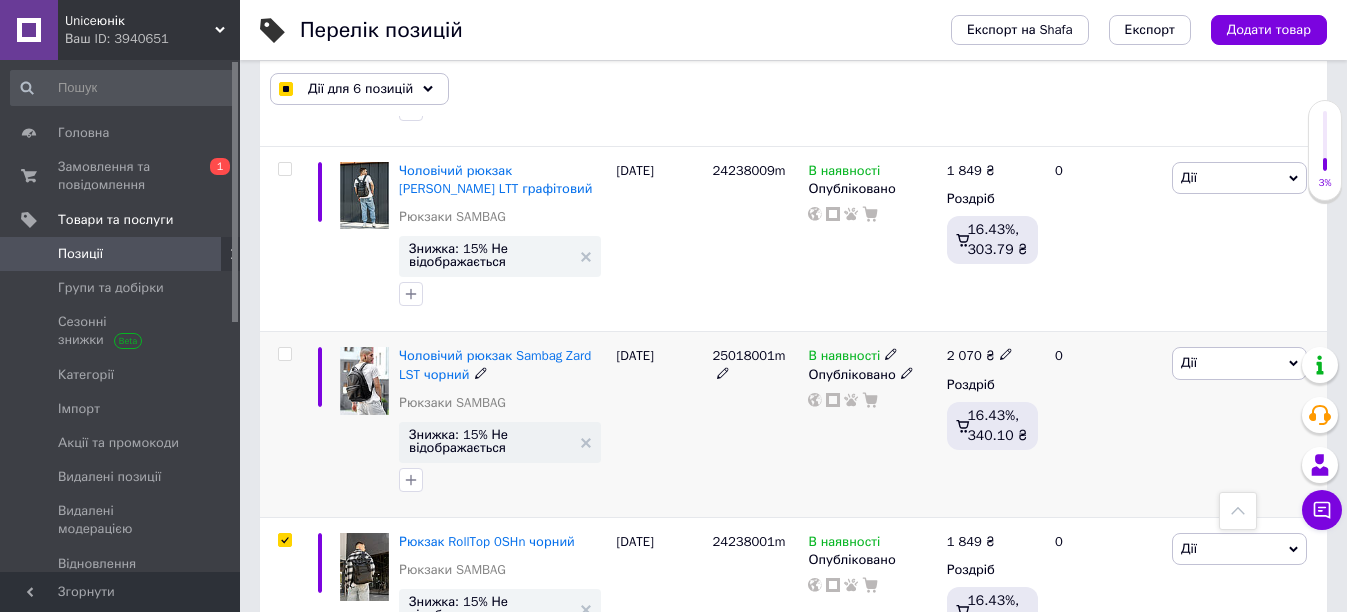 click at bounding box center [284, 354] 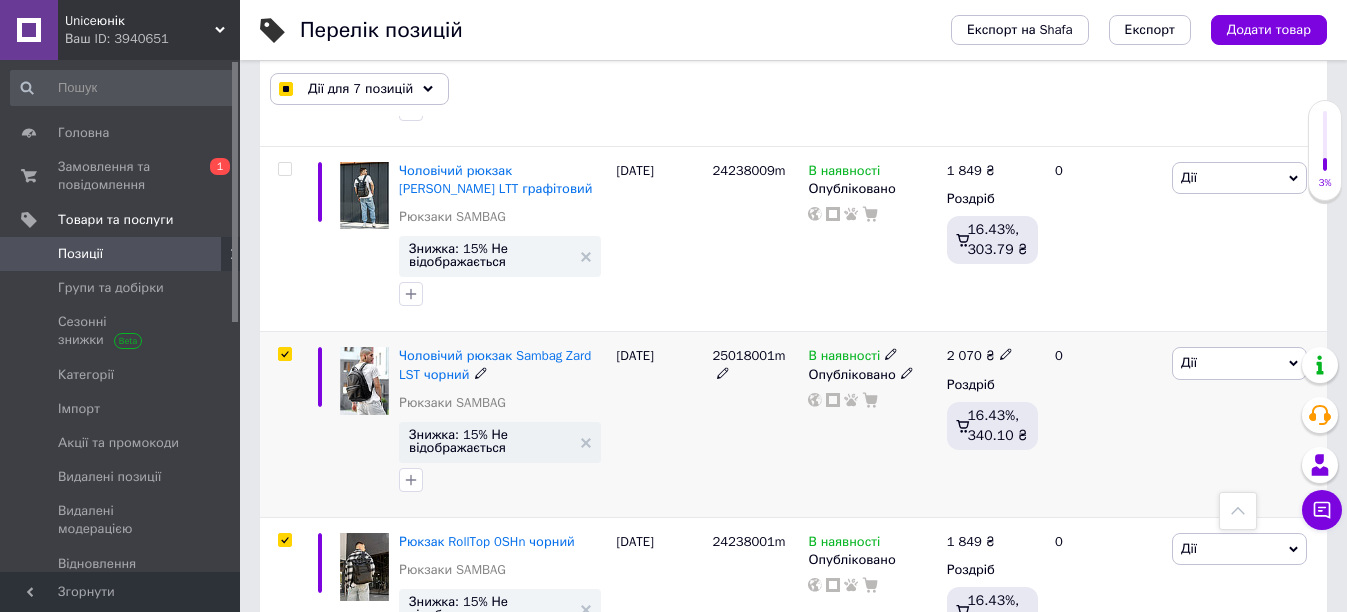 scroll, scrollTop: 1520, scrollLeft: 0, axis: vertical 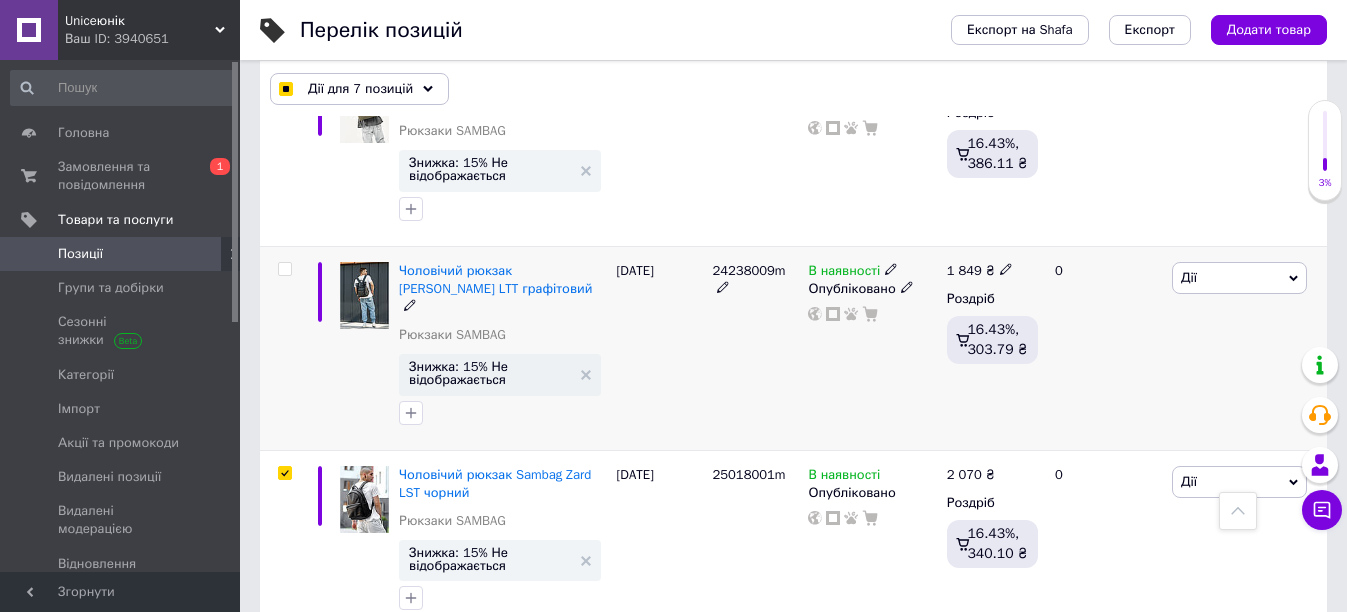 click at bounding box center [284, 269] 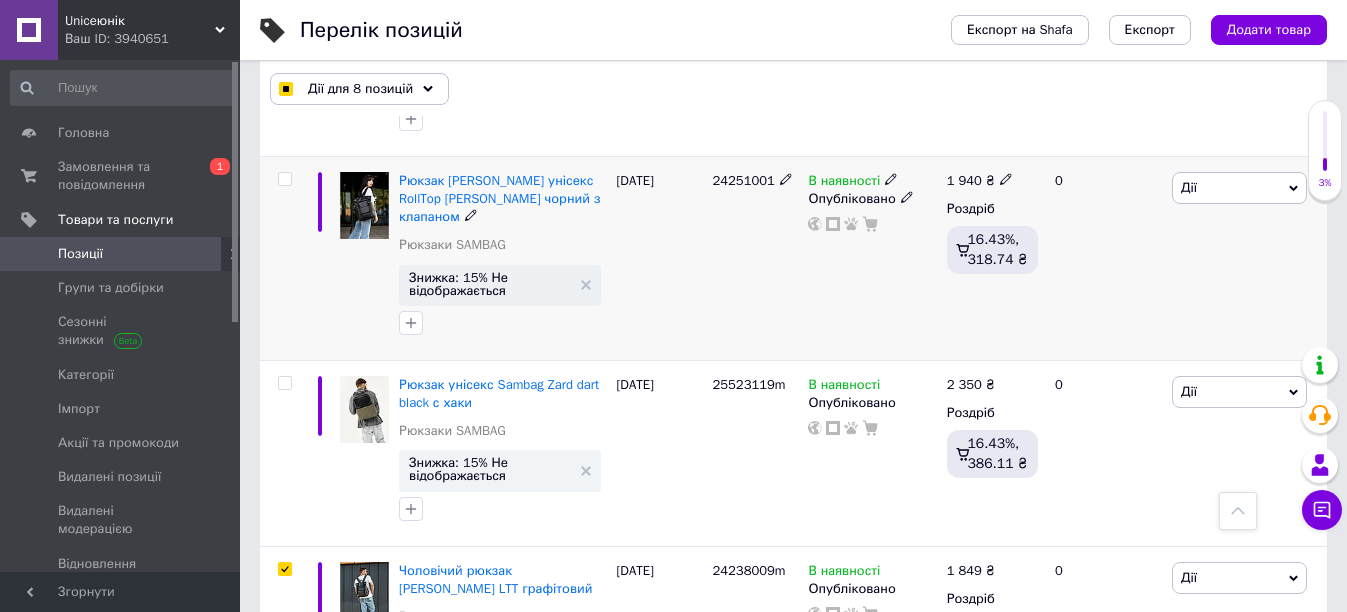 scroll, scrollTop: 1120, scrollLeft: 0, axis: vertical 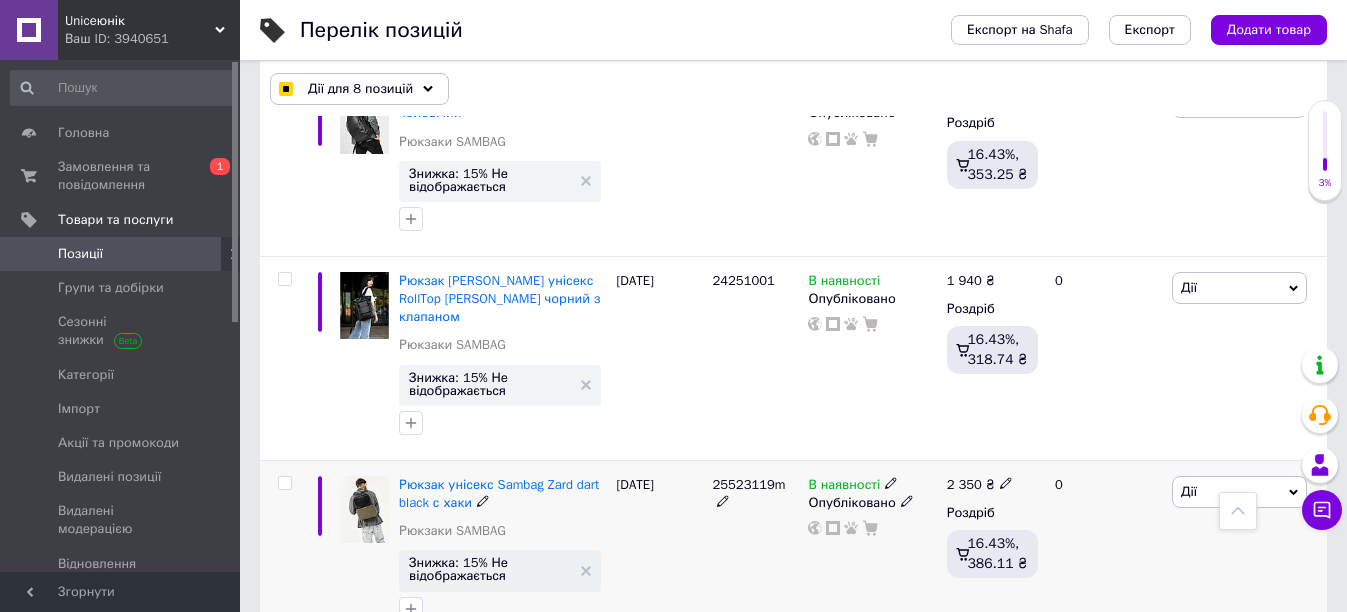 click at bounding box center (282, 553) 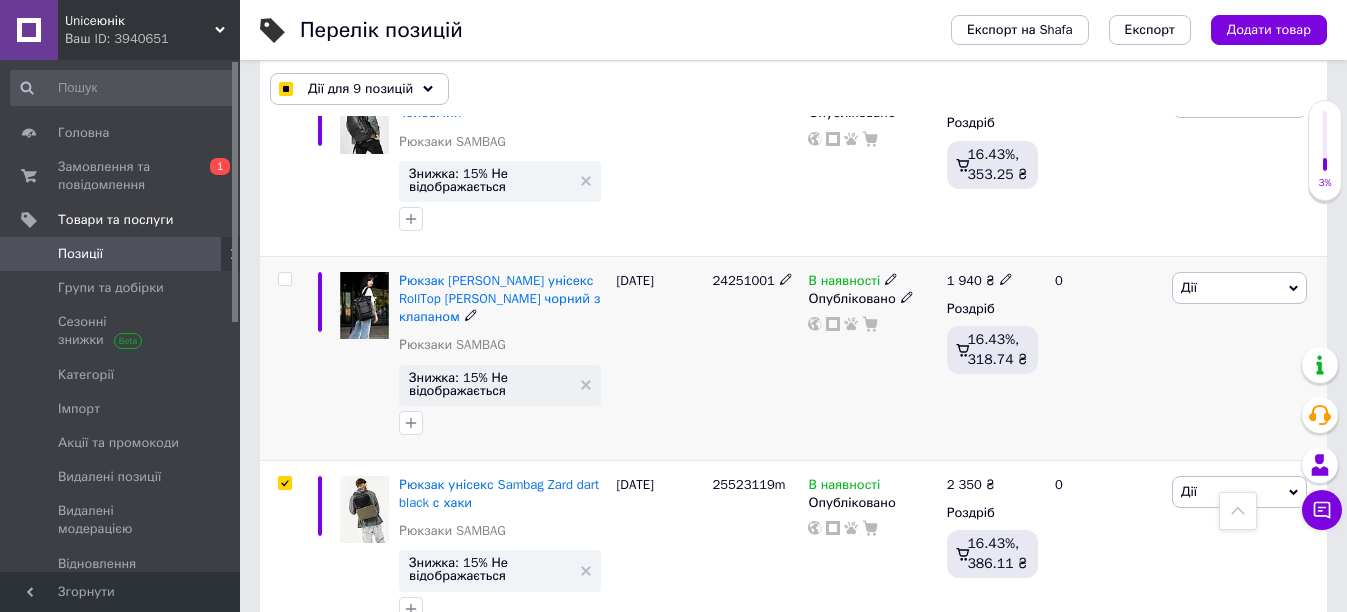 click at bounding box center [284, 279] 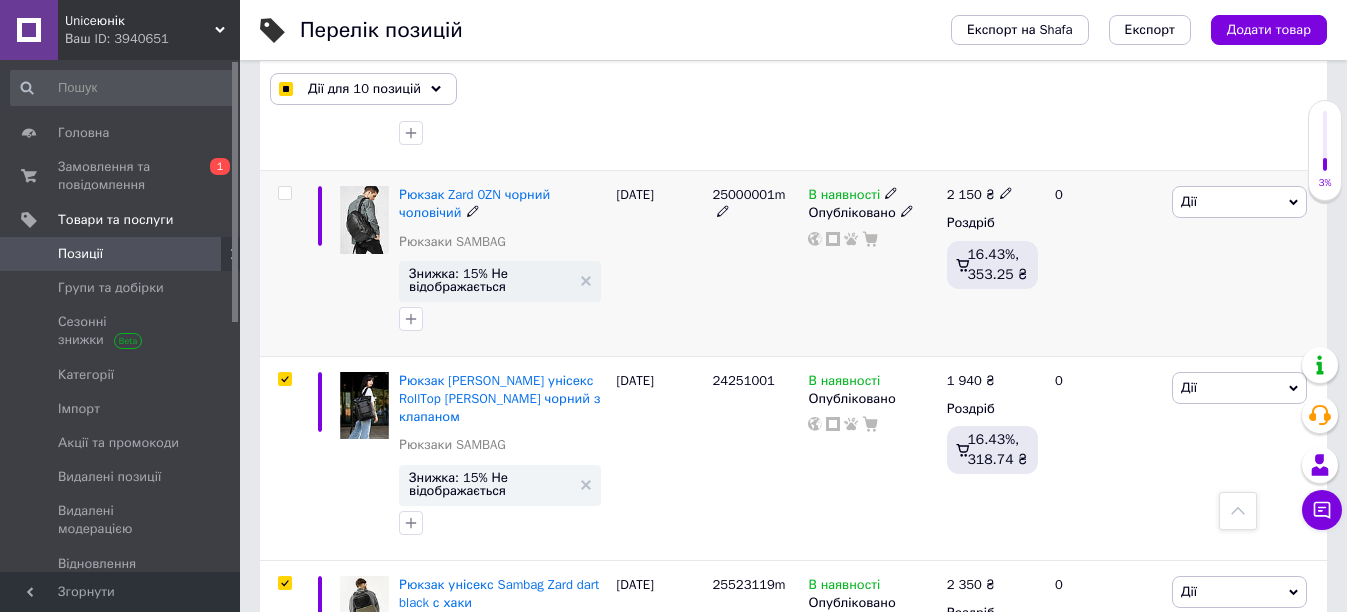 scroll, scrollTop: 920, scrollLeft: 0, axis: vertical 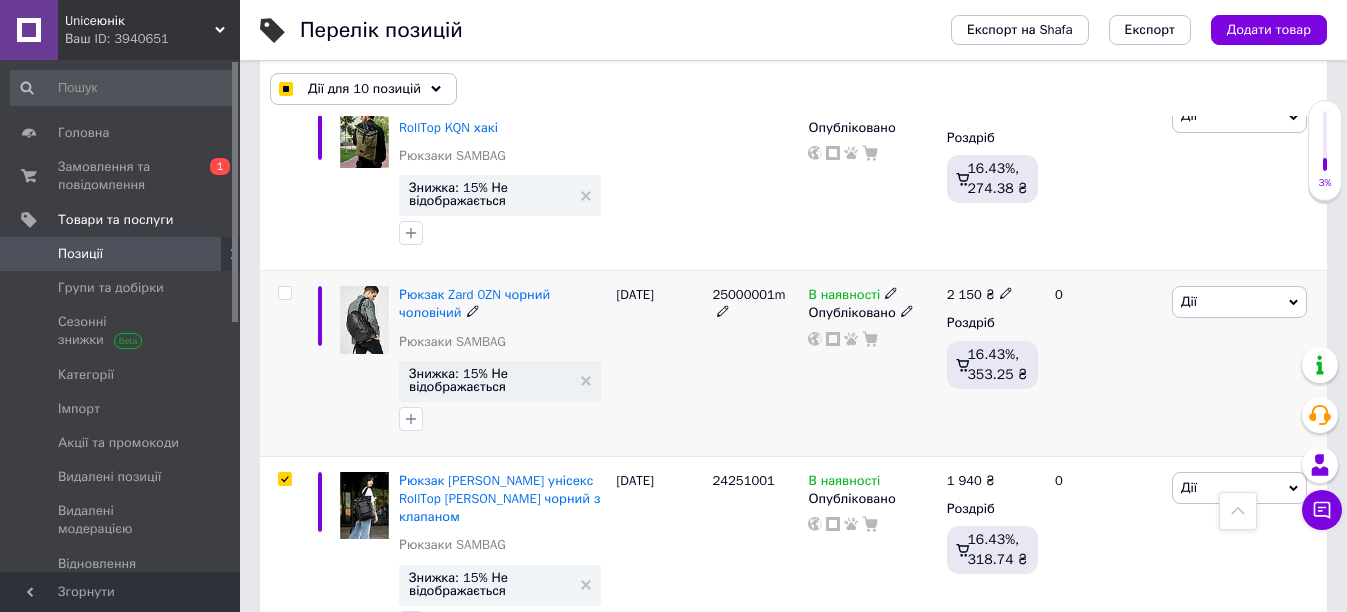 click at bounding box center [284, 293] 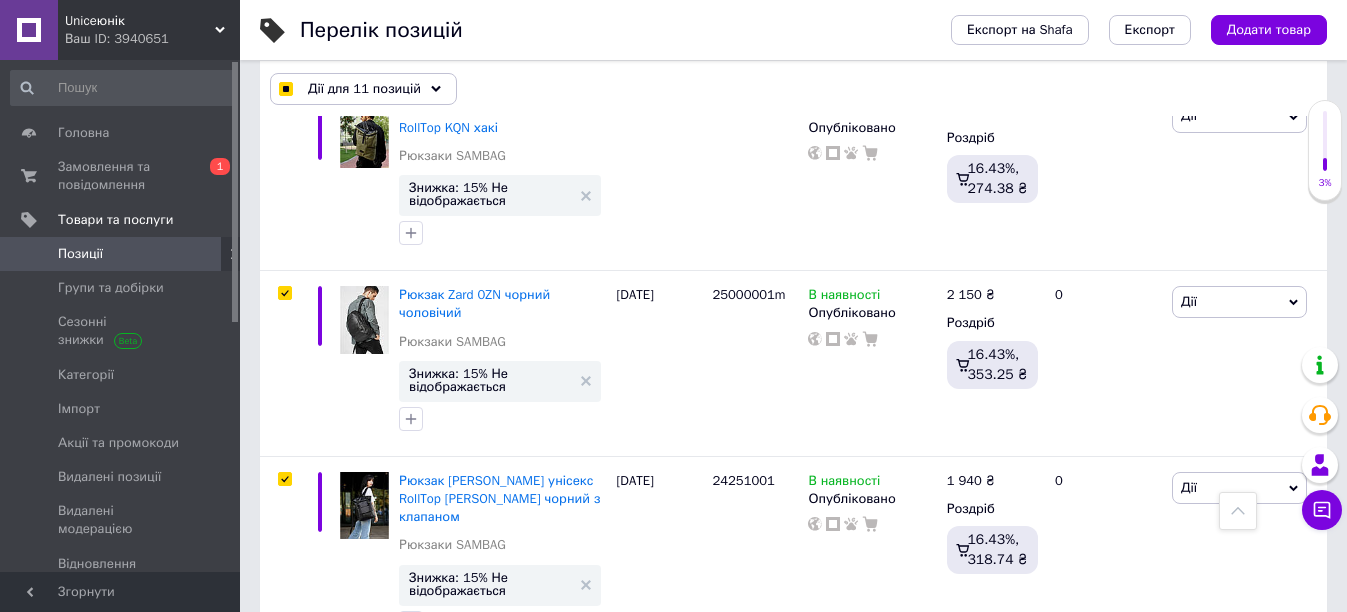 scroll, scrollTop: 620, scrollLeft: 0, axis: vertical 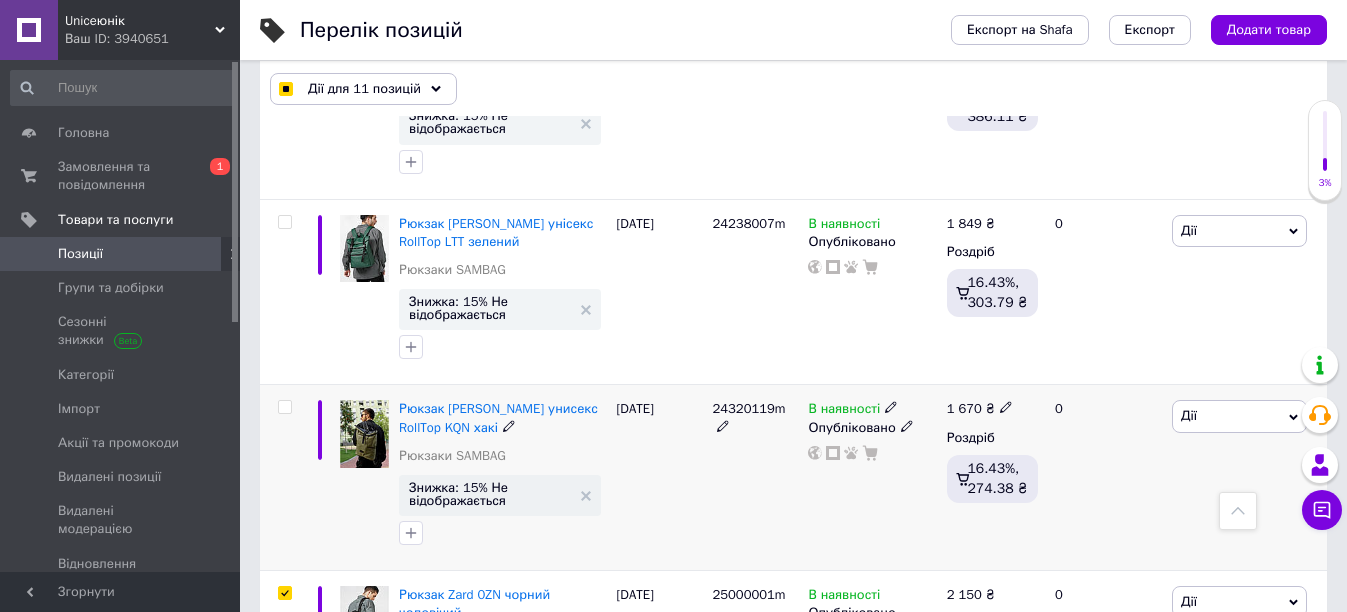 click at bounding box center (284, 407) 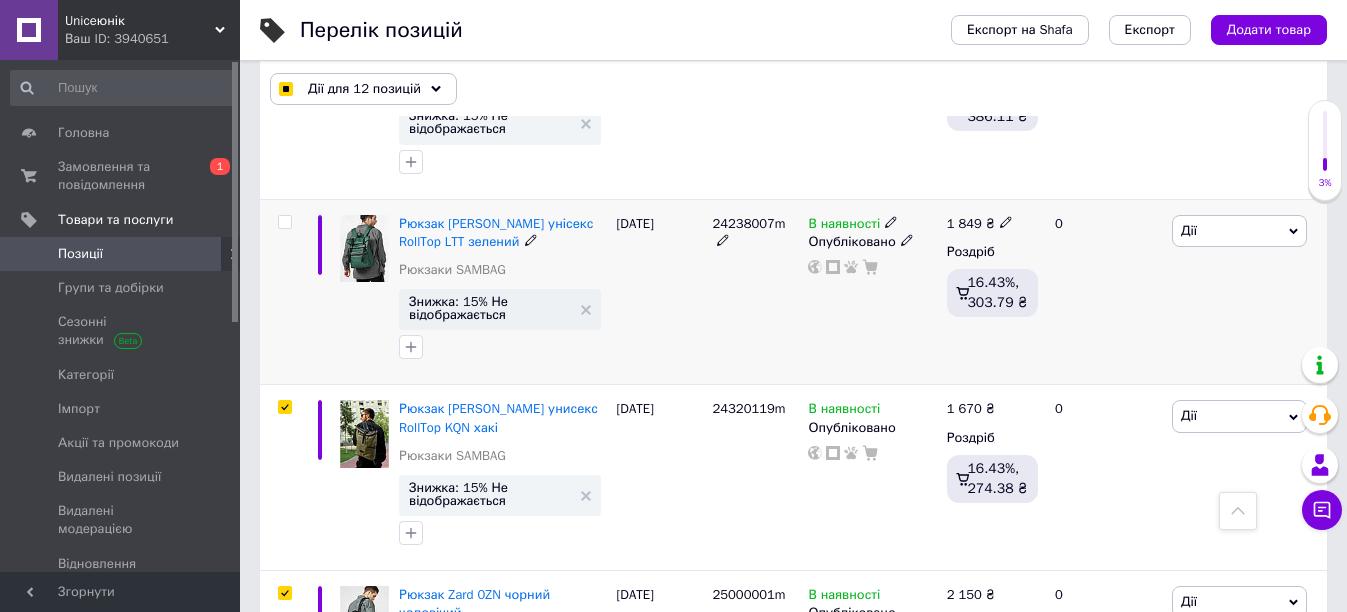 click at bounding box center (285, 222) 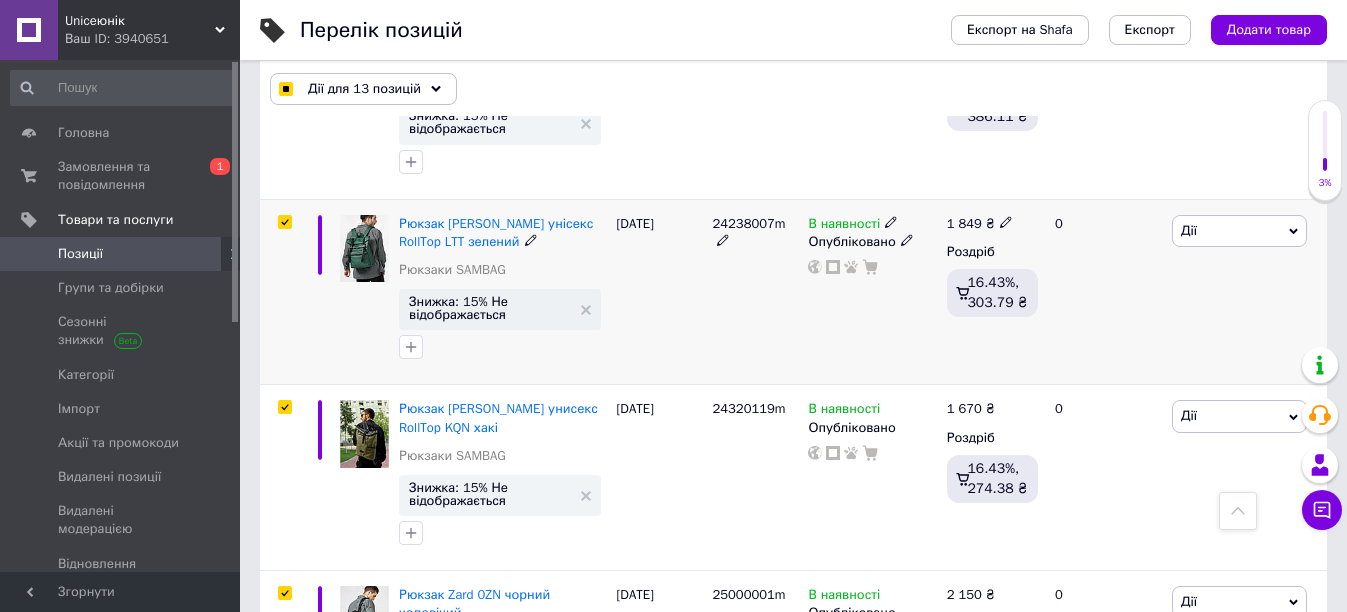 scroll, scrollTop: 420, scrollLeft: 0, axis: vertical 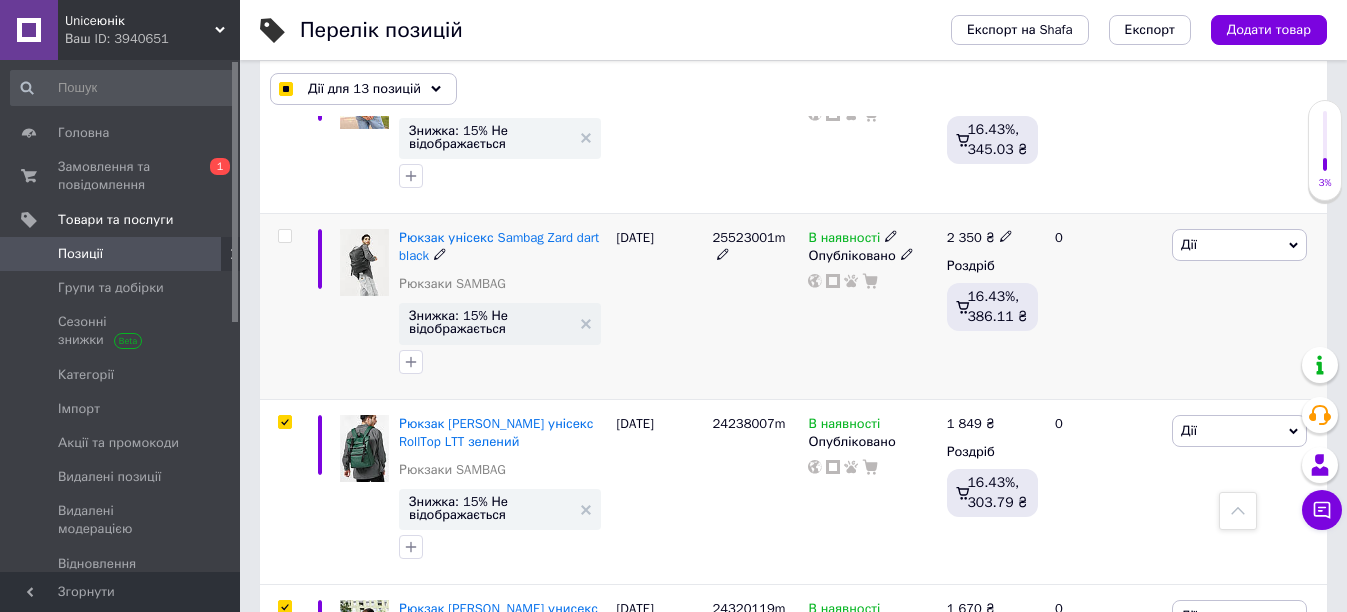 click at bounding box center (284, 236) 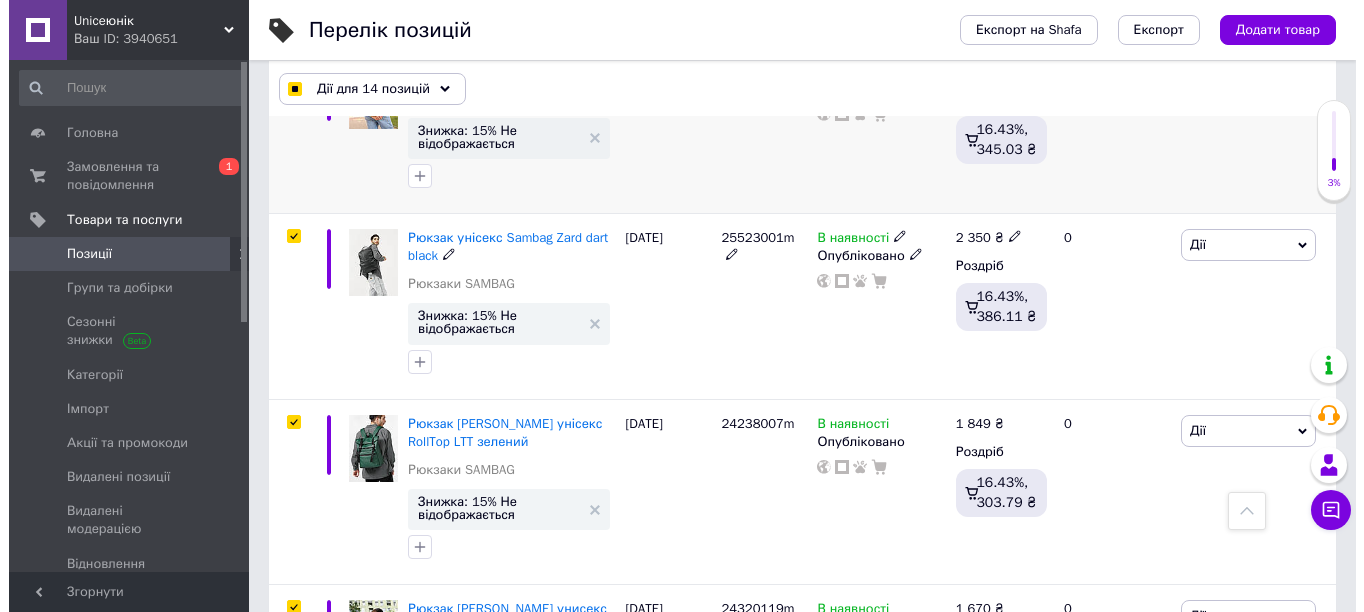 scroll, scrollTop: 220, scrollLeft: 0, axis: vertical 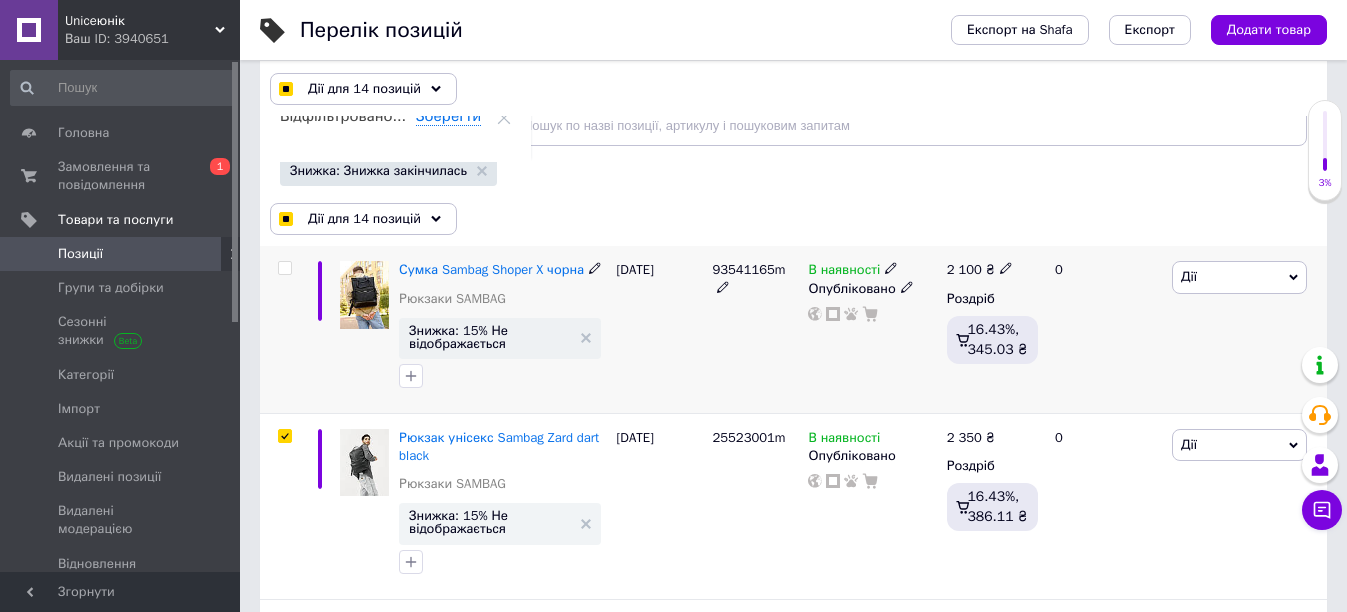 click at bounding box center (284, 268) 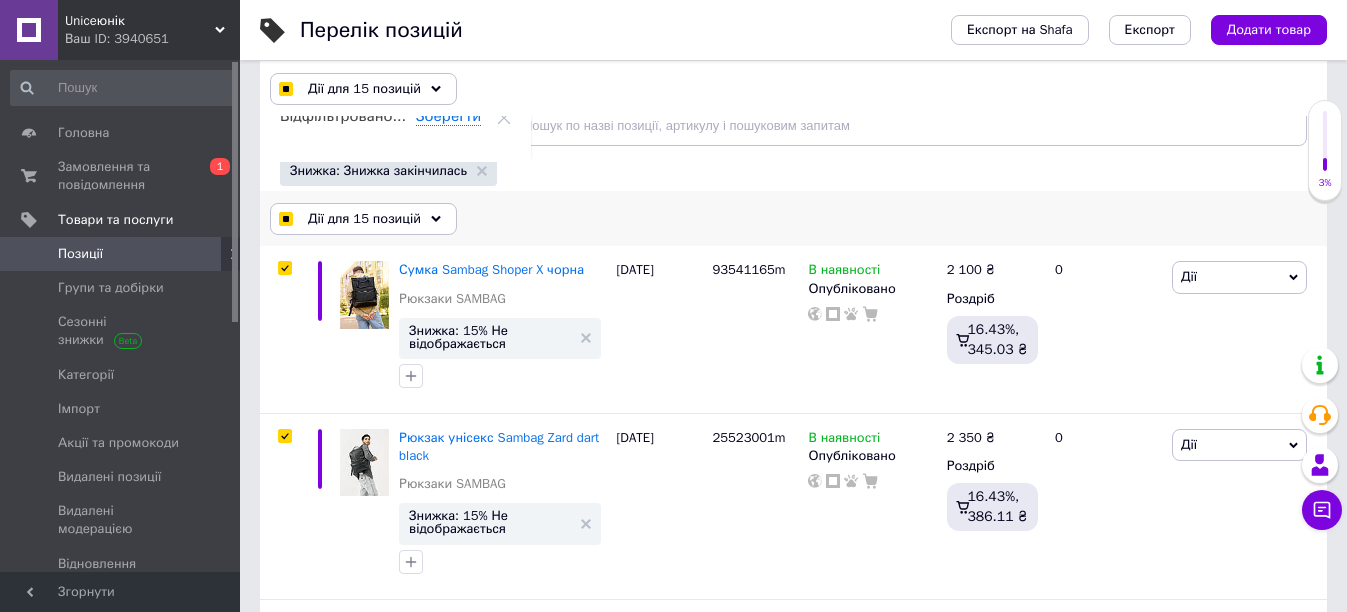 click on "Дії для 15 позицій" at bounding box center [363, 219] 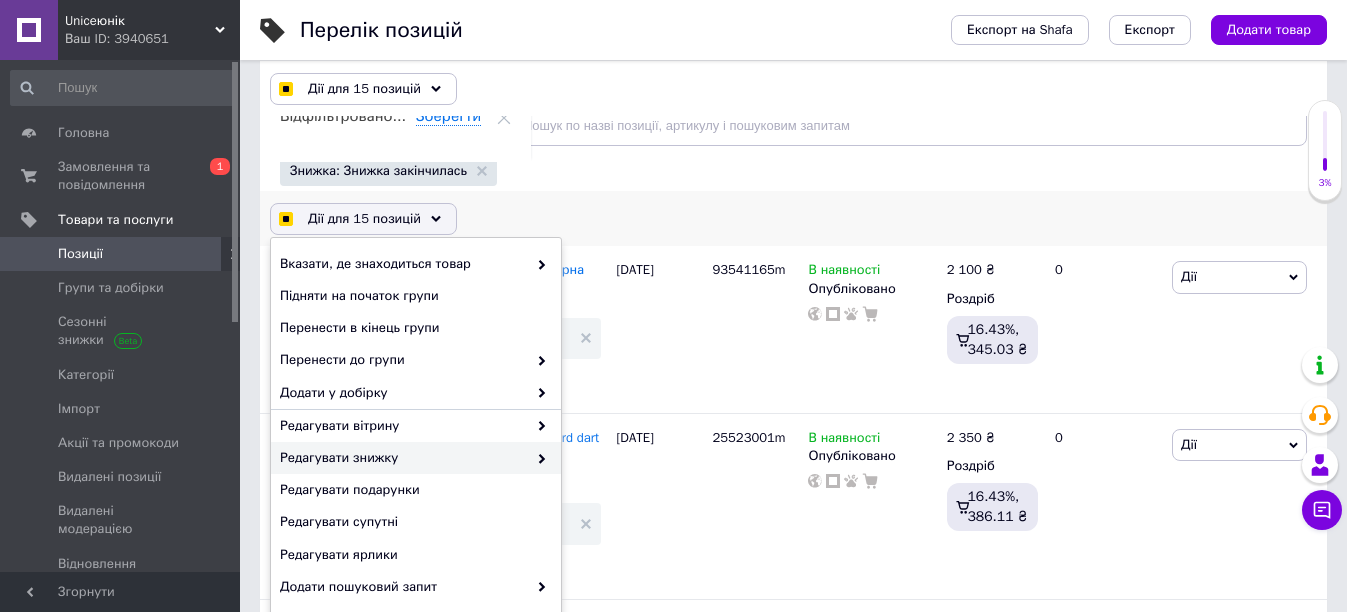 click on "Редагувати знижку" at bounding box center [403, 458] 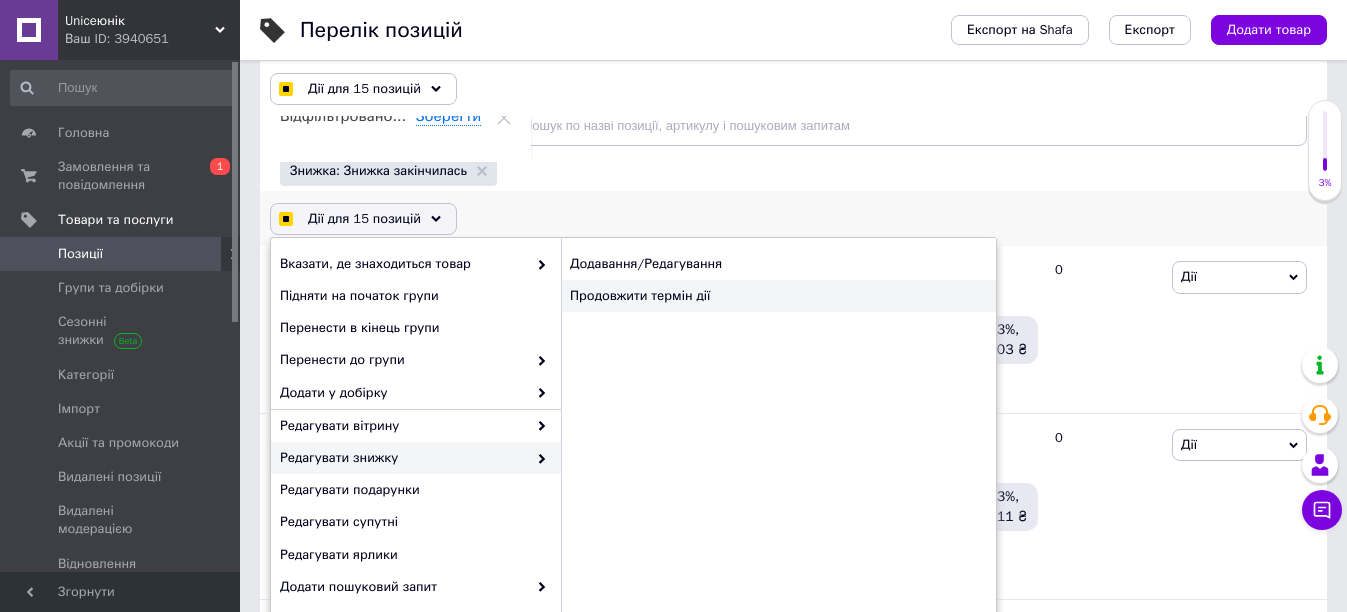 click on "Продовжити термін дії" at bounding box center [778, 296] 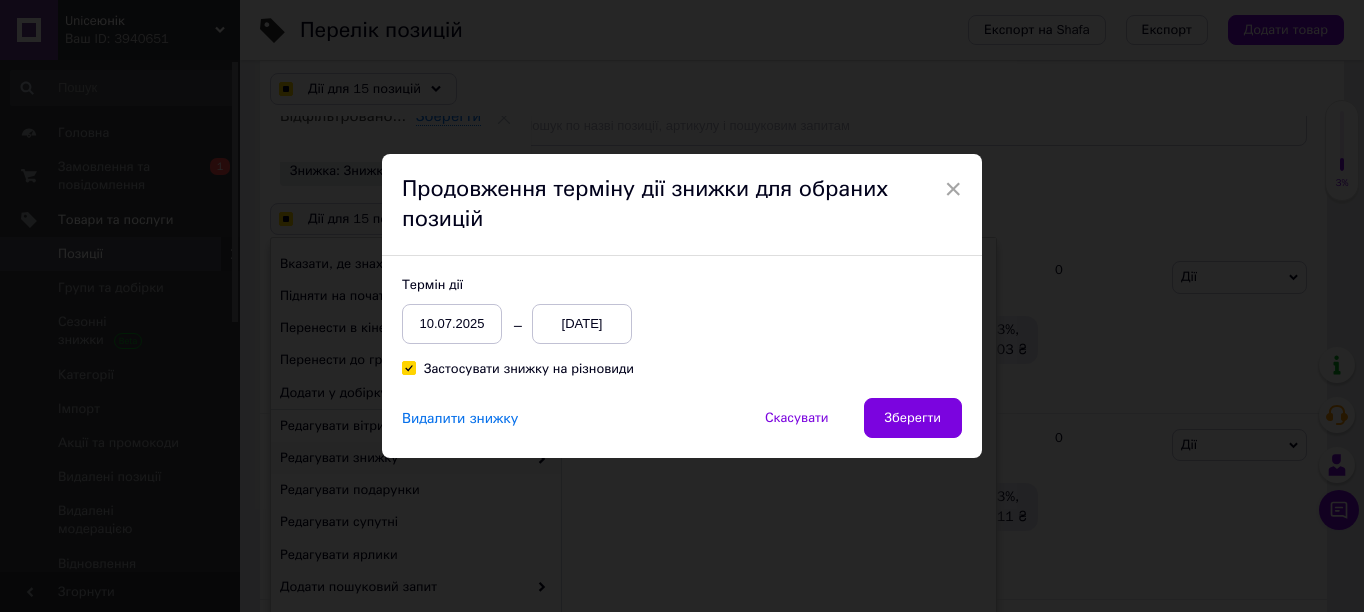 click on "31.07.2025" at bounding box center [582, 324] 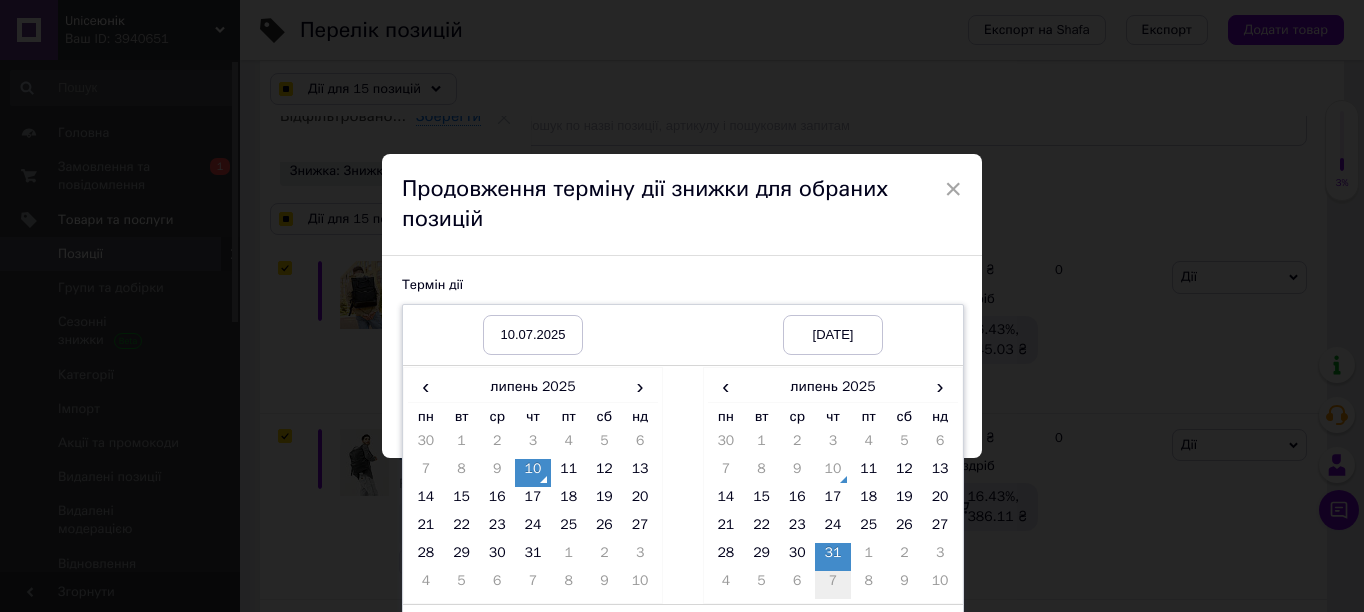 click on "7" at bounding box center (833, 585) 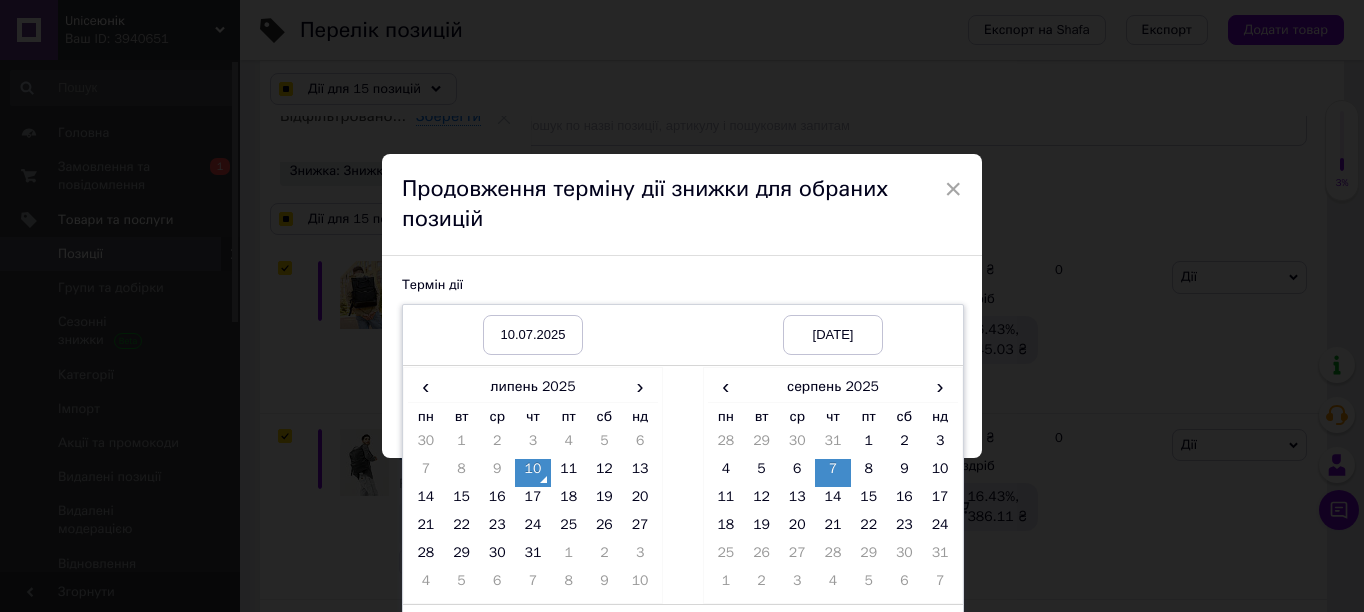 scroll, scrollTop: 53, scrollLeft: 0, axis: vertical 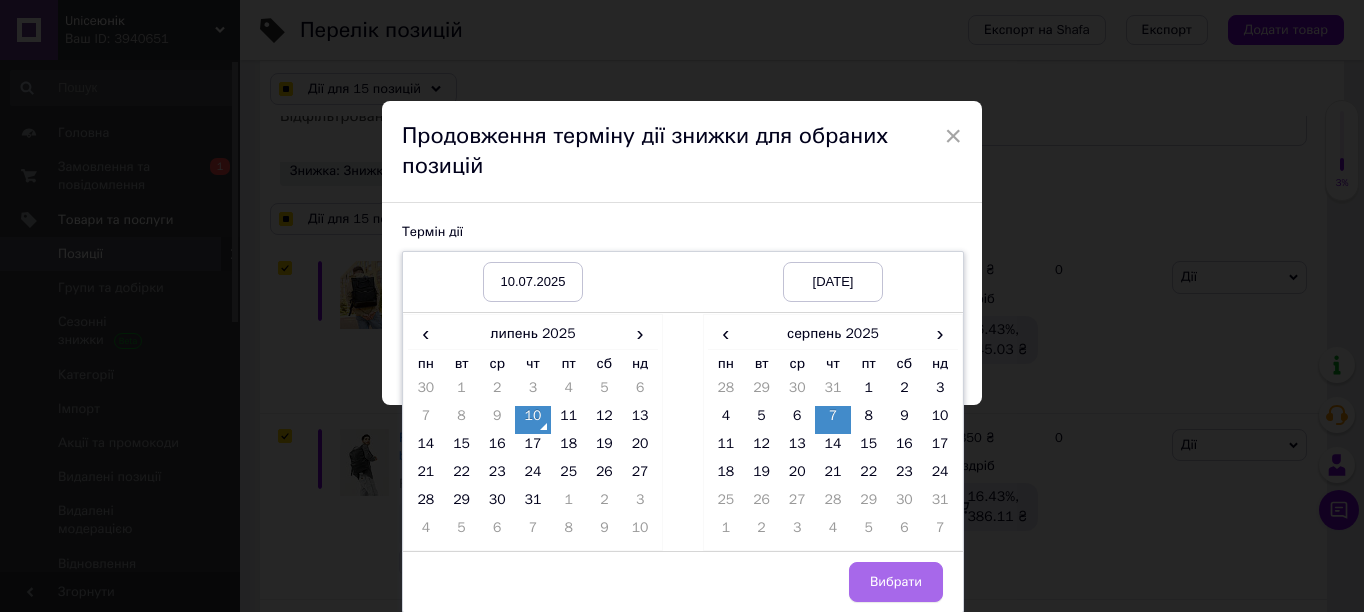 click on "Вибрати" at bounding box center [896, 582] 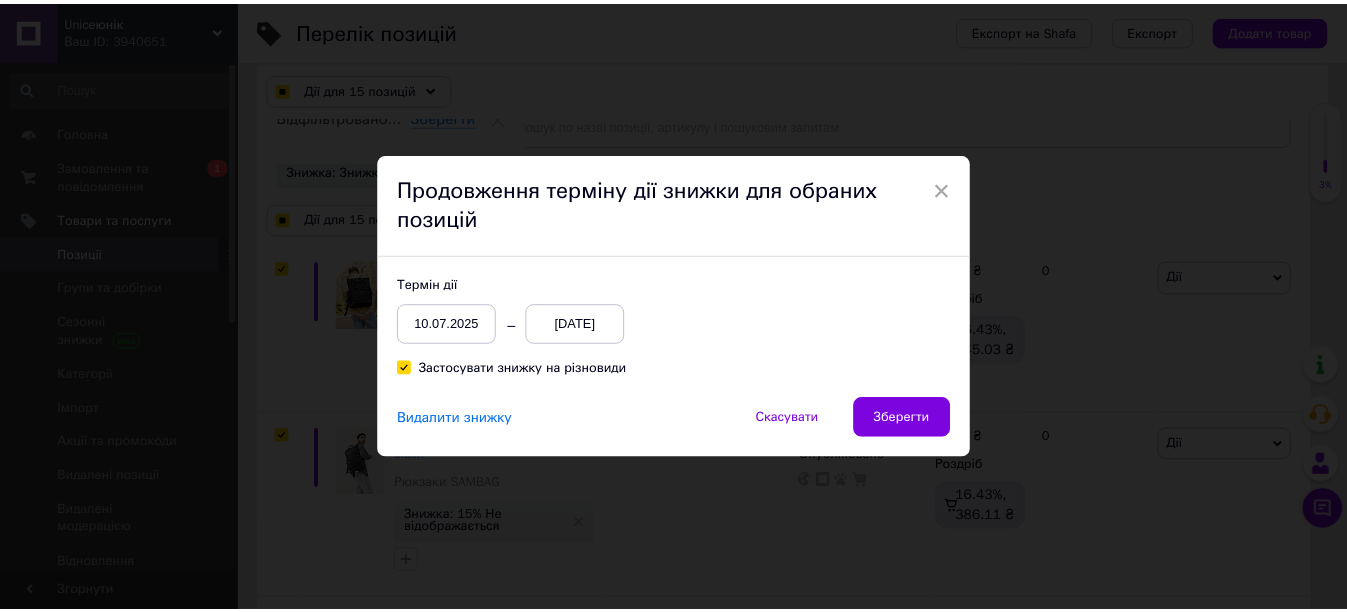 scroll, scrollTop: 0, scrollLeft: 0, axis: both 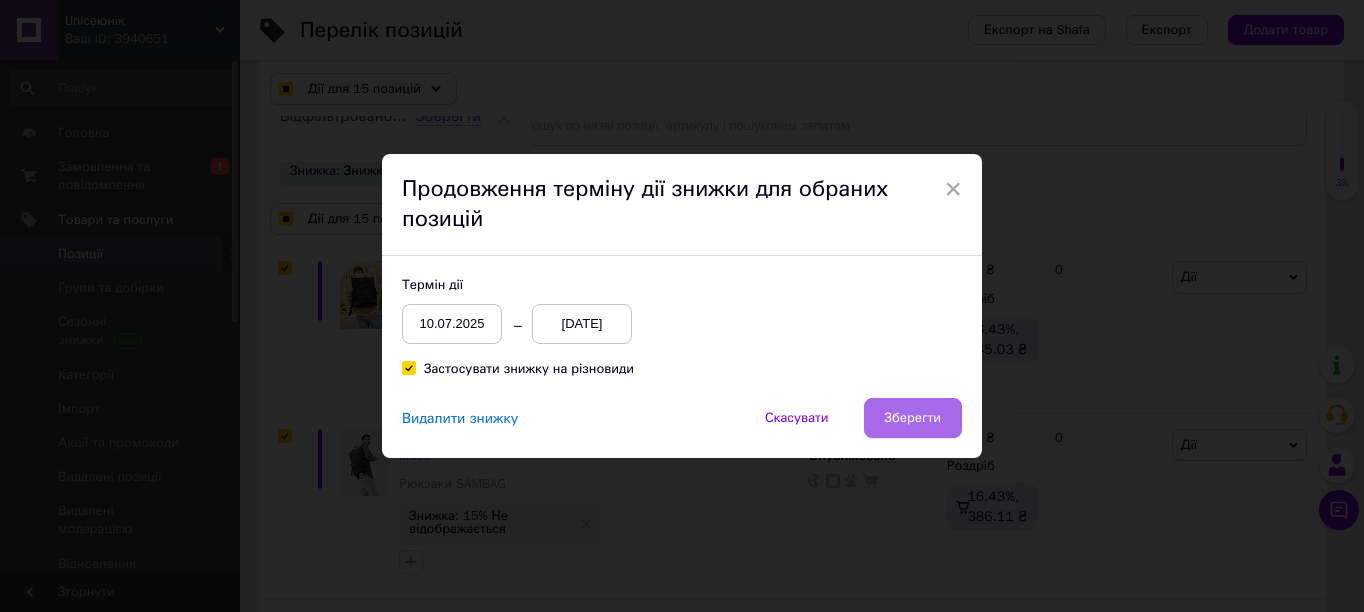 click on "Зберегти" at bounding box center (913, 418) 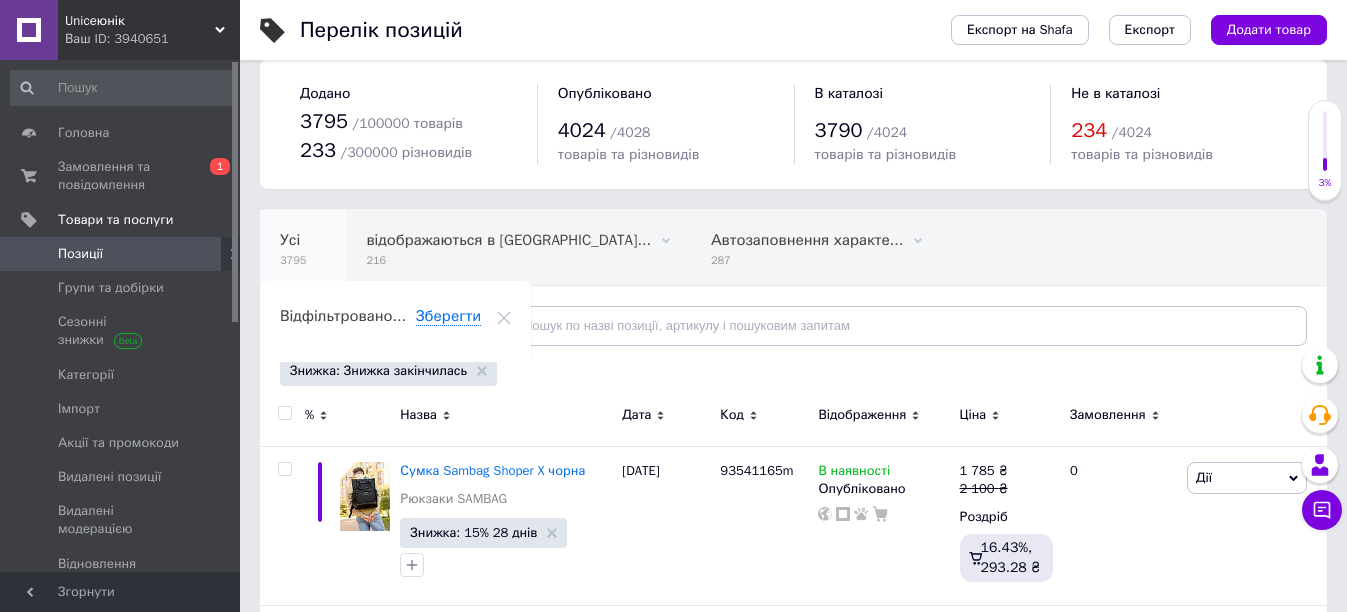 scroll, scrollTop: 0, scrollLeft: 0, axis: both 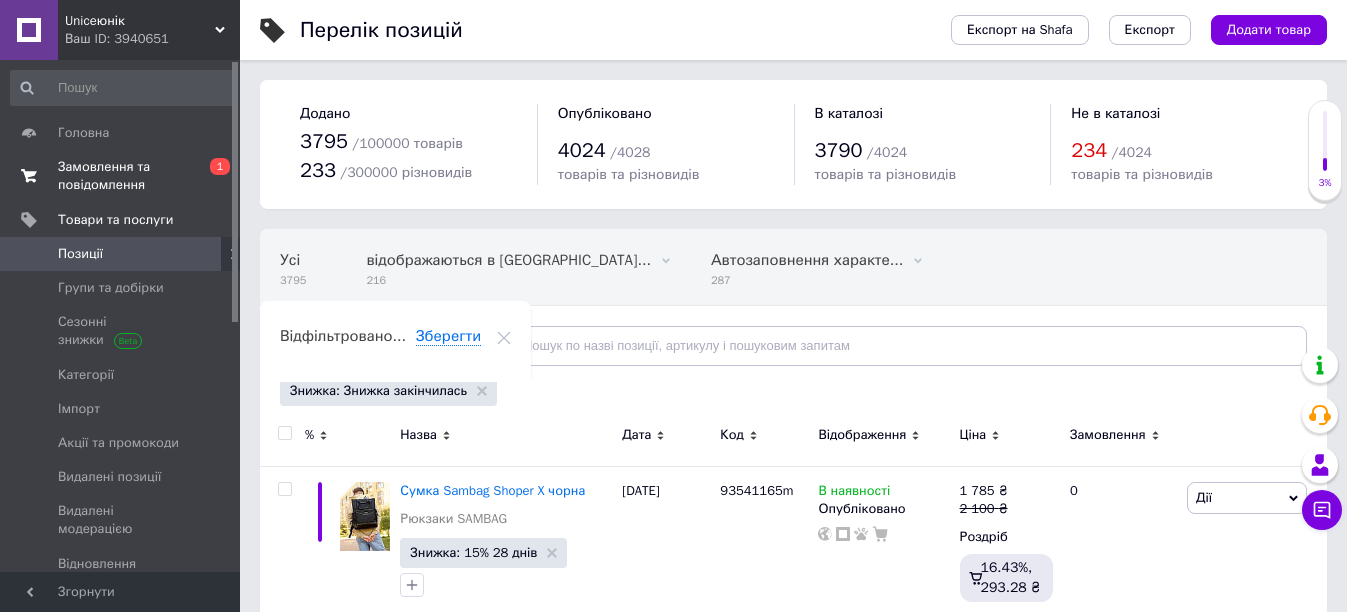 click on "Замовлення та повідомлення" at bounding box center (121, 176) 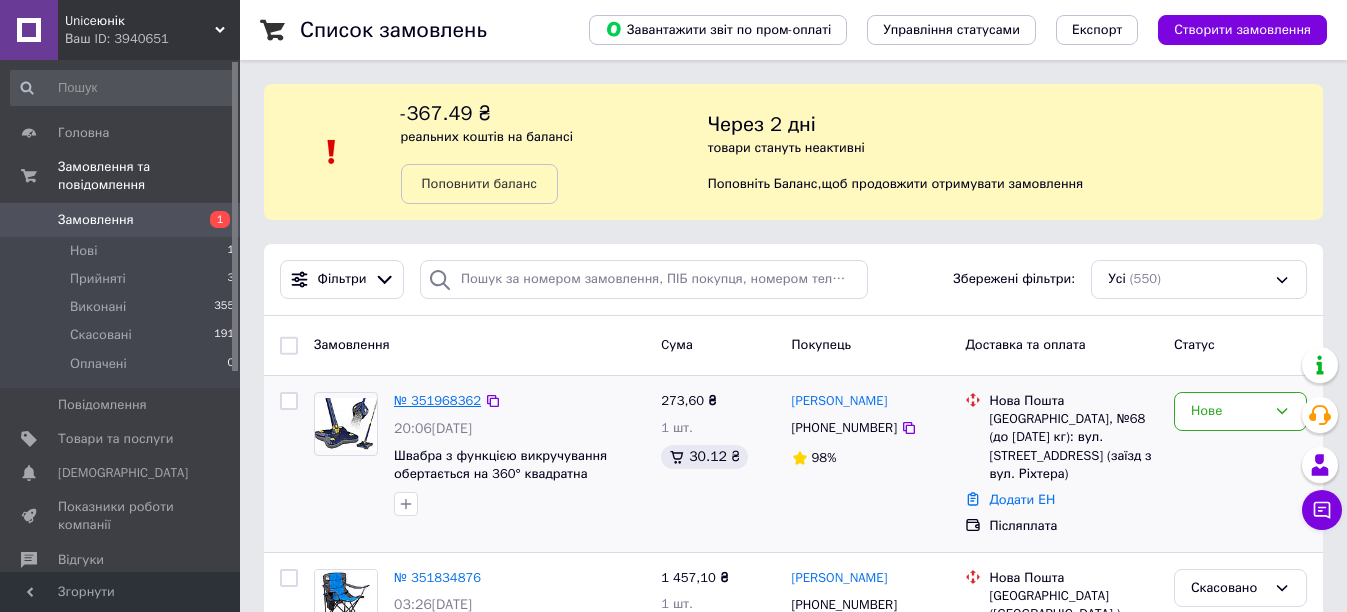 click on "№ 351968362" at bounding box center (437, 400) 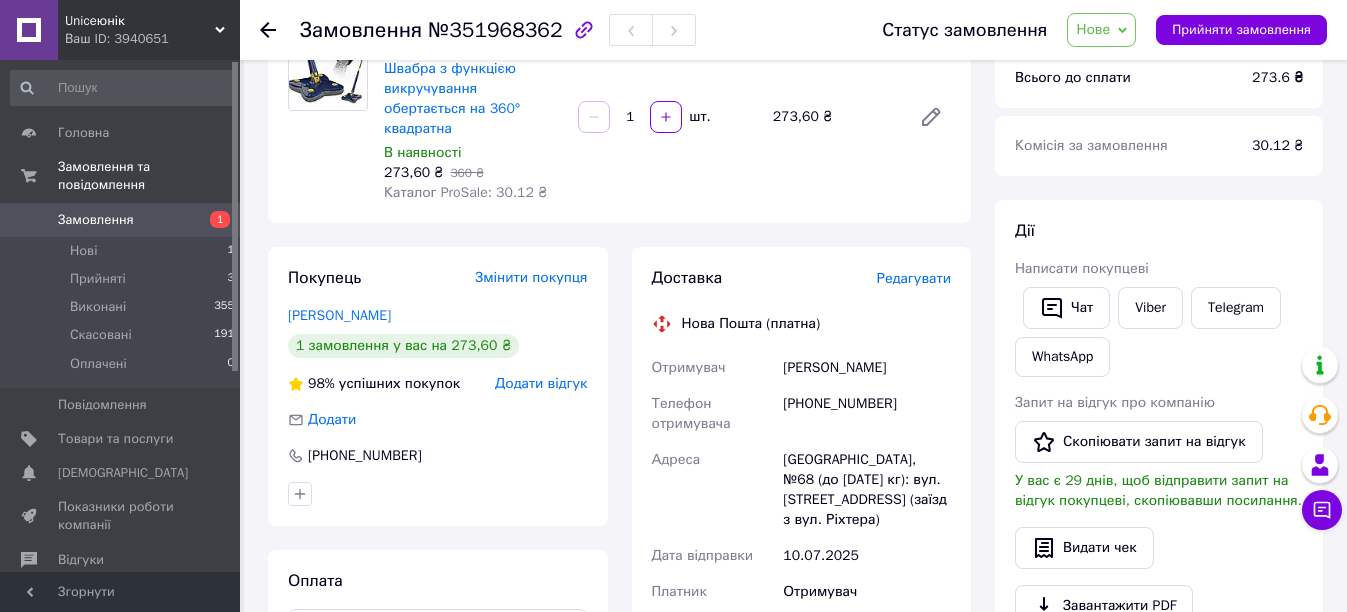 scroll, scrollTop: 300, scrollLeft: 0, axis: vertical 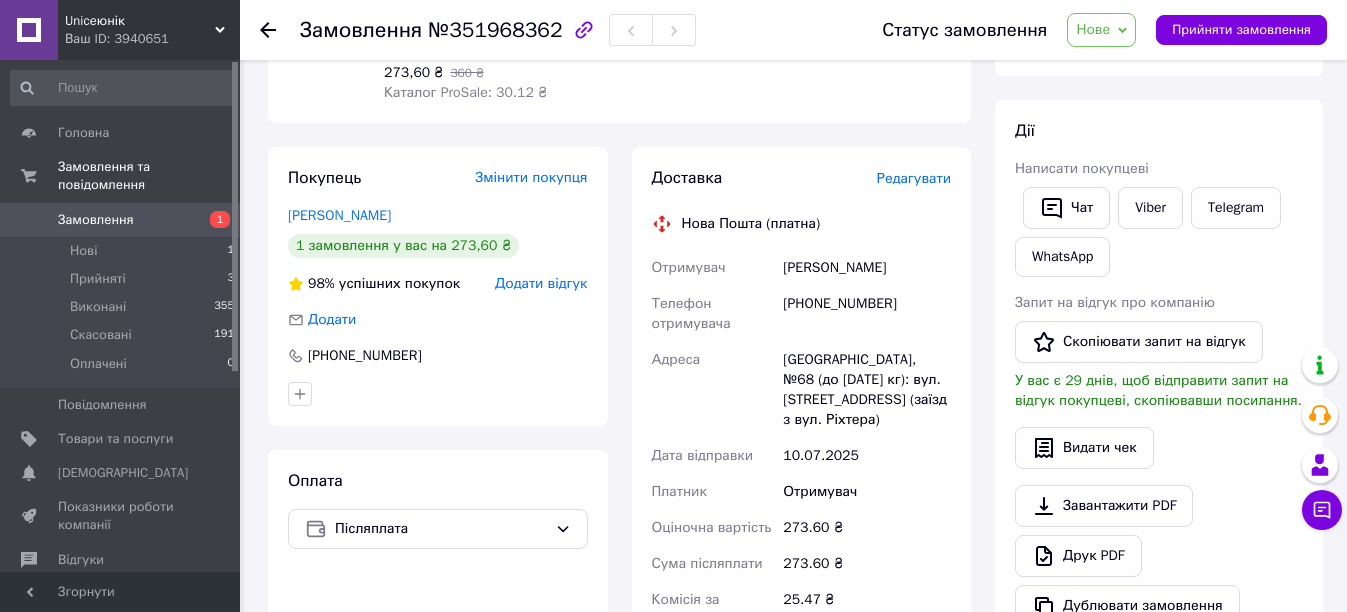 drag, startPoint x: 918, startPoint y: 249, endPoint x: 777, endPoint y: 249, distance: 141 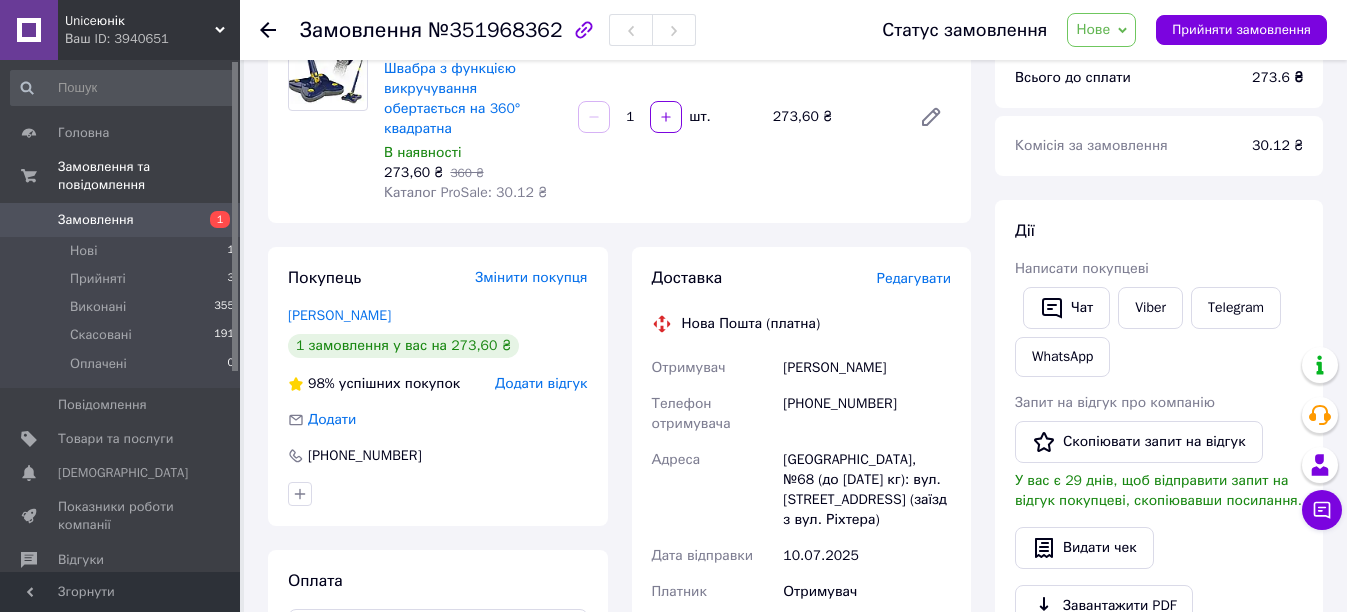 scroll, scrollTop: 100, scrollLeft: 0, axis: vertical 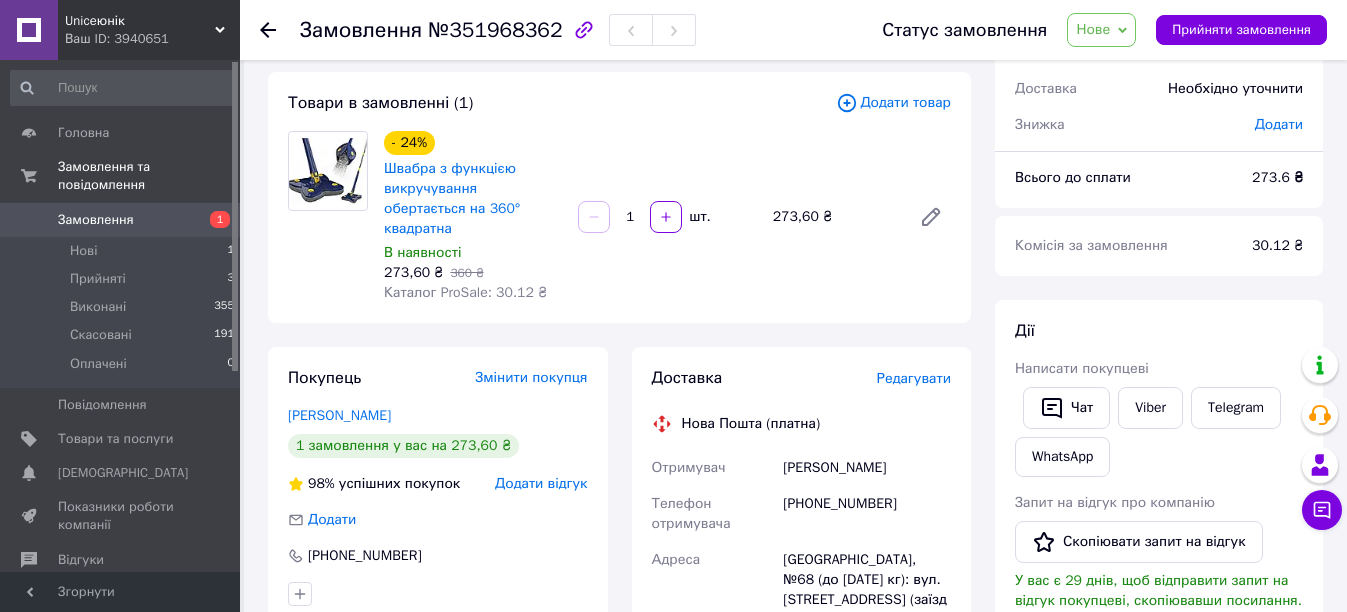 copy on "Отримувач Карапетян Вартан" 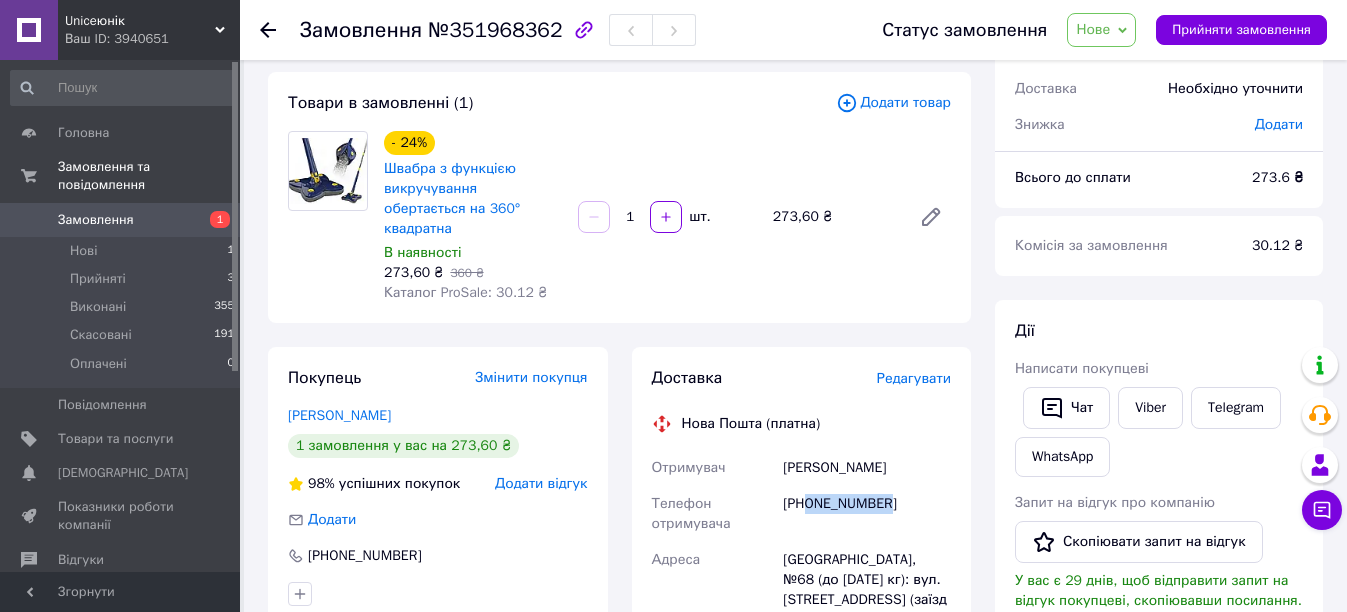 drag, startPoint x: 902, startPoint y: 478, endPoint x: 808, endPoint y: 484, distance: 94.19129 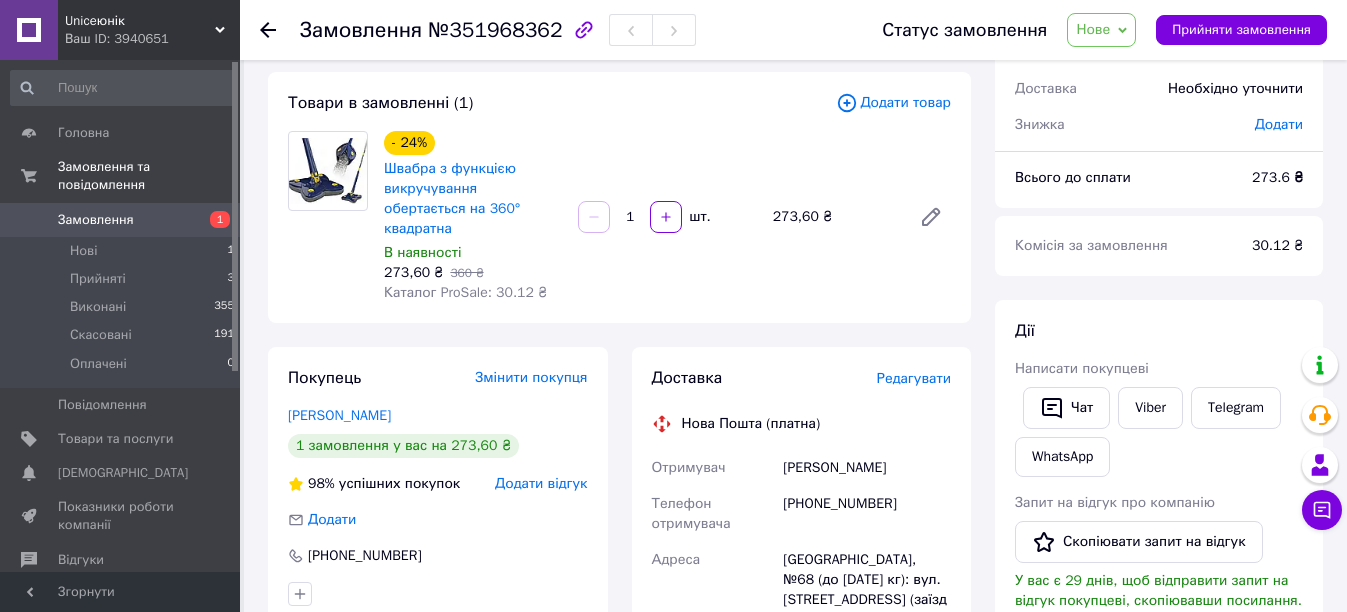 drag, startPoint x: 808, startPoint y: 484, endPoint x: 885, endPoint y: 307, distance: 193.02332 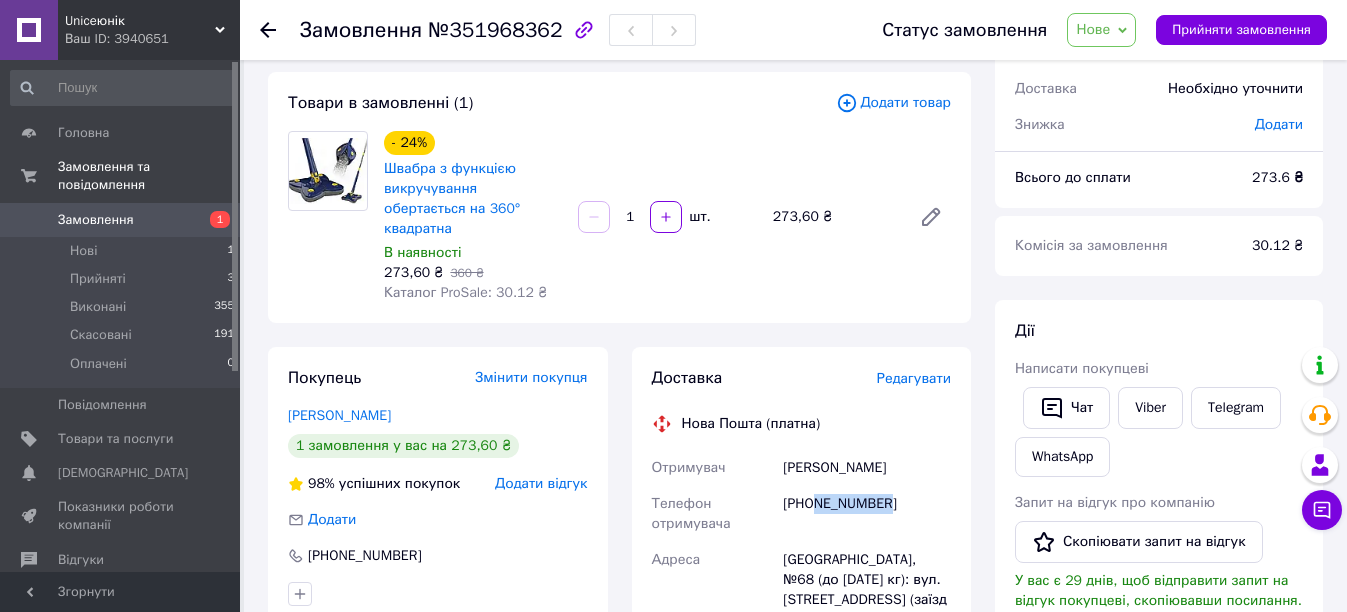 drag, startPoint x: 911, startPoint y: 478, endPoint x: 817, endPoint y: 483, distance: 94.13288 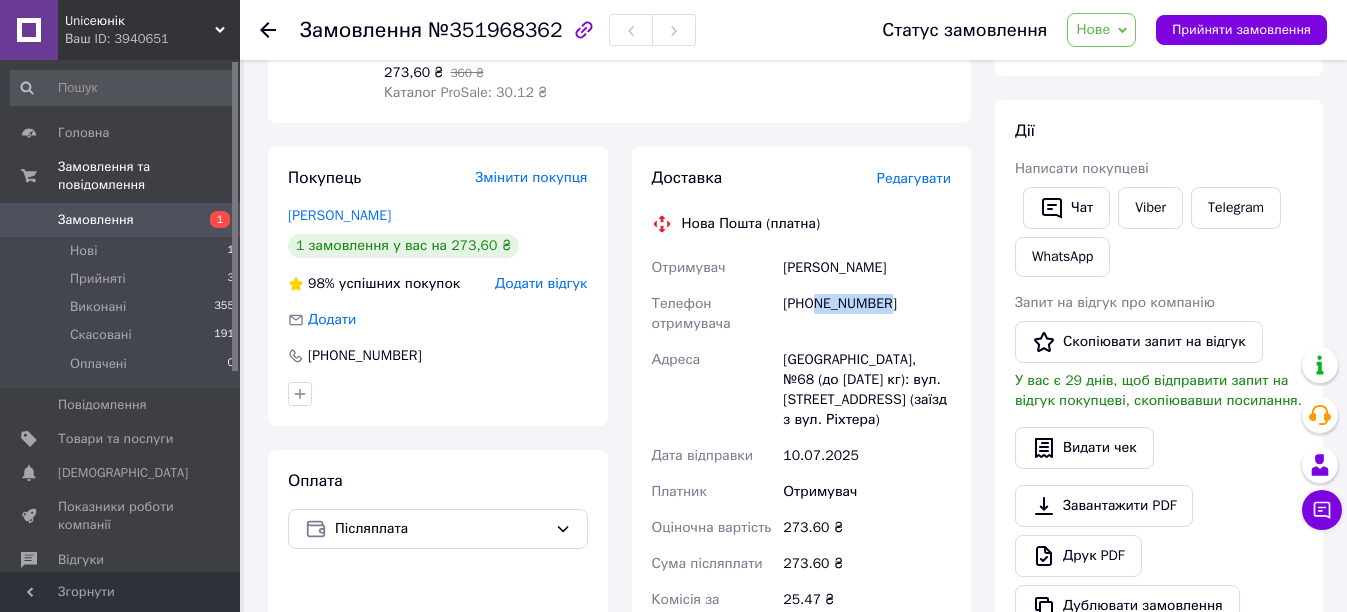 scroll, scrollTop: 400, scrollLeft: 0, axis: vertical 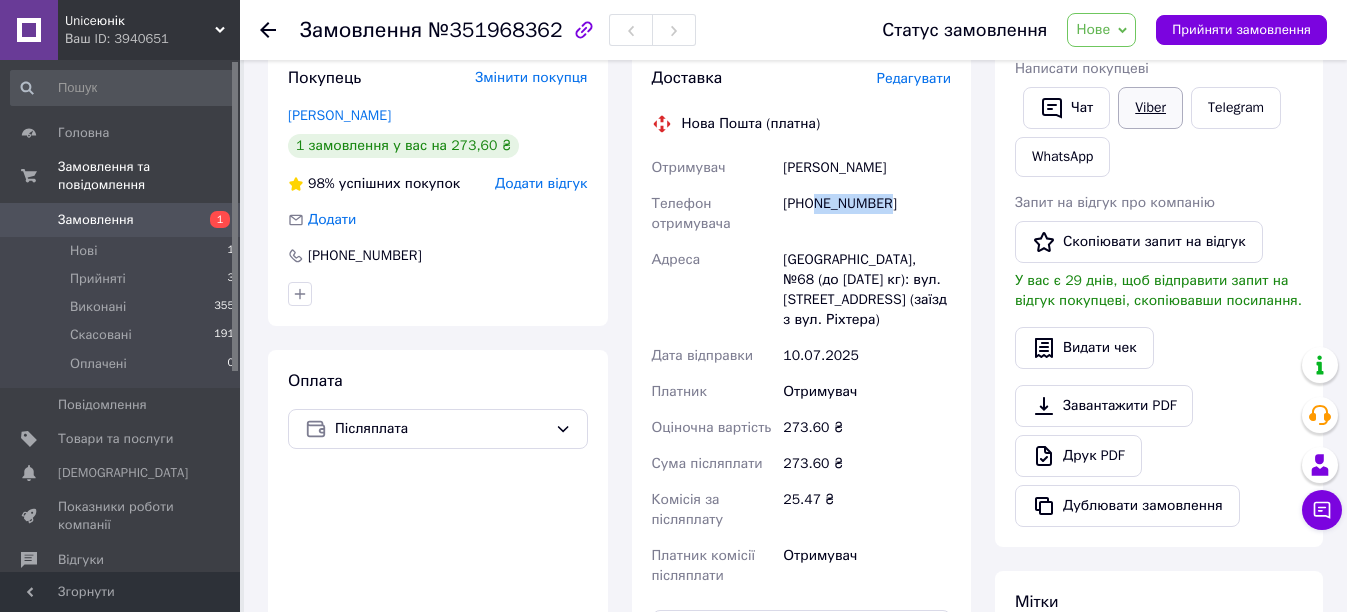 click on "Viber" at bounding box center [1150, 108] 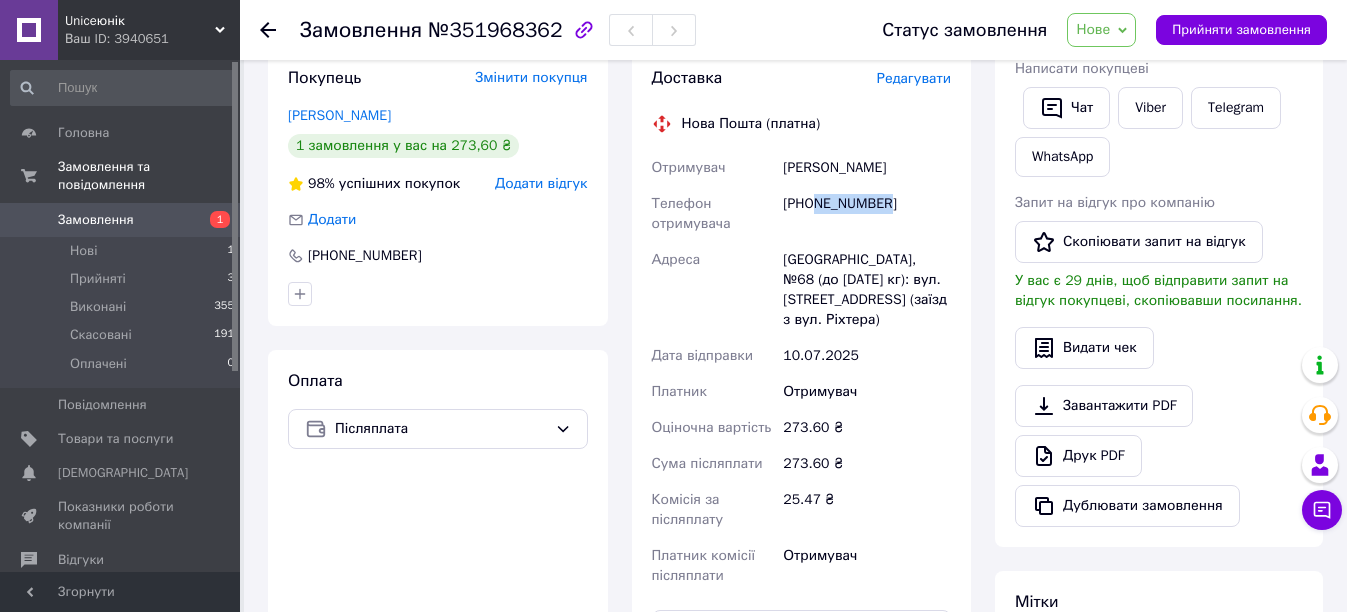 click on "Нове" at bounding box center (1101, 30) 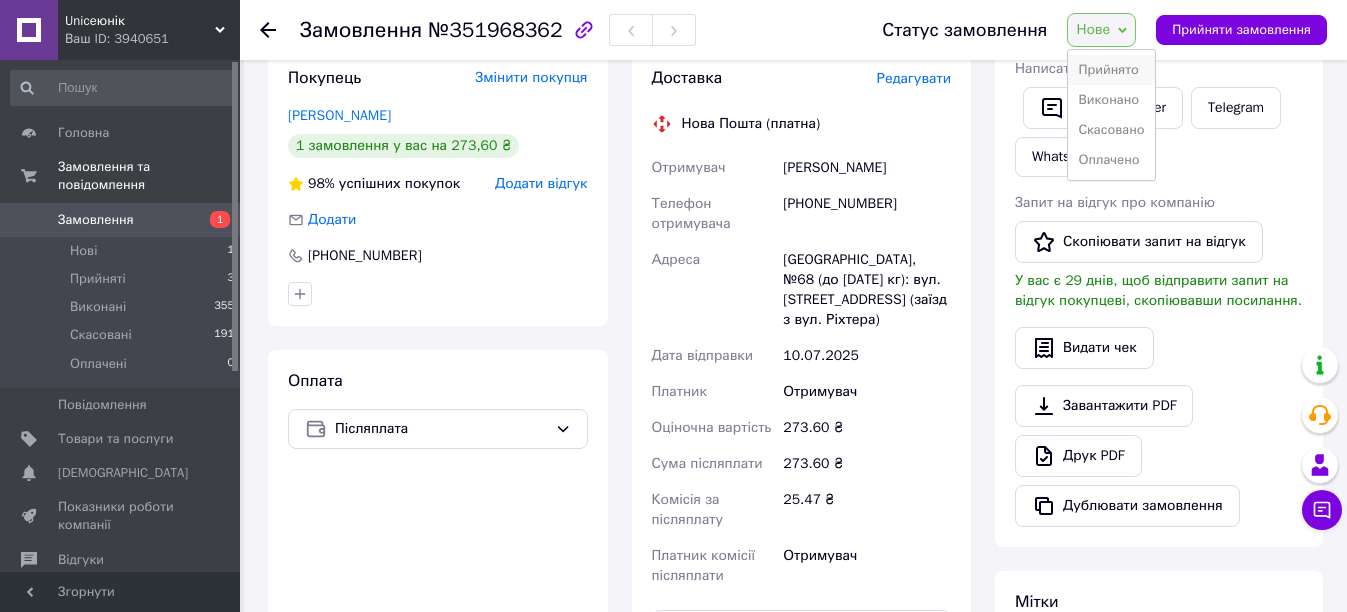 click on "Прийнято" at bounding box center [1111, 70] 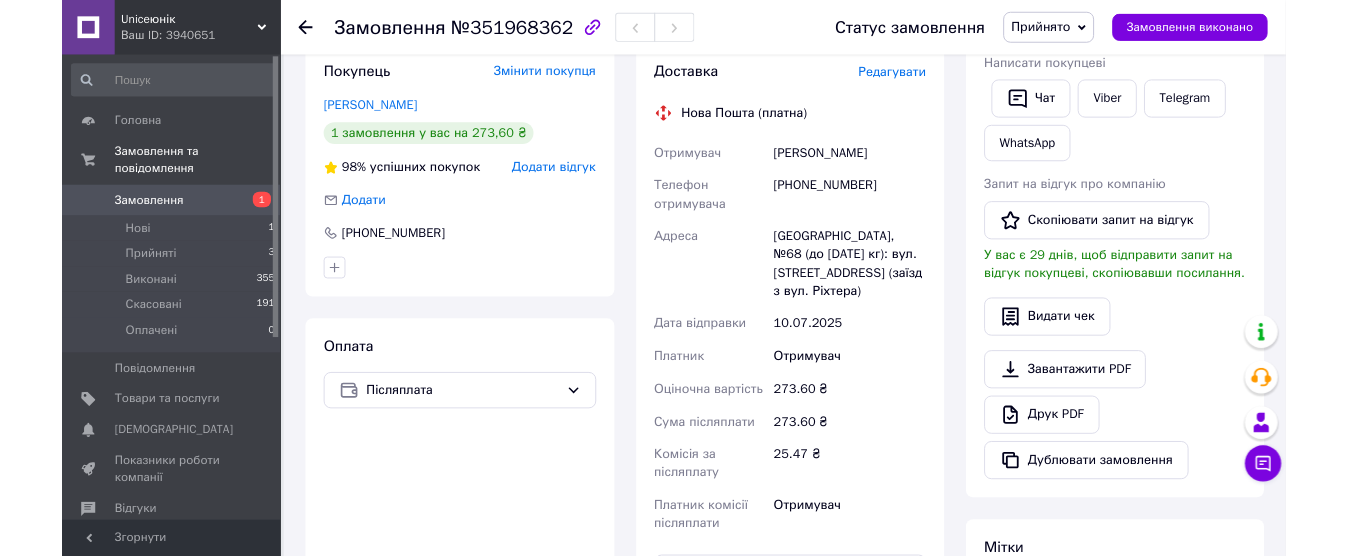 scroll, scrollTop: 100, scrollLeft: 0, axis: vertical 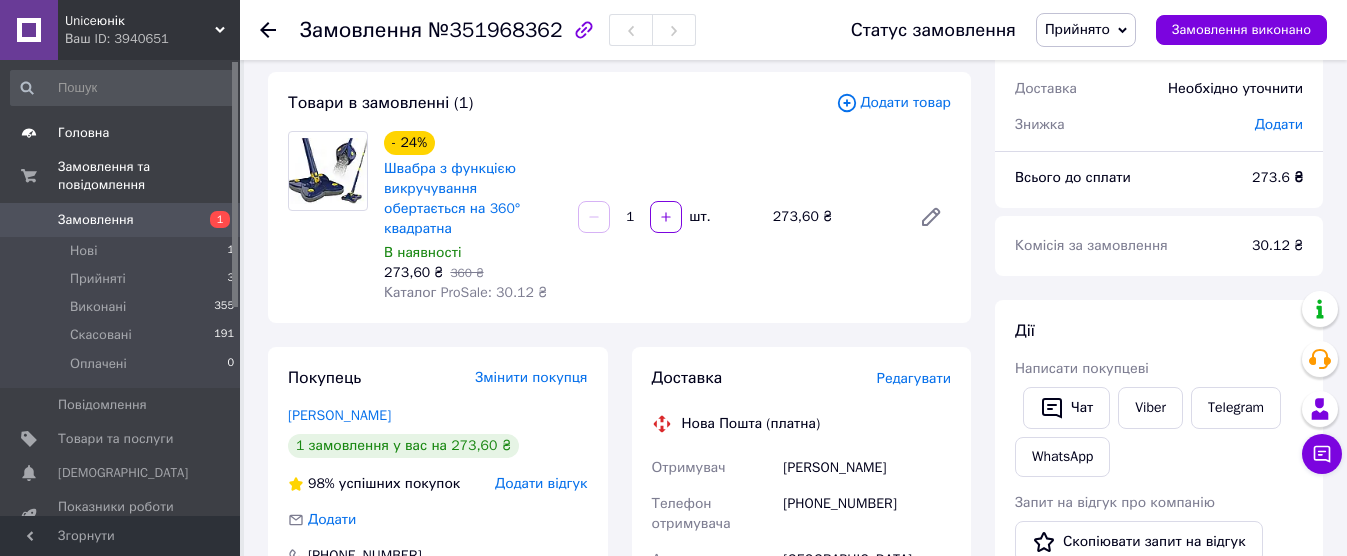 click at bounding box center [212, 133] 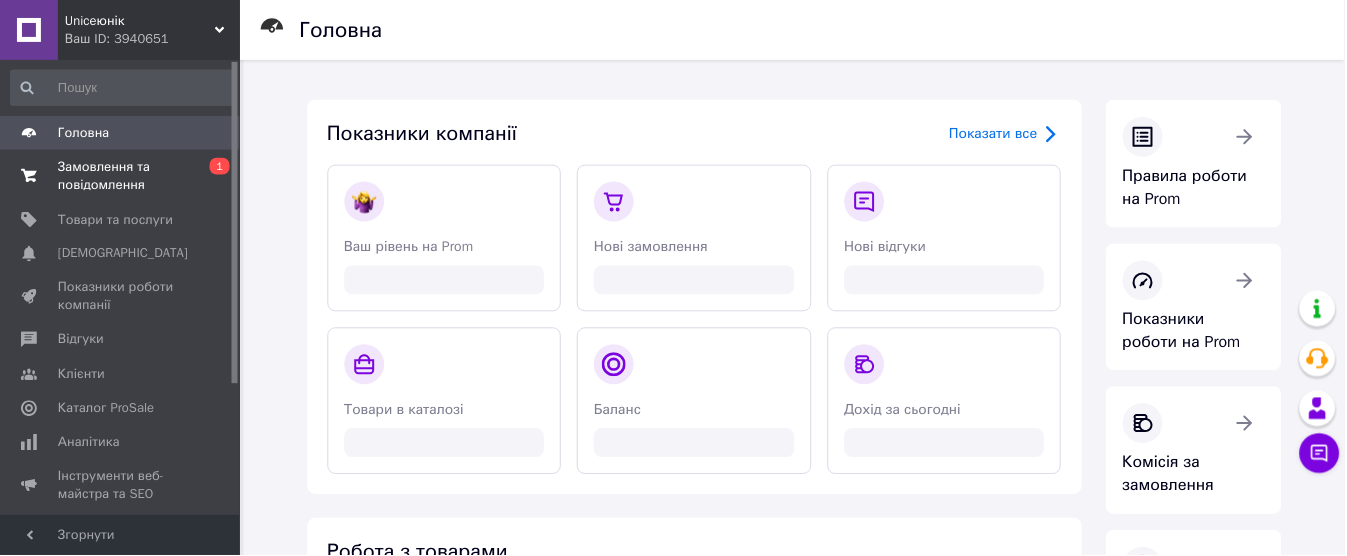 click on "Замовлення та повідомлення" at bounding box center [121, 176] 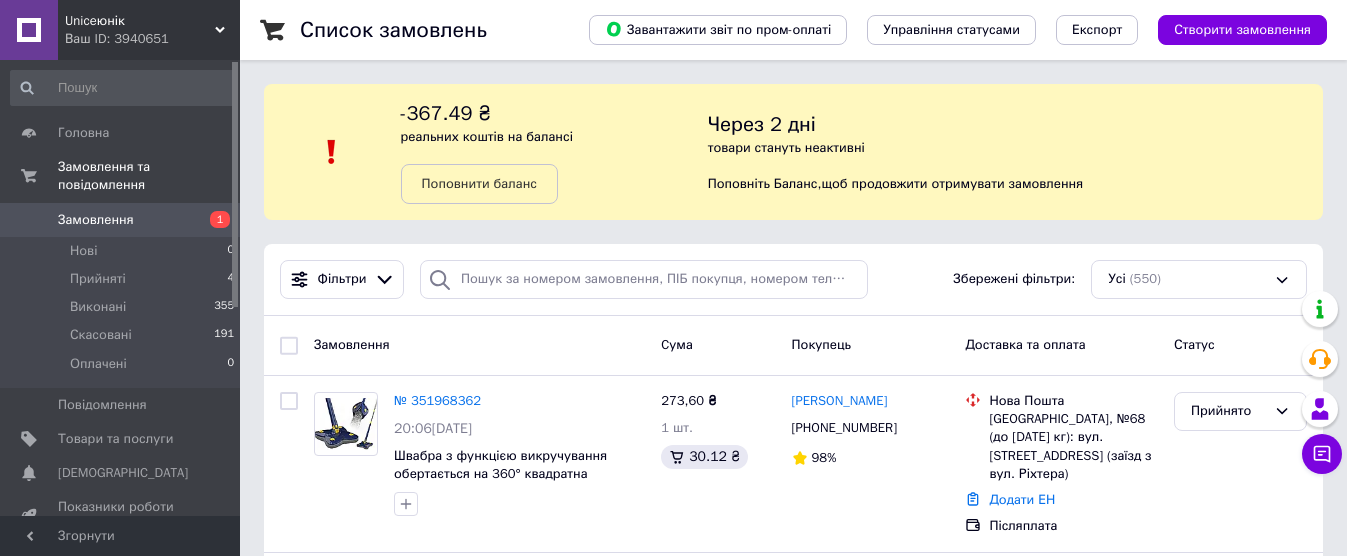 scroll, scrollTop: 300, scrollLeft: 0, axis: vertical 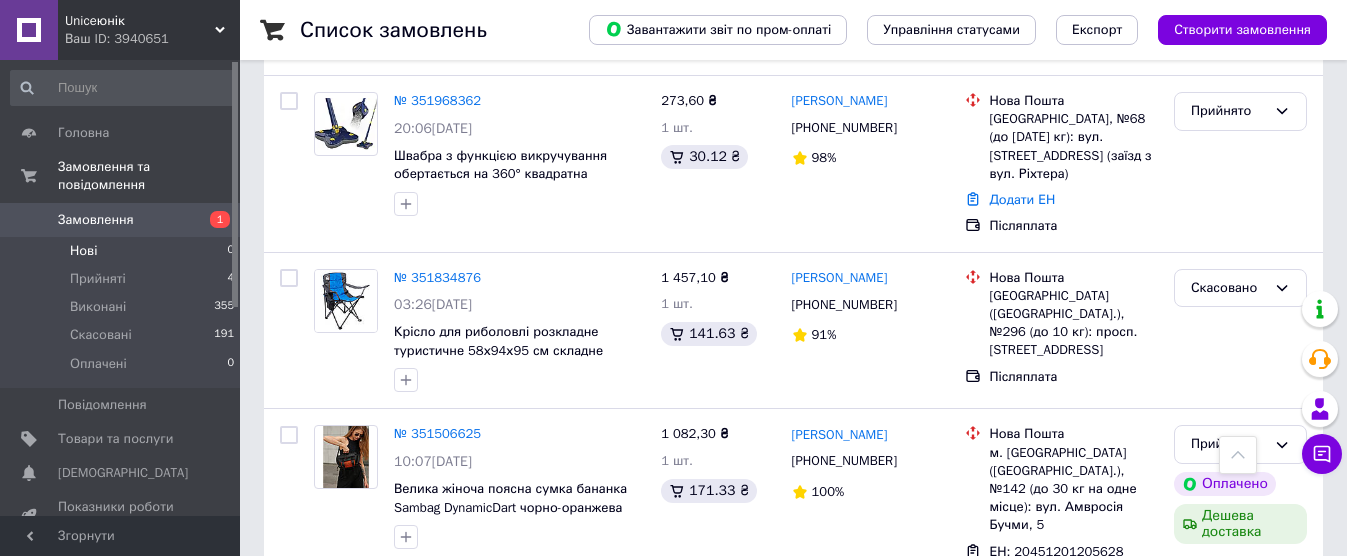 click on "Нові 0" at bounding box center (123, 251) 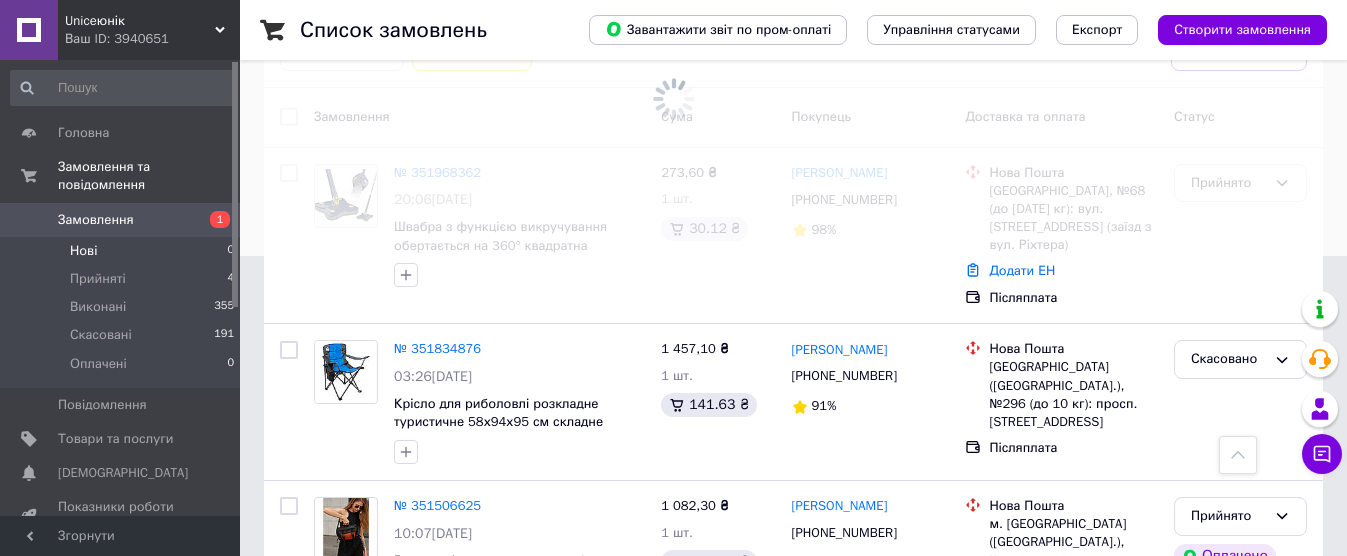 scroll, scrollTop: 0, scrollLeft: 0, axis: both 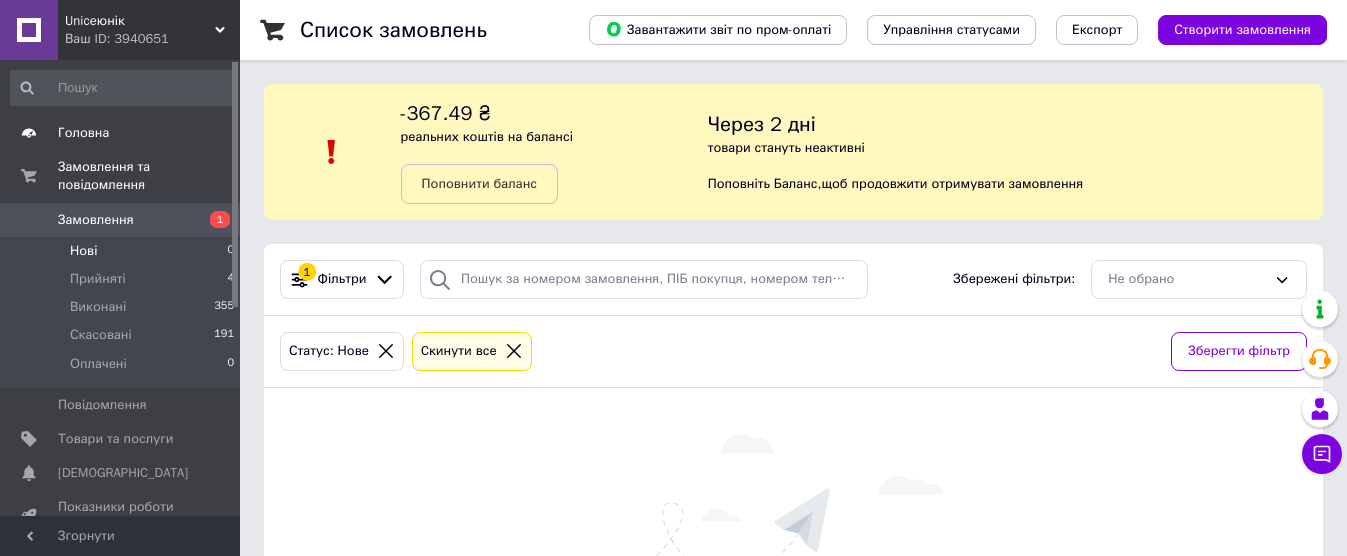 click on "Головна" at bounding box center (83, 133) 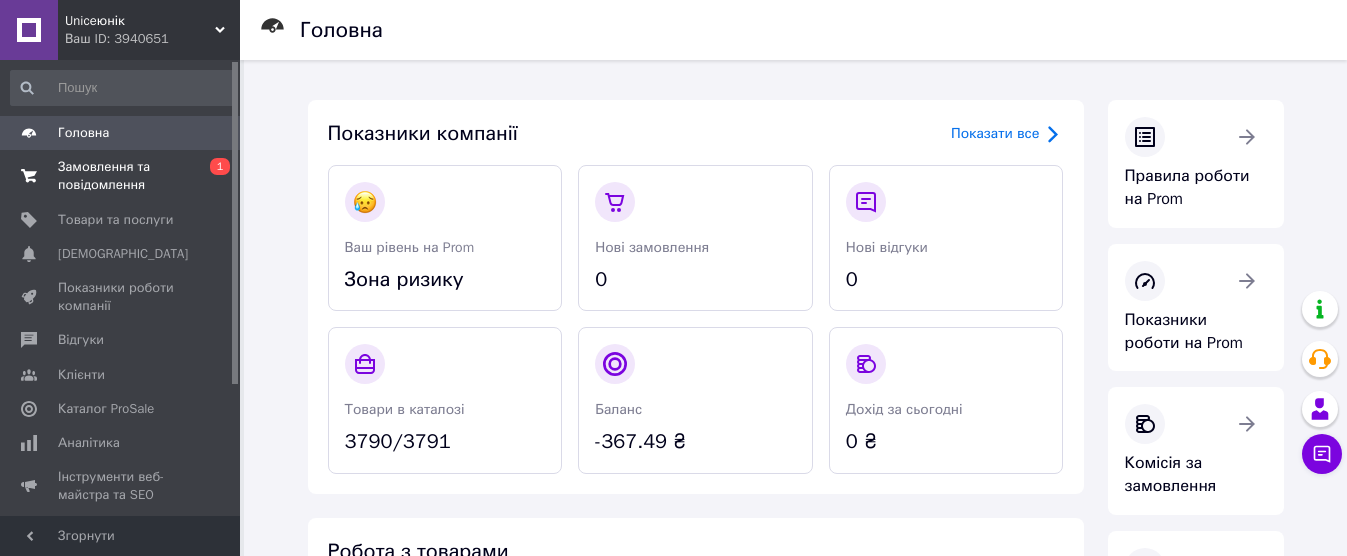 click on "Замовлення та повідомлення" at bounding box center (121, 176) 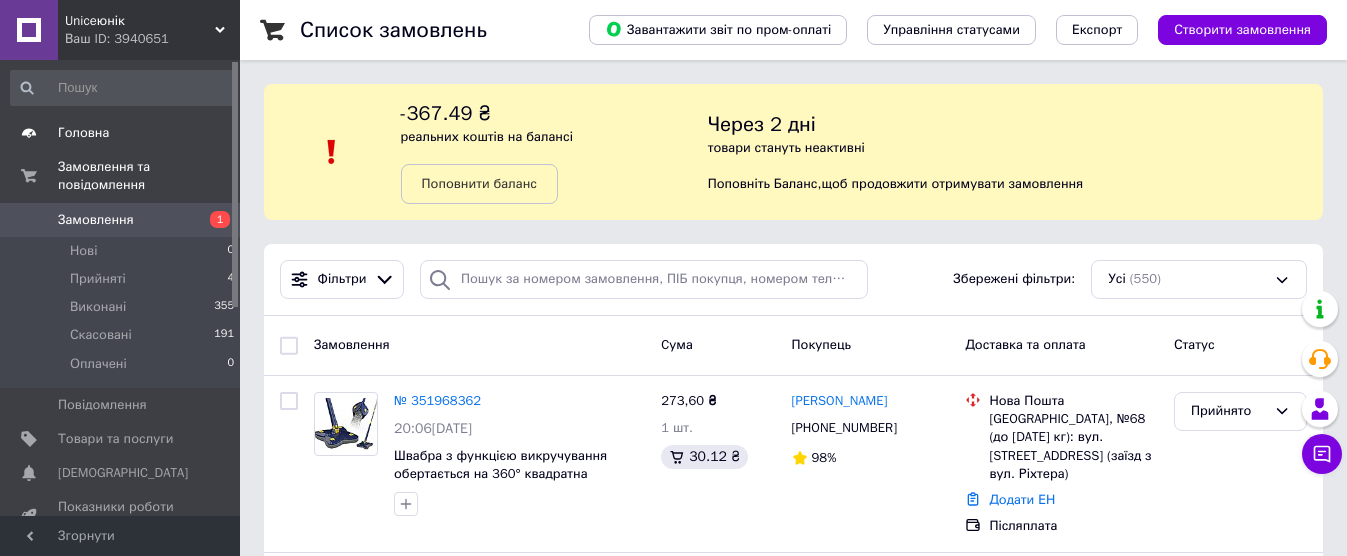 click on "Головна" at bounding box center (121, 133) 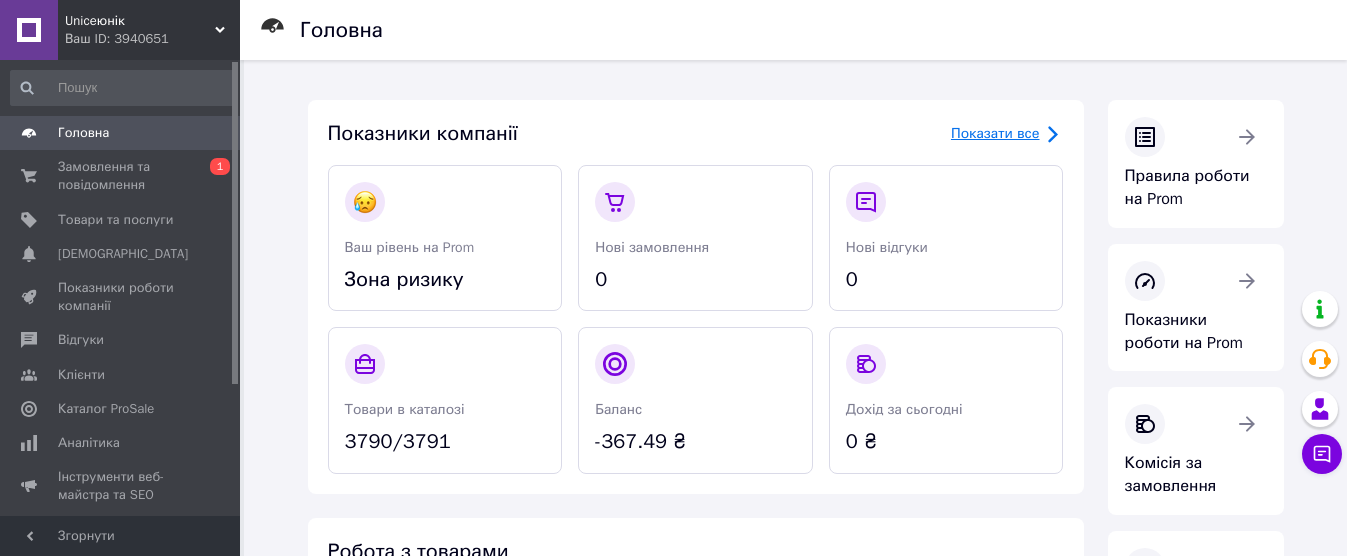 click on "Показати все" at bounding box center [995, 134] 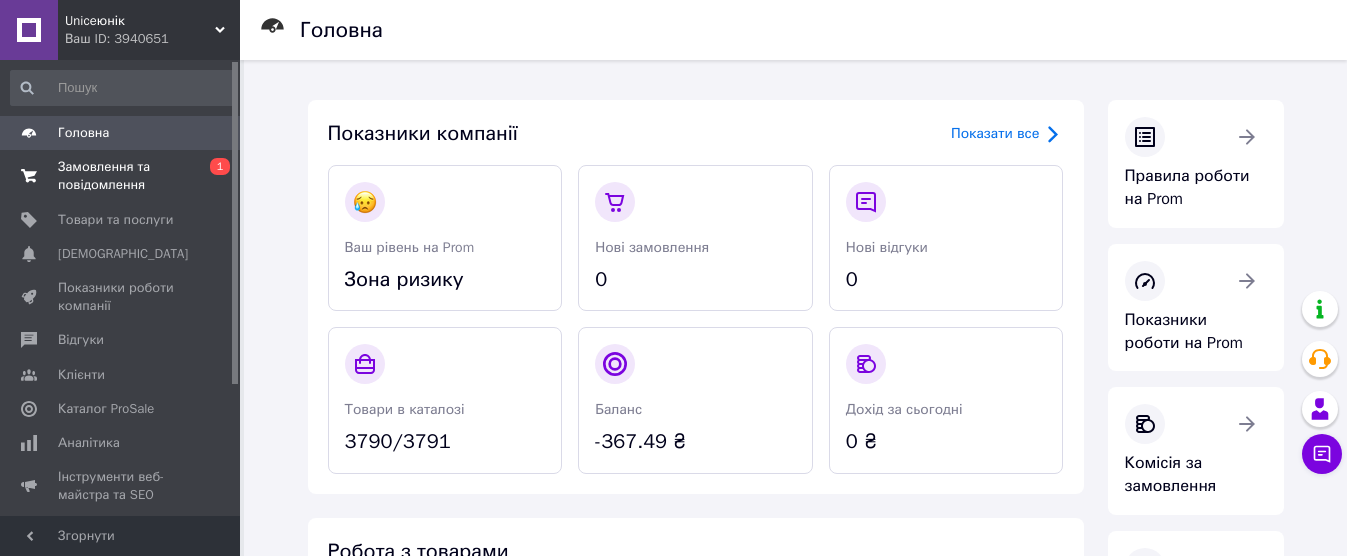 click on "Замовлення та повідомлення" at bounding box center (121, 176) 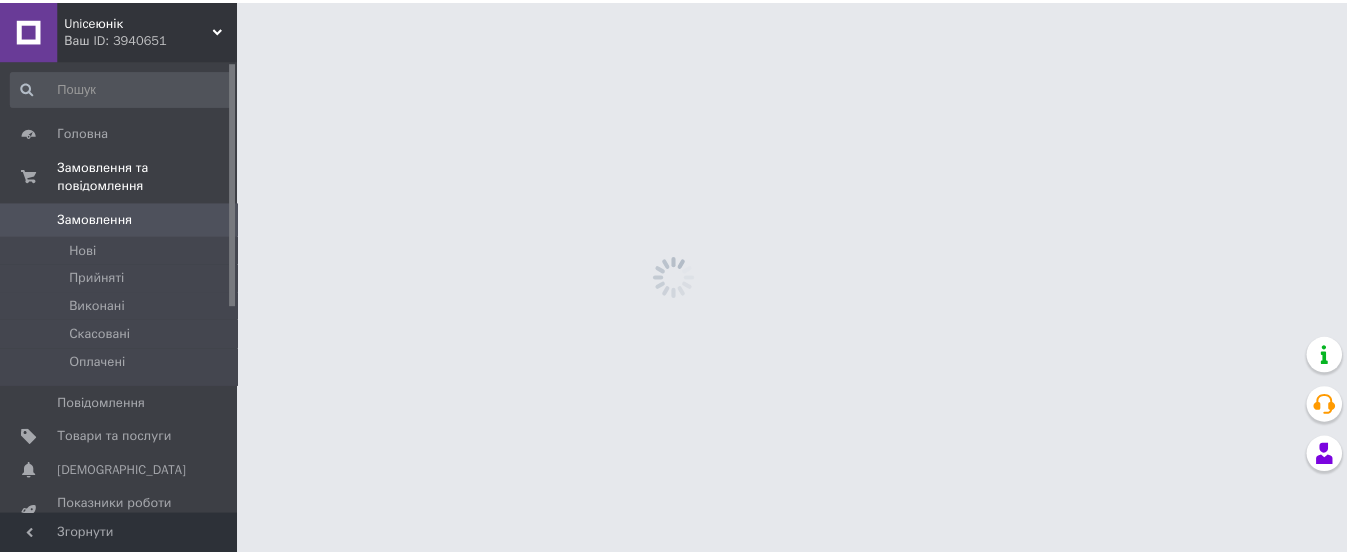 scroll, scrollTop: 0, scrollLeft: 0, axis: both 